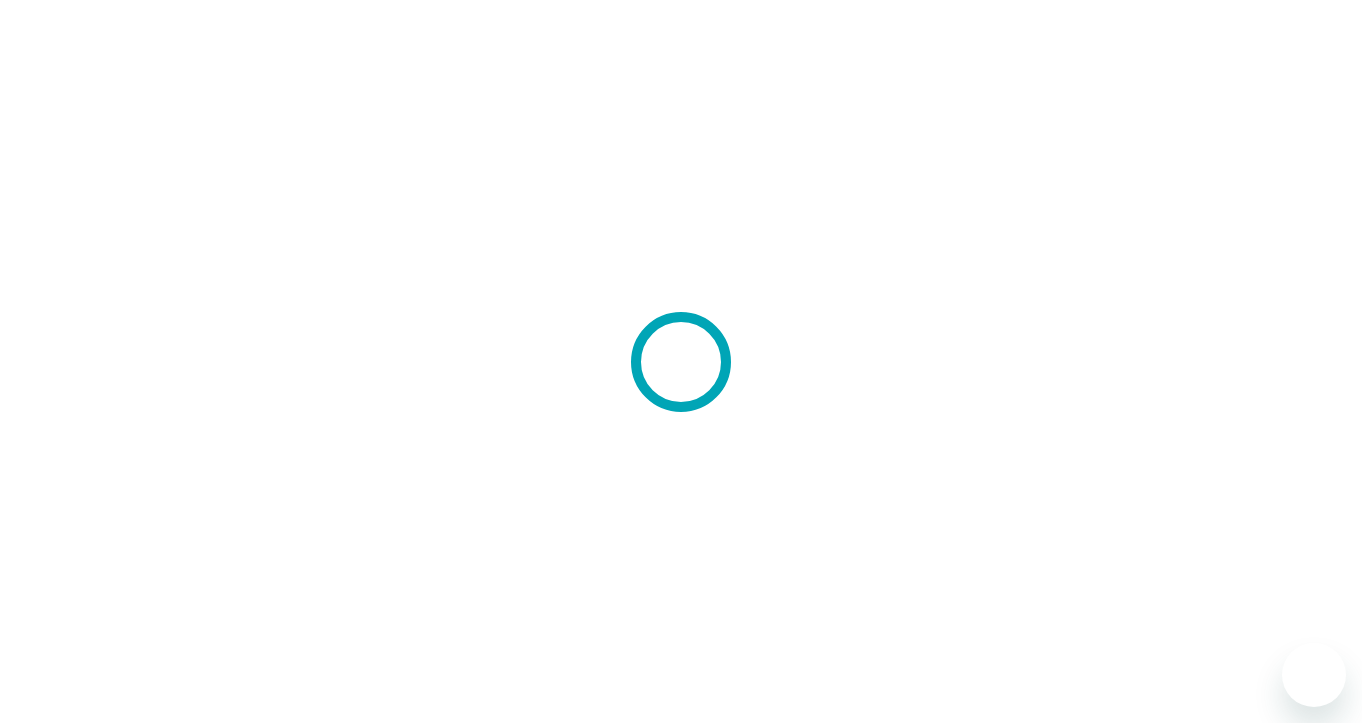 scroll, scrollTop: 0, scrollLeft: 0, axis: both 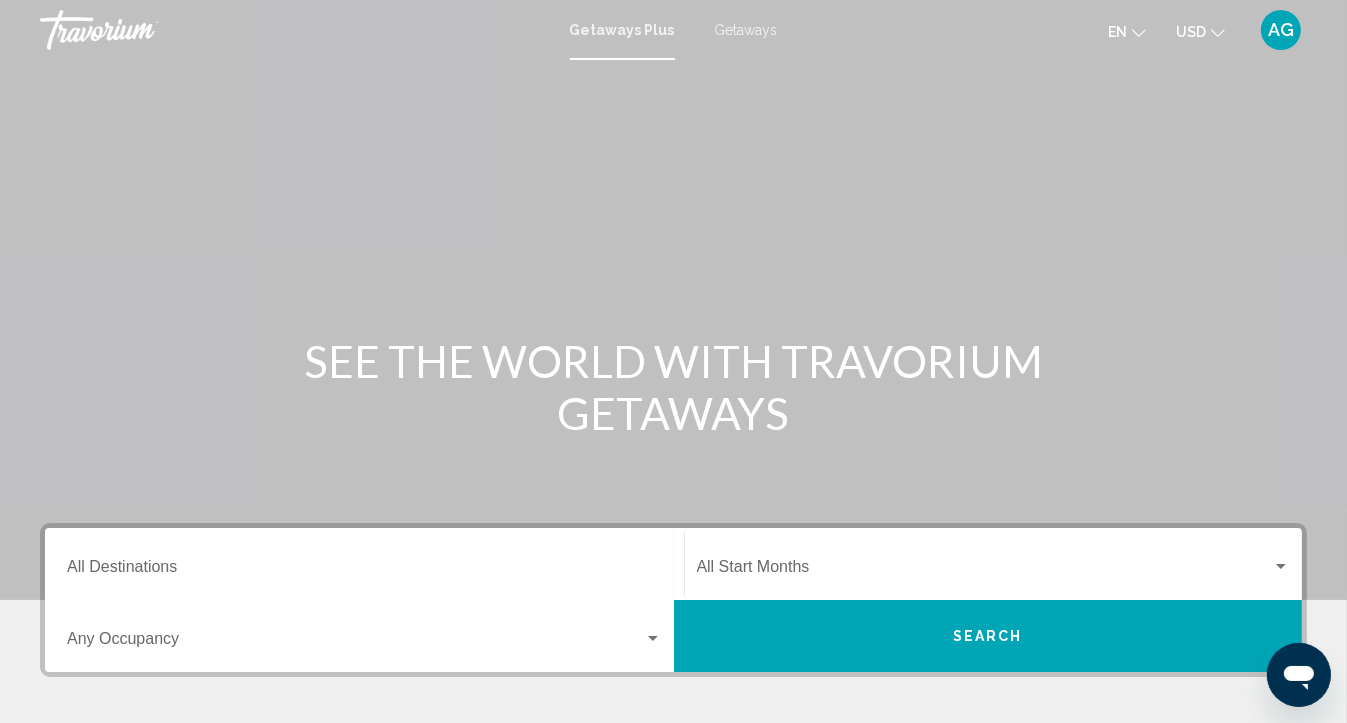 click on "Getaways" at bounding box center [746, 30] 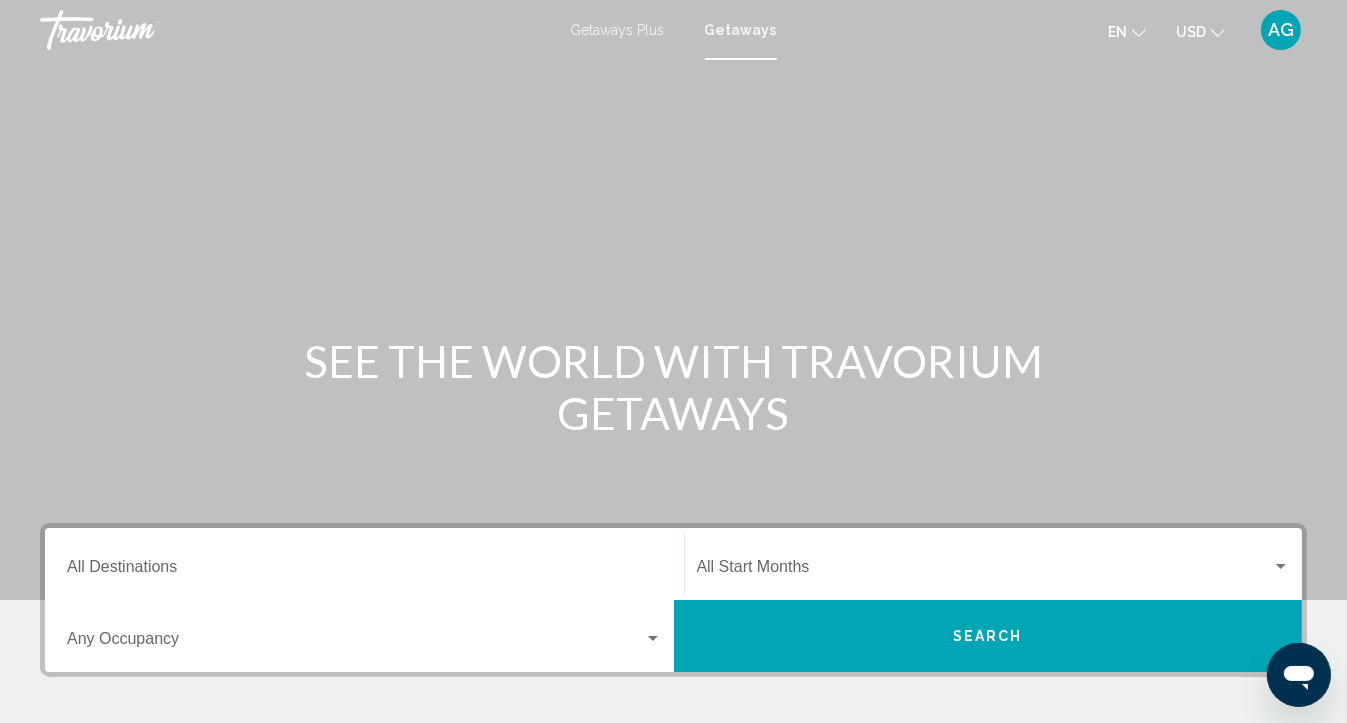 click on "Destination All Destinations" at bounding box center (364, 571) 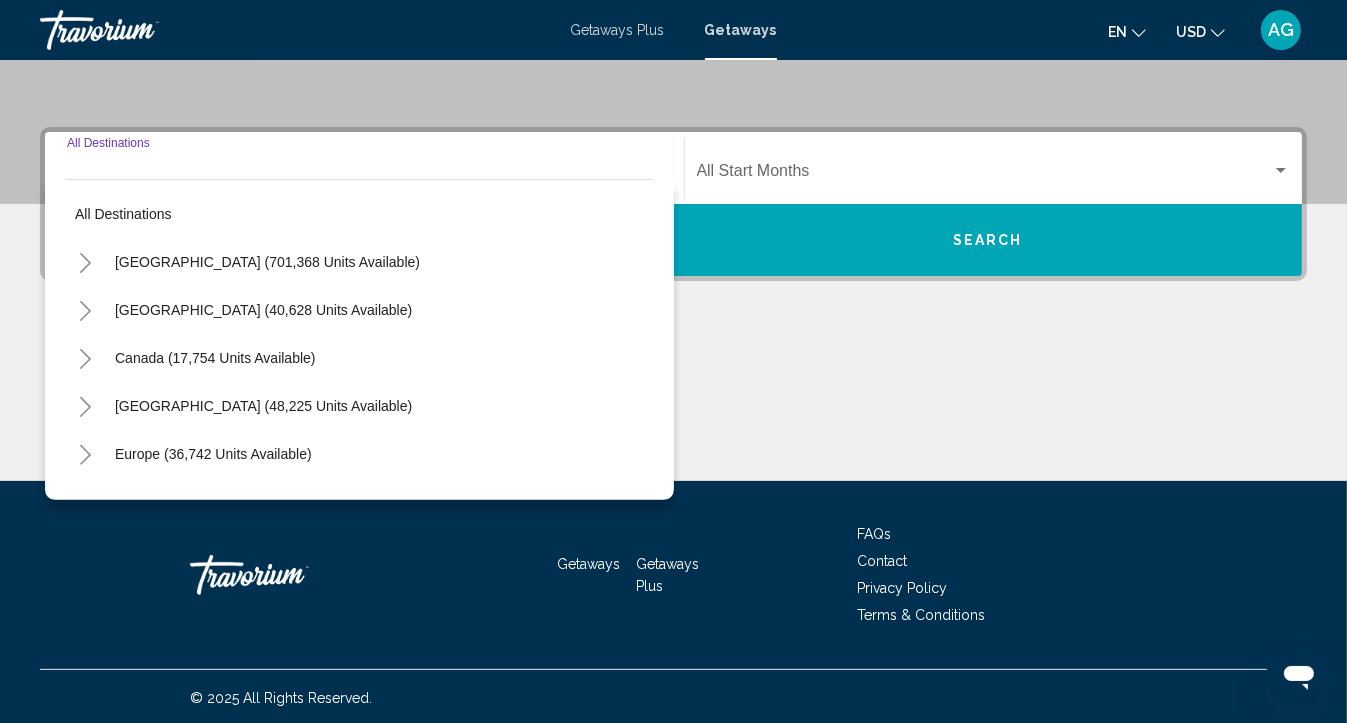 scroll, scrollTop: 398, scrollLeft: 0, axis: vertical 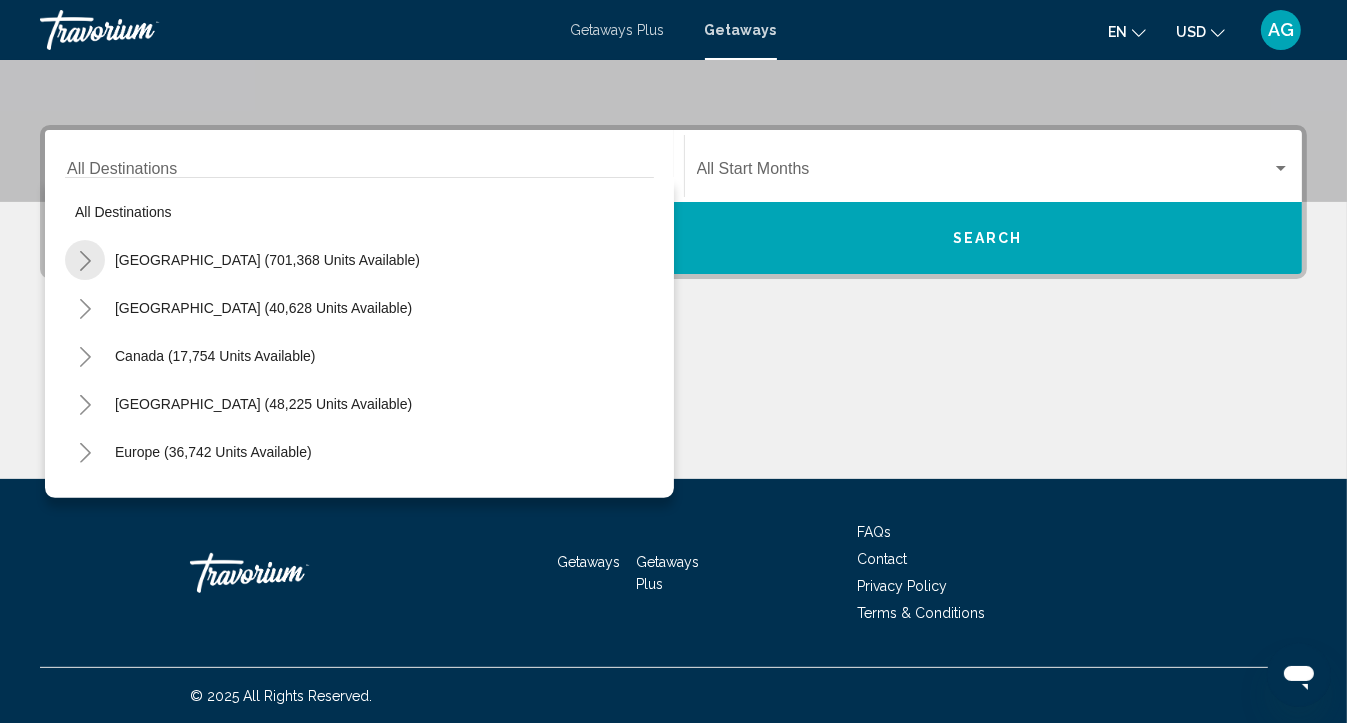 click 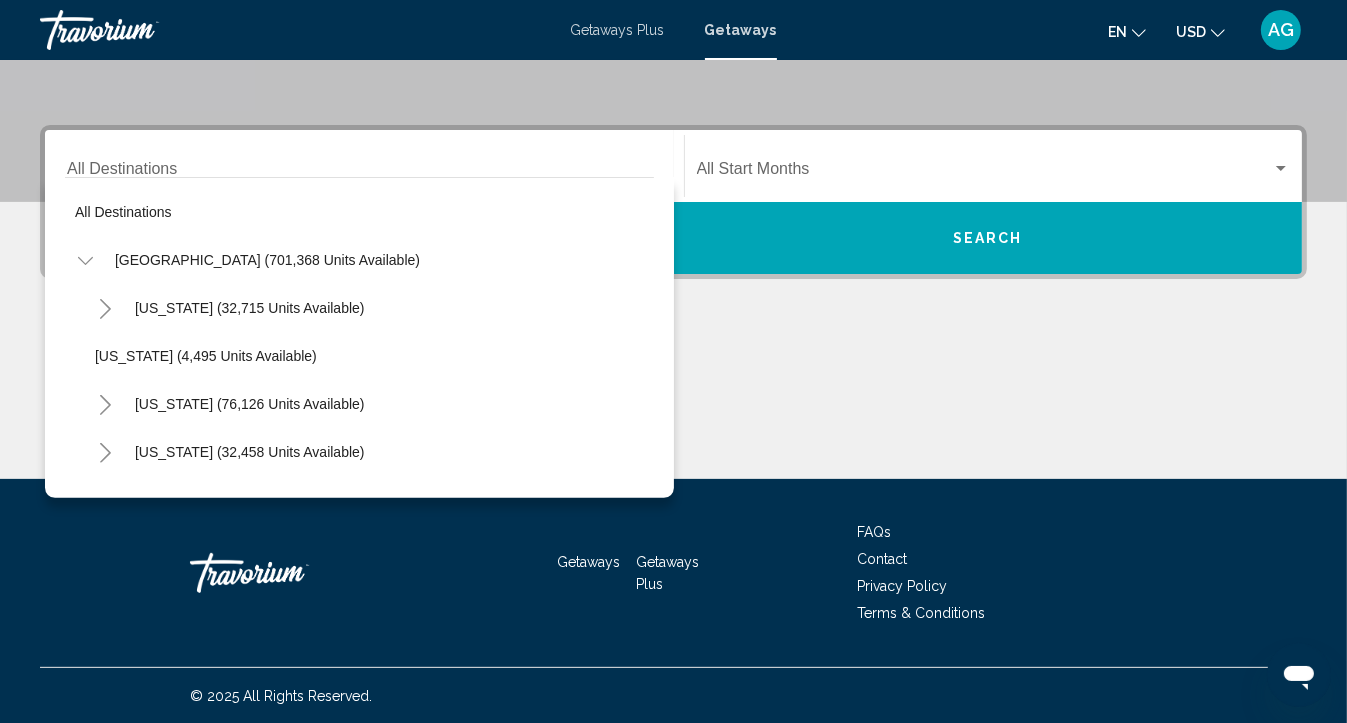 drag, startPoint x: 636, startPoint y: 223, endPoint x: 638, endPoint y: 234, distance: 11.18034 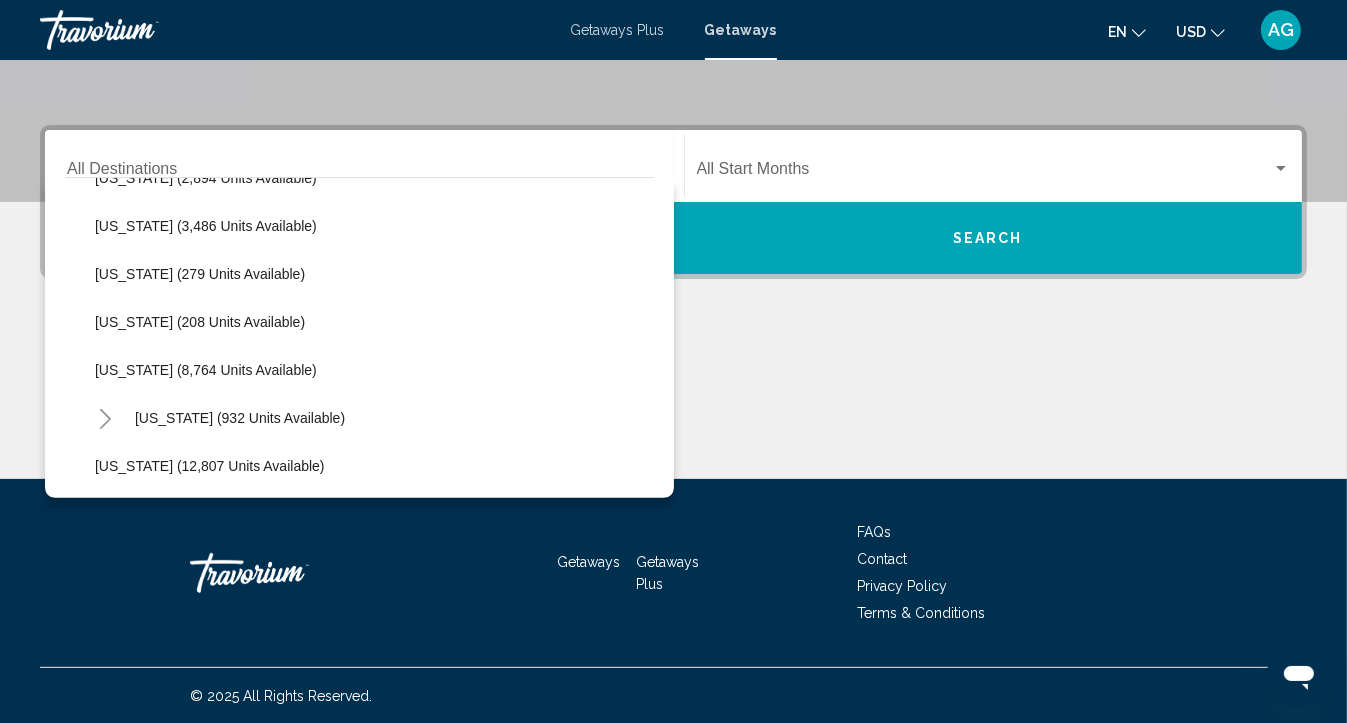 scroll, scrollTop: 627, scrollLeft: 0, axis: vertical 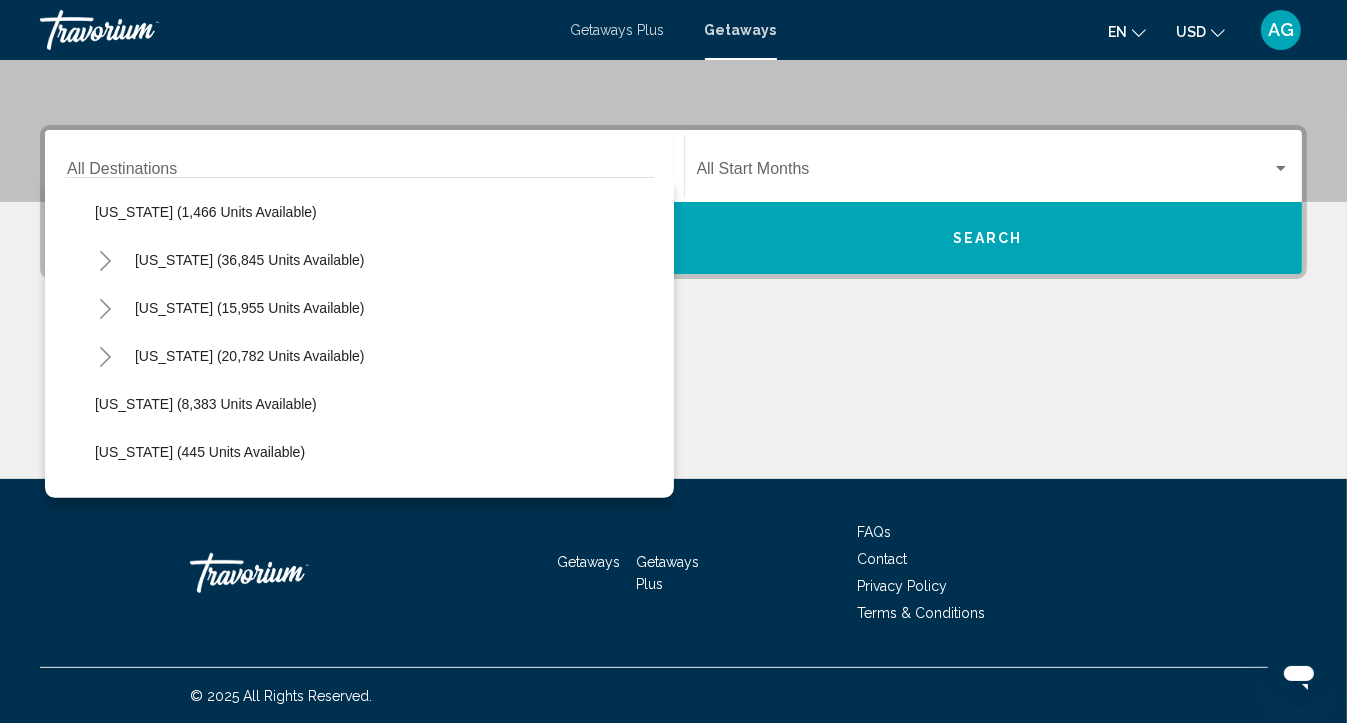click 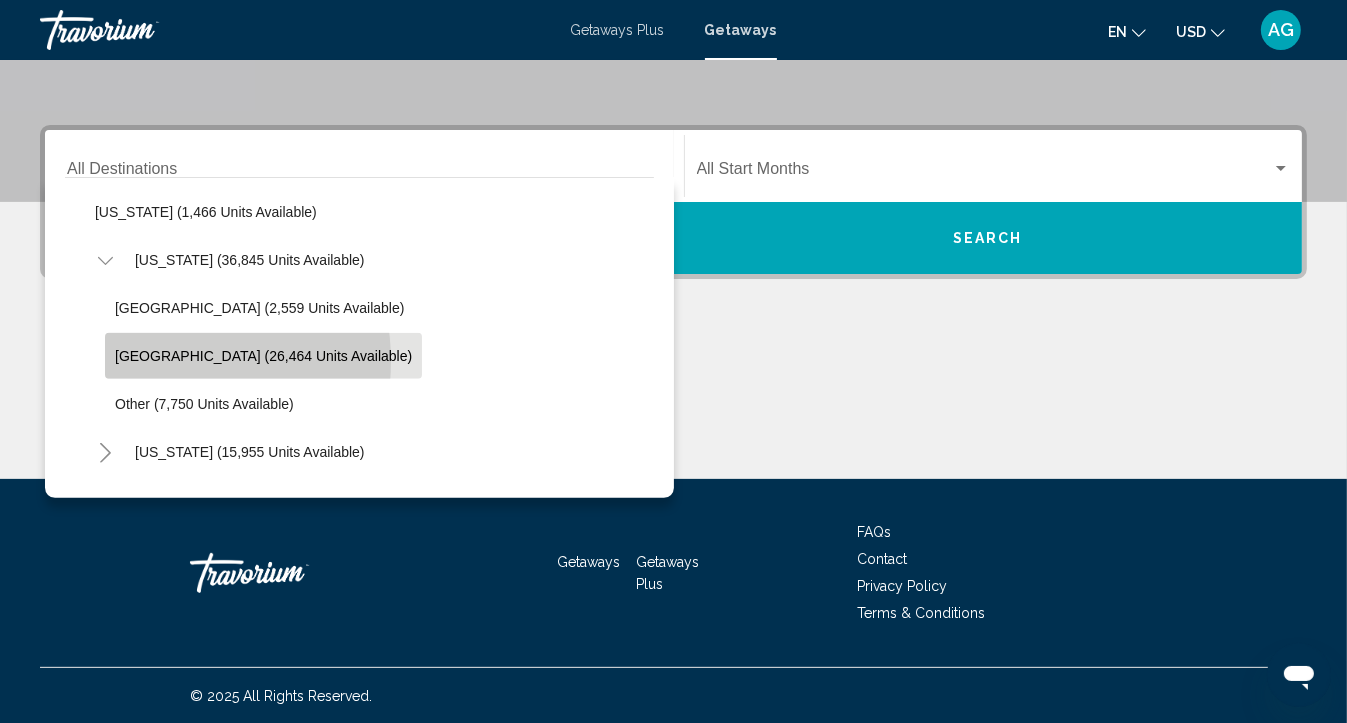 click on "[GEOGRAPHIC_DATA] (26,464 units available)" 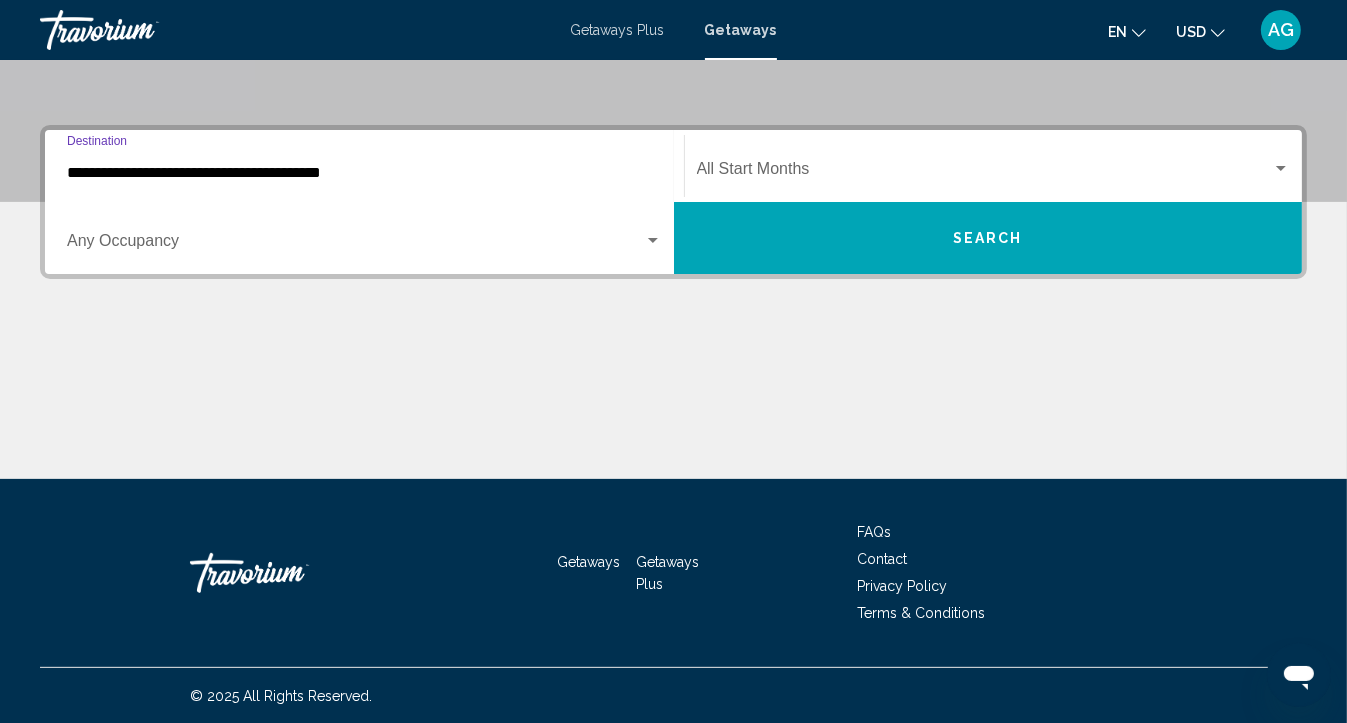 click at bounding box center (1281, 168) 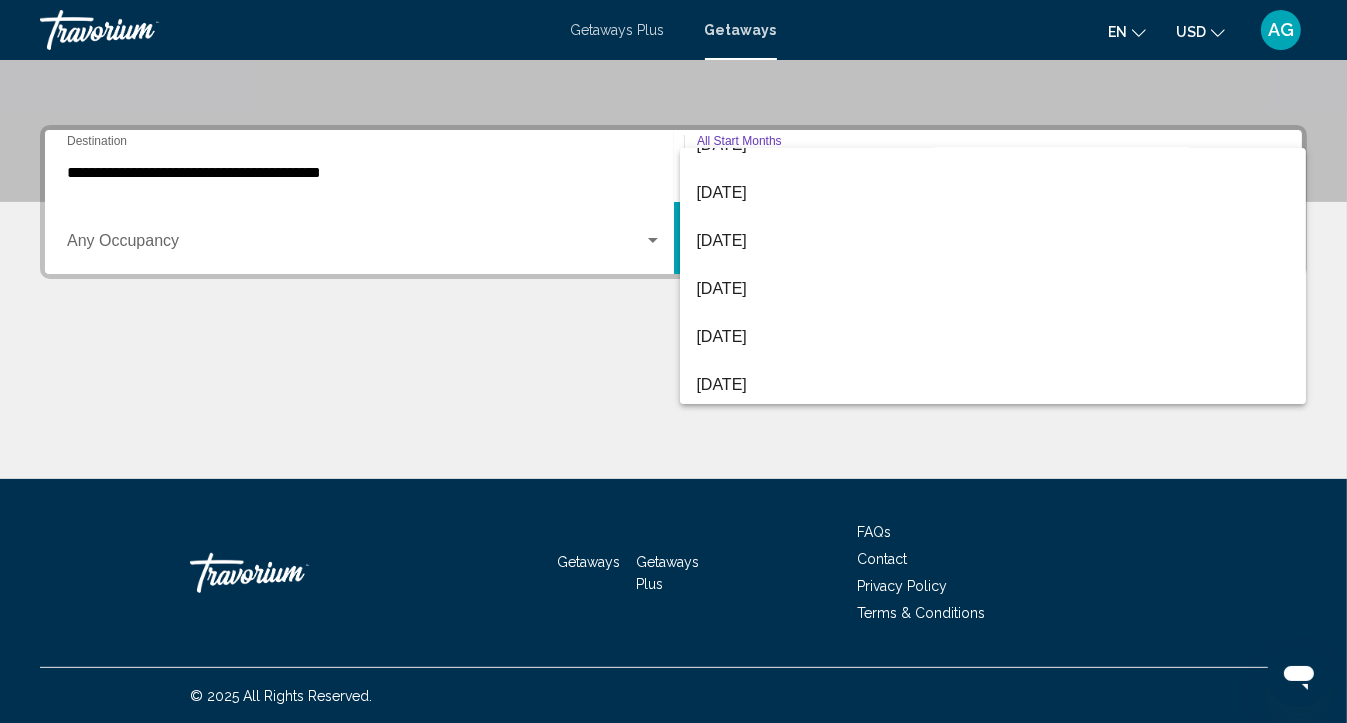 scroll, scrollTop: 416, scrollLeft: 0, axis: vertical 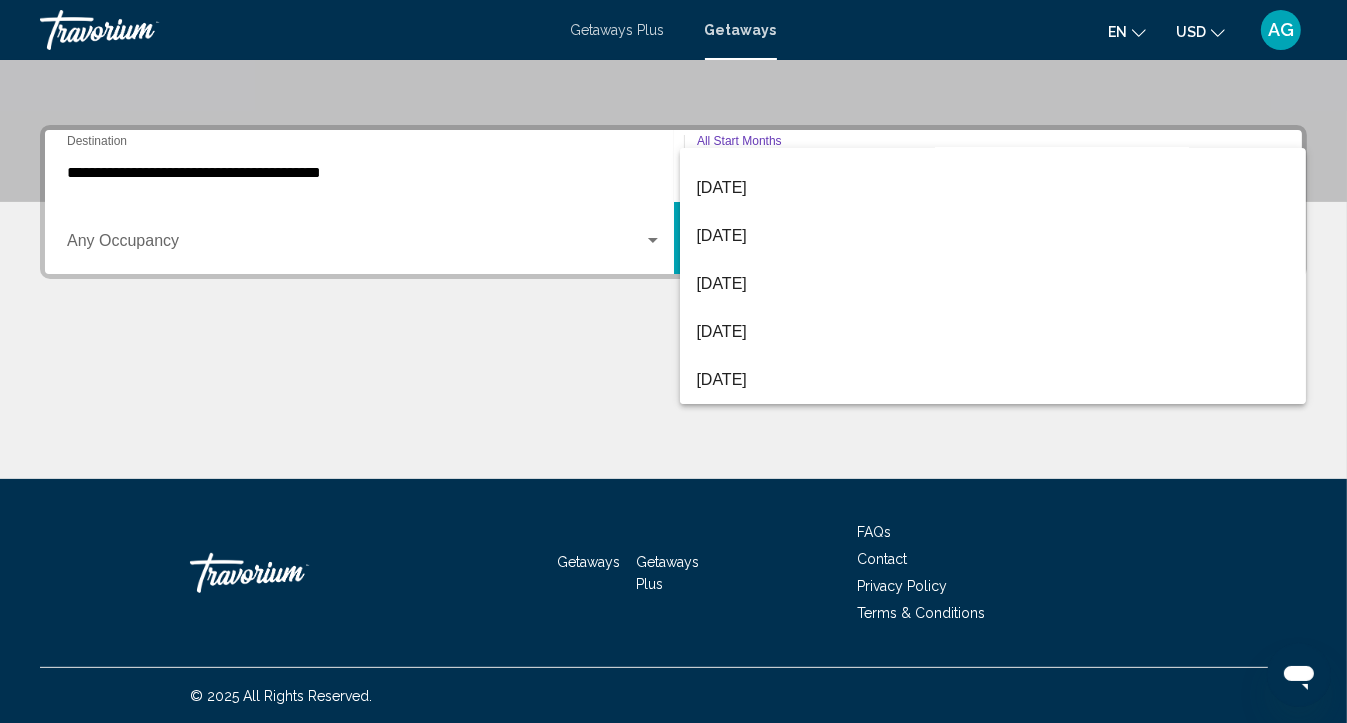 click at bounding box center (673, 361) 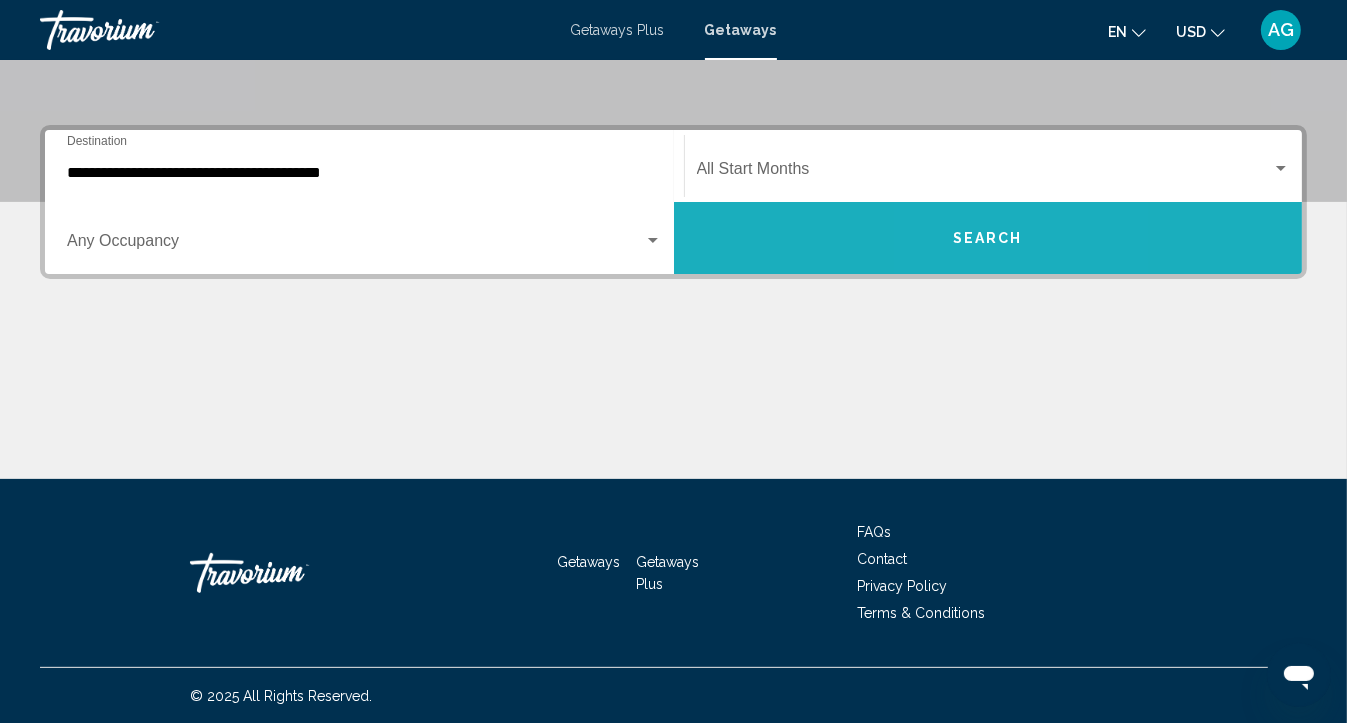 click on "Search" at bounding box center [988, 239] 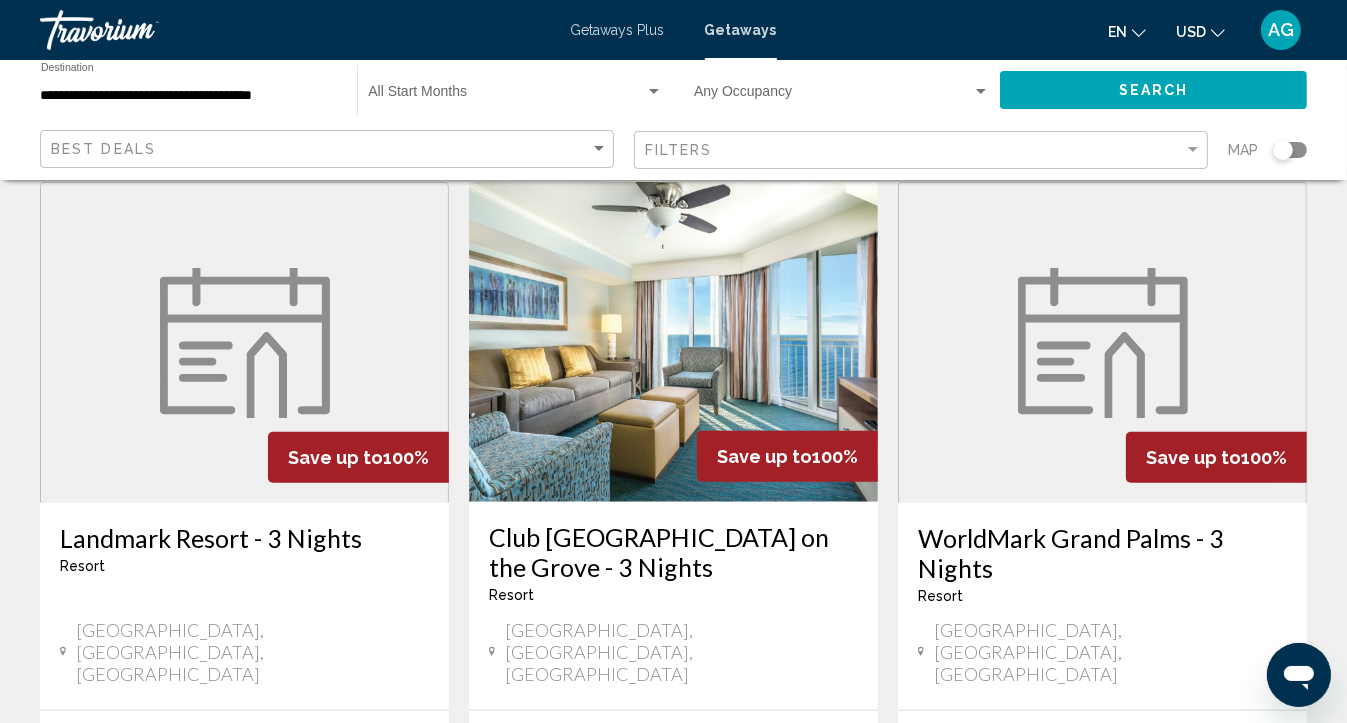 scroll, scrollTop: 1680, scrollLeft: 0, axis: vertical 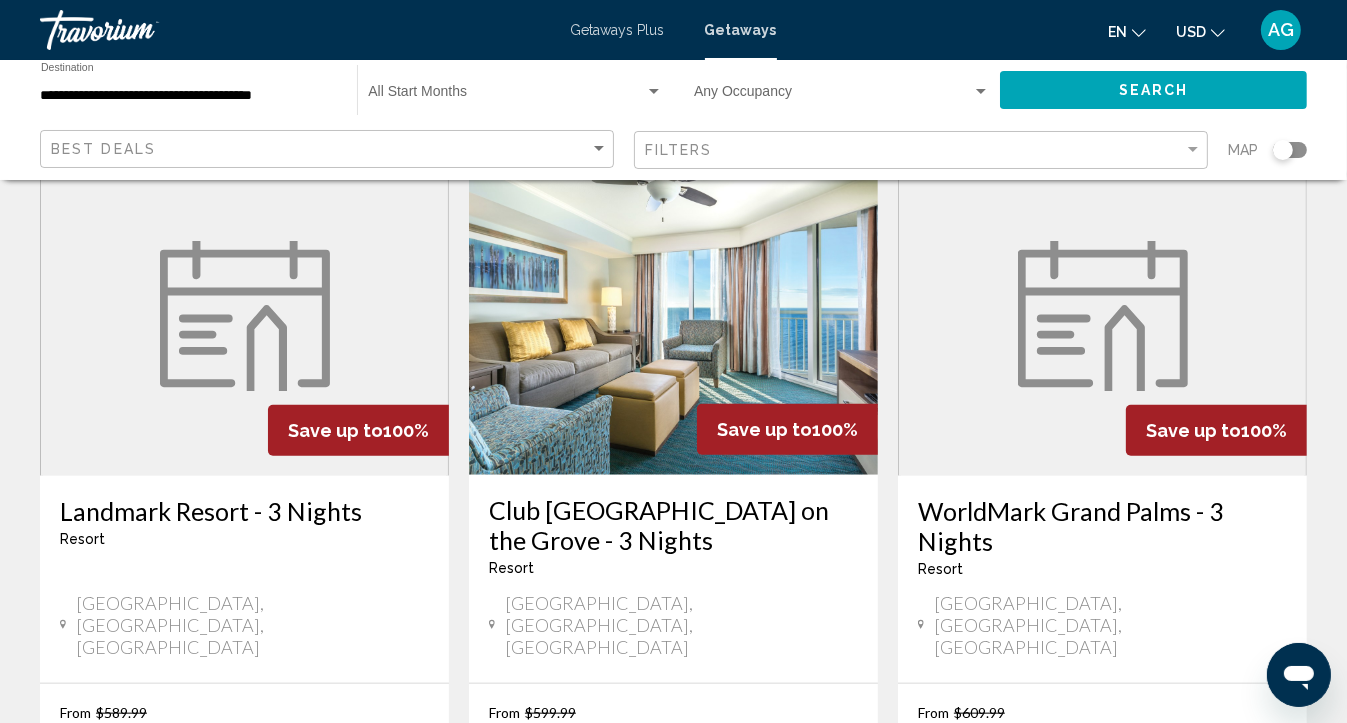 click at bounding box center [736, 860] 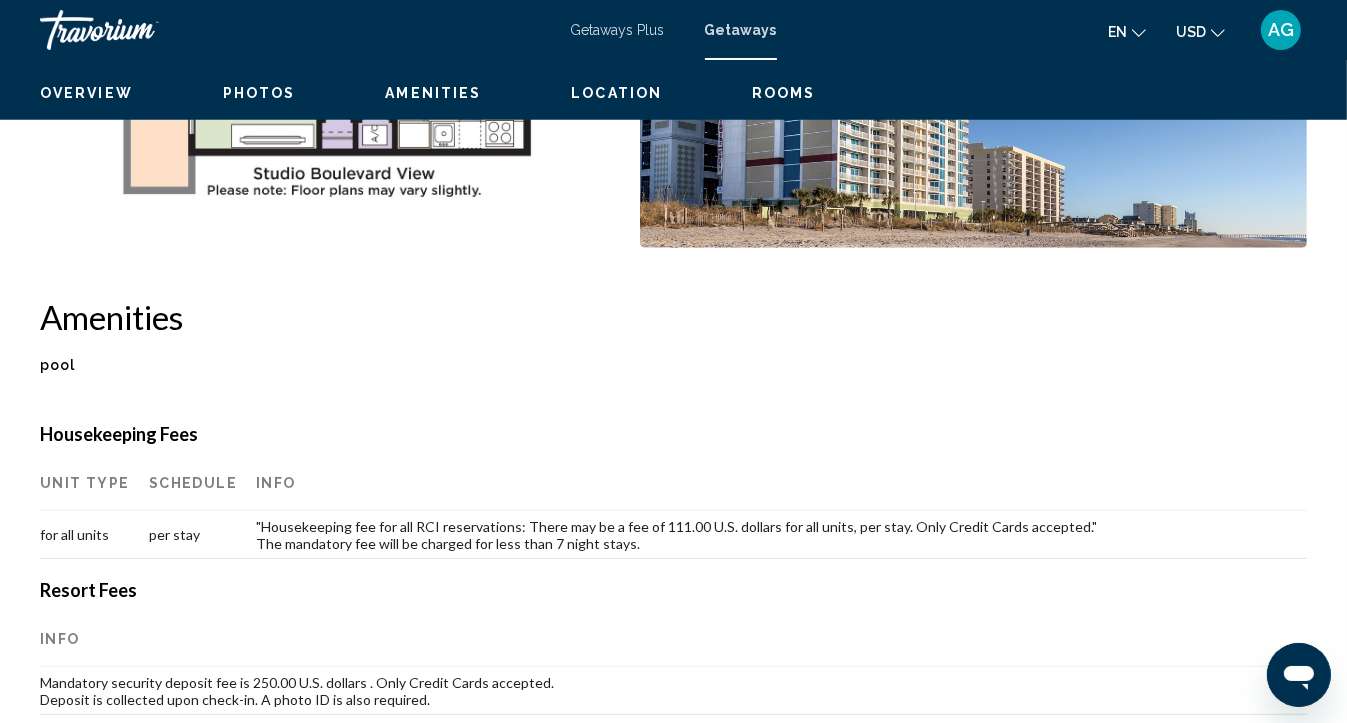 scroll, scrollTop: 173, scrollLeft: 0, axis: vertical 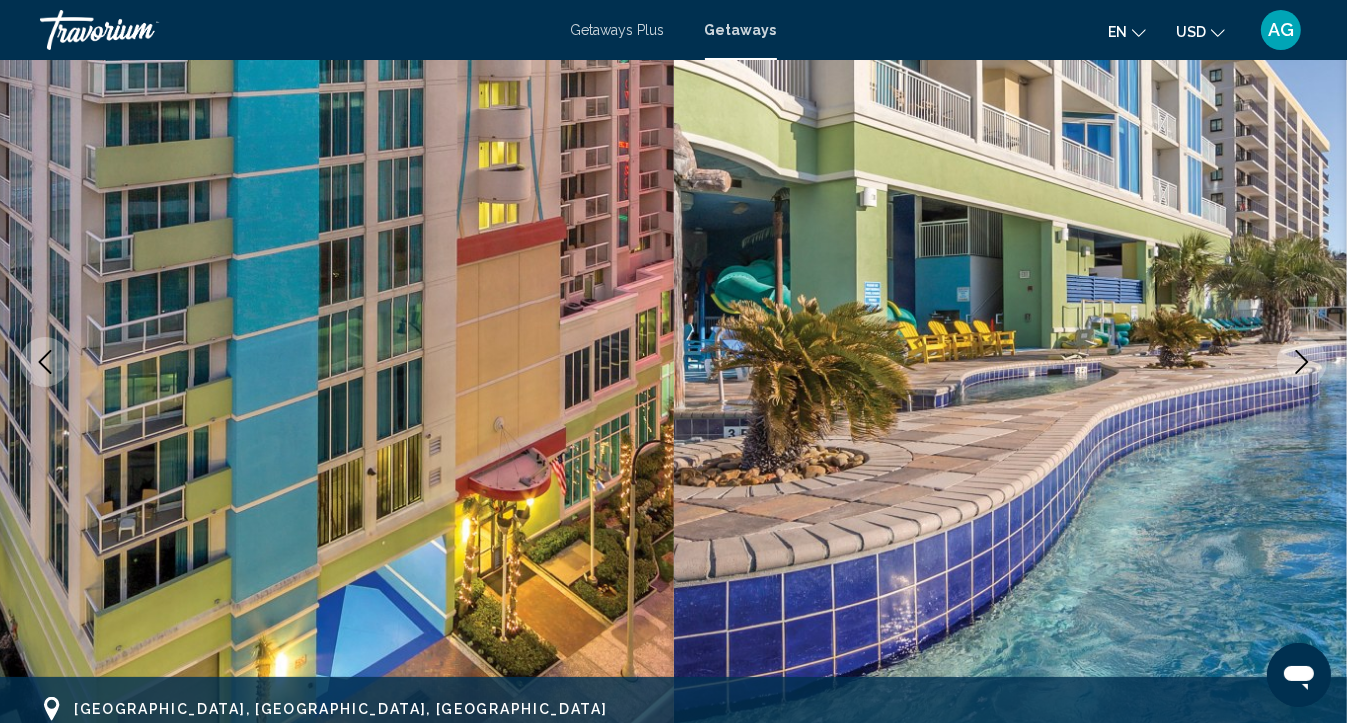 type 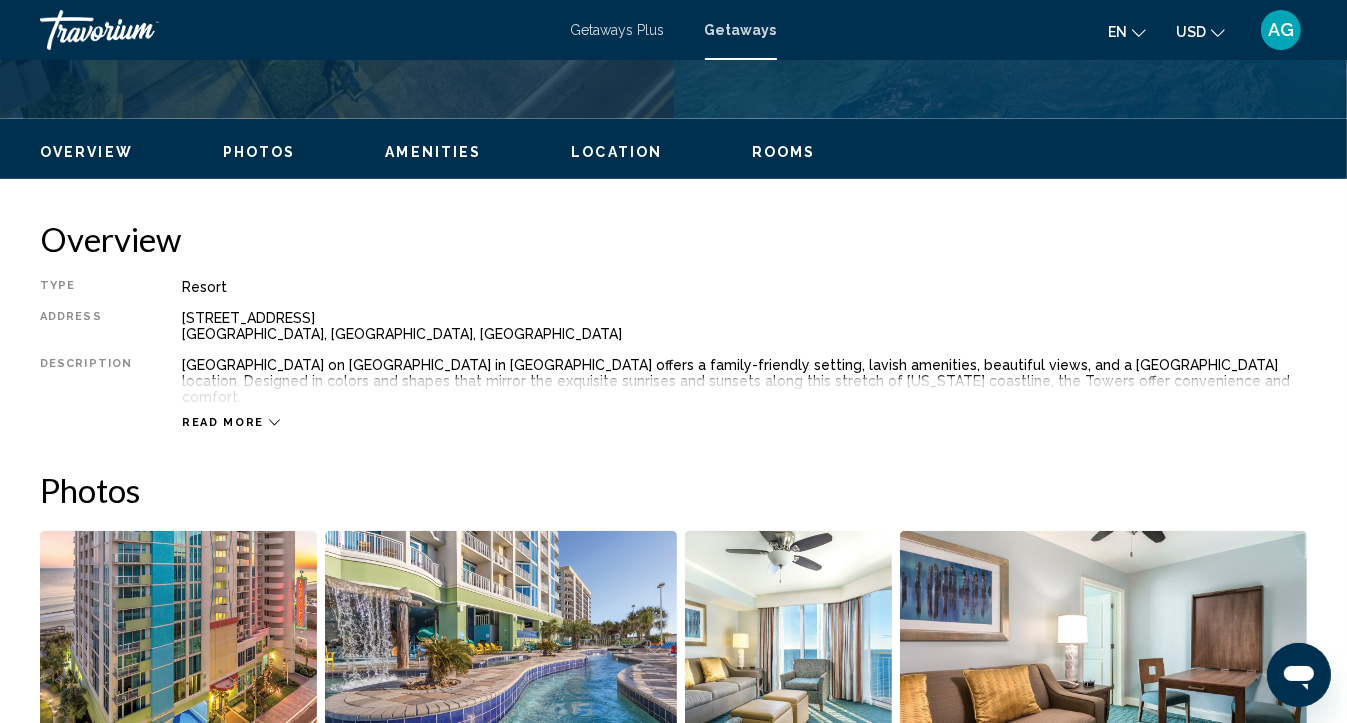 scroll, scrollTop: 893, scrollLeft: 0, axis: vertical 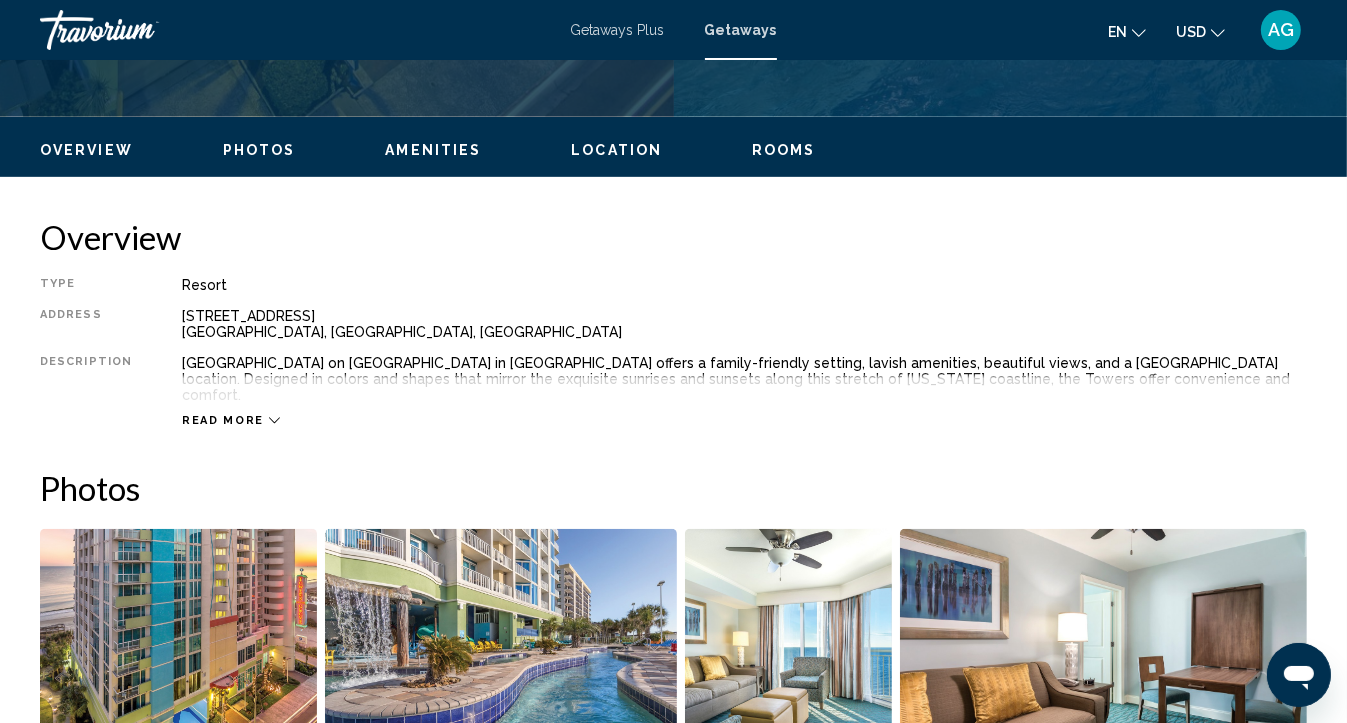 click on "Location" at bounding box center (616, 150) 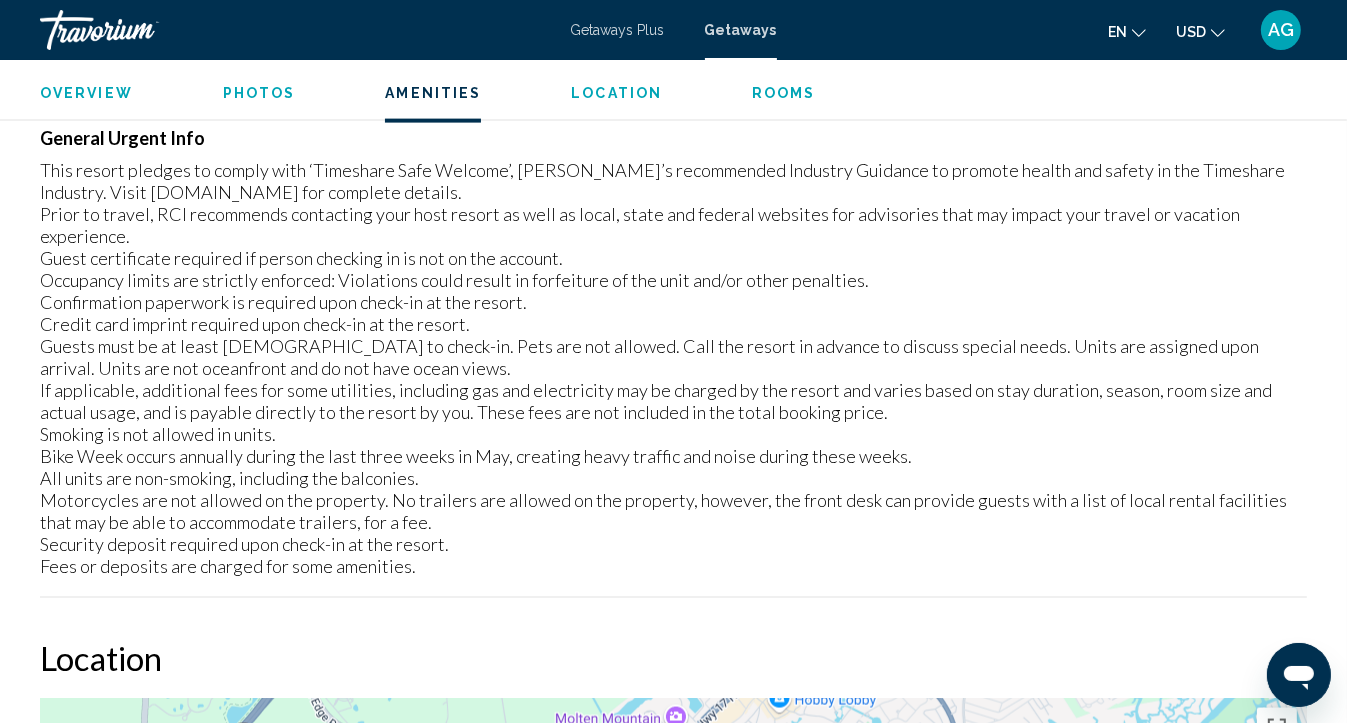 scroll, scrollTop: 3044, scrollLeft: 0, axis: vertical 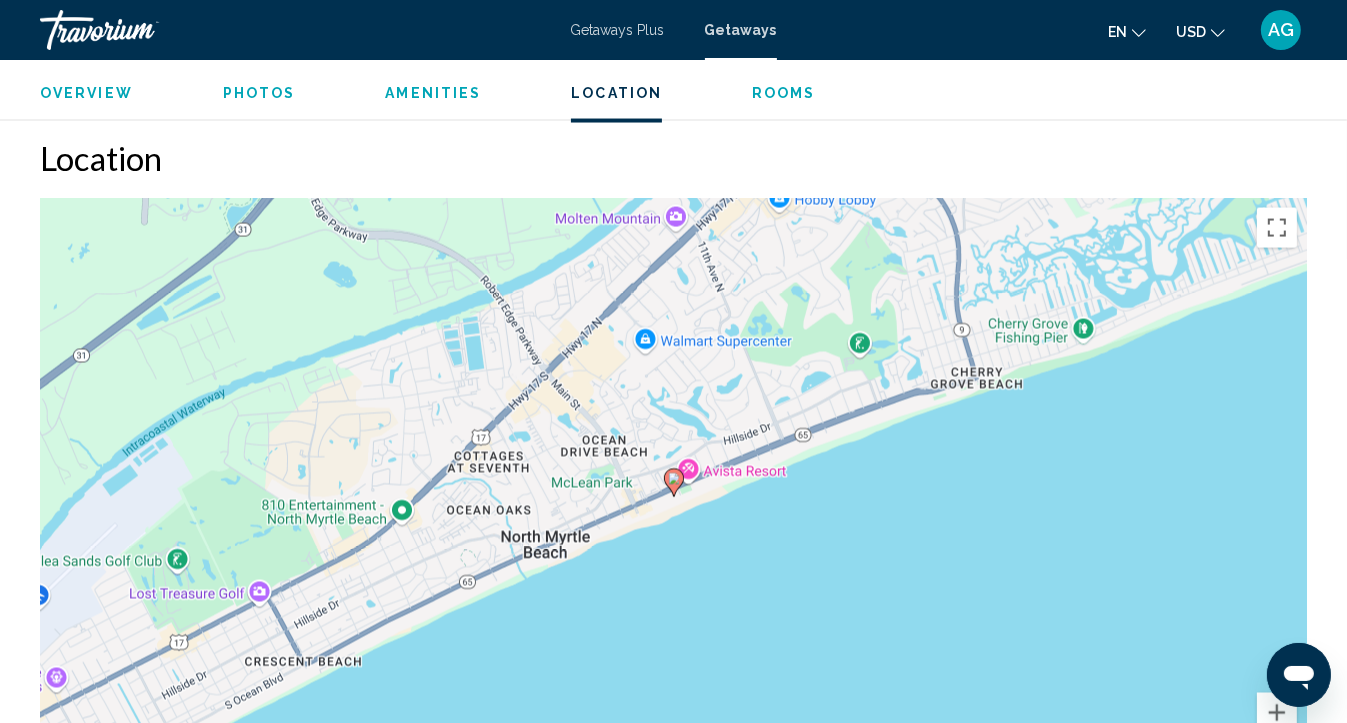 click on "Amenities" at bounding box center (433, 93) 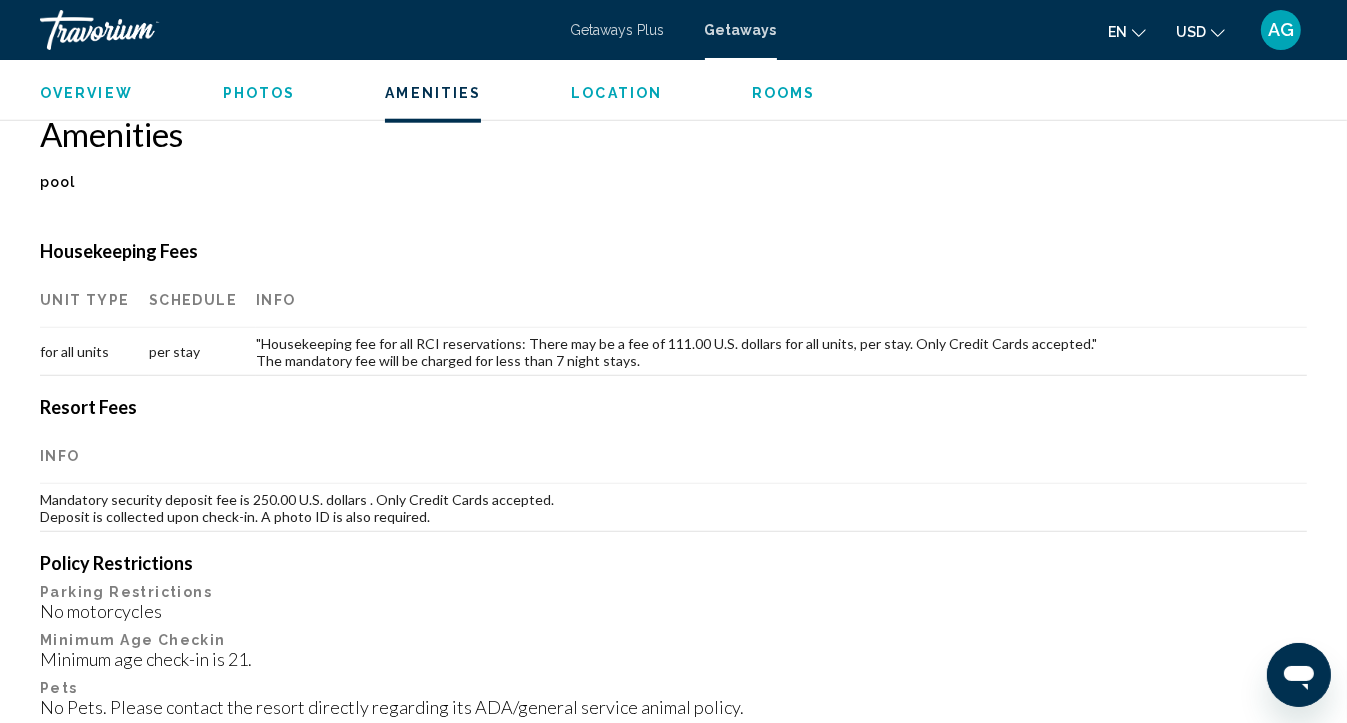 scroll, scrollTop: 1841, scrollLeft: 0, axis: vertical 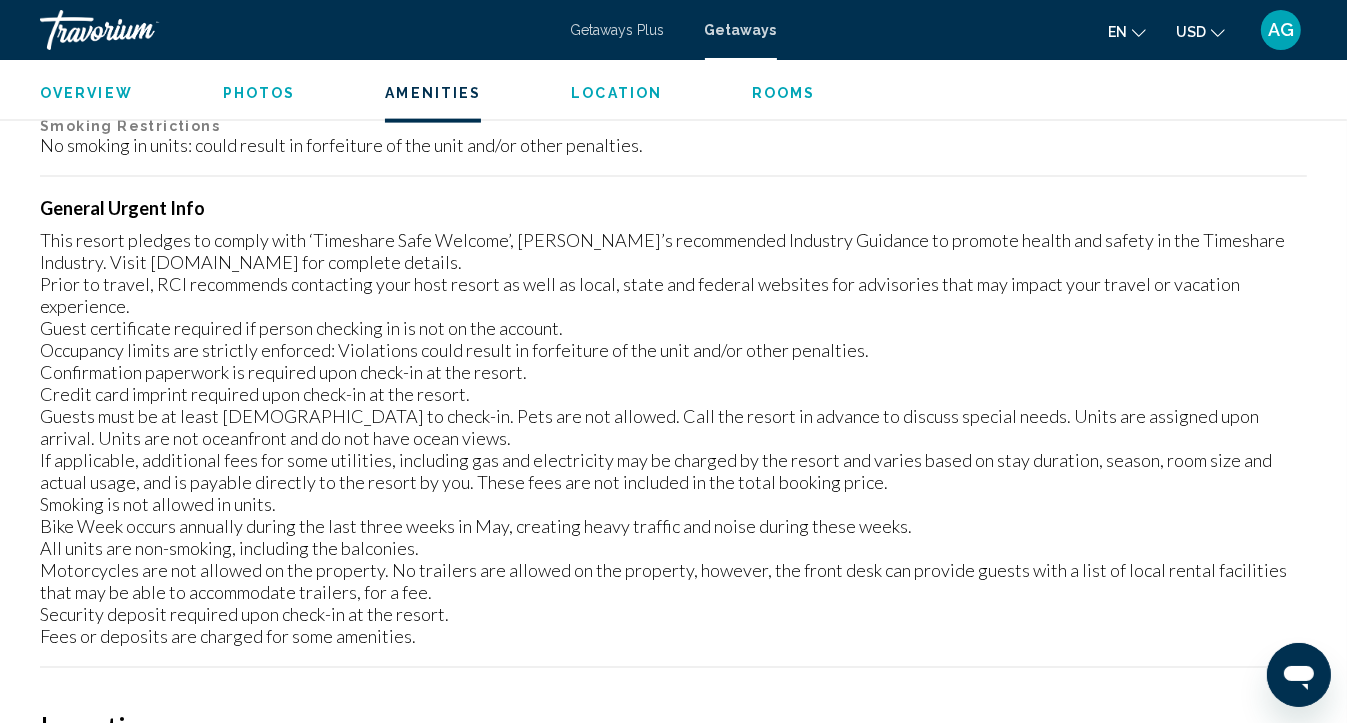 click on "Photos" at bounding box center [259, 93] 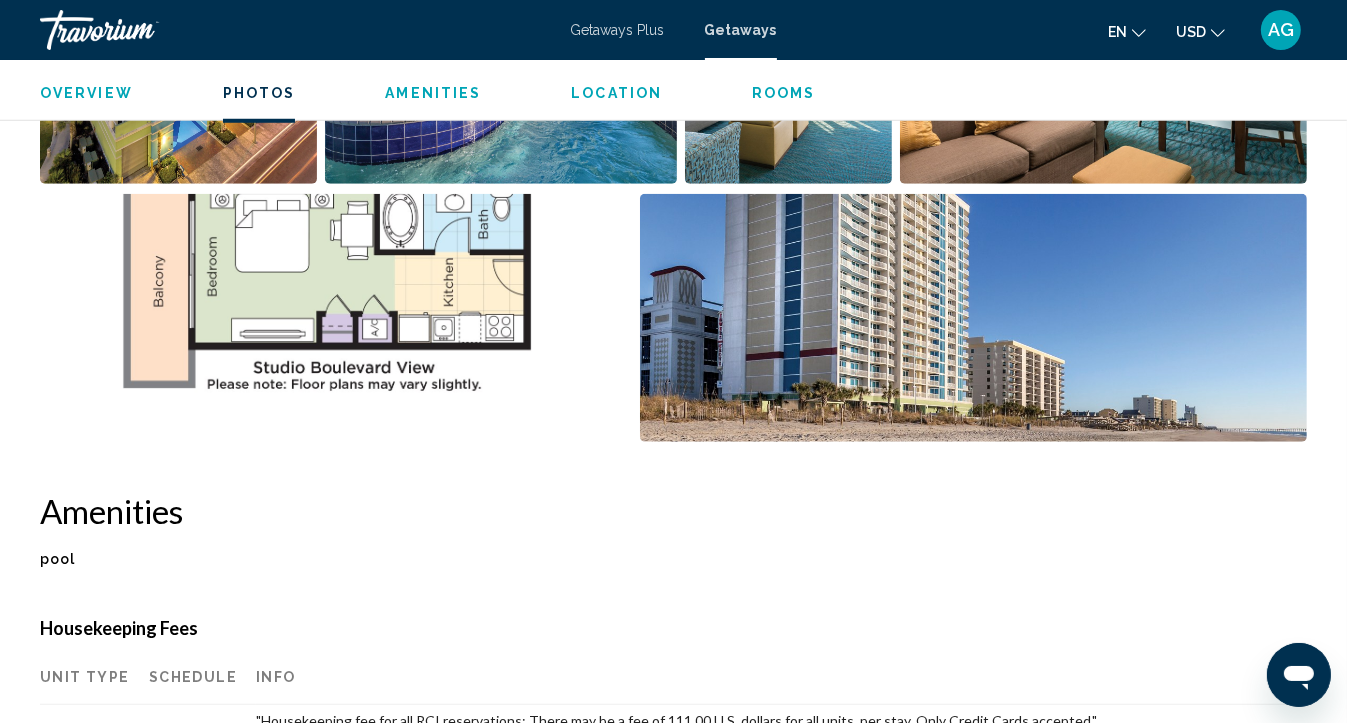 scroll, scrollTop: 1225, scrollLeft: 0, axis: vertical 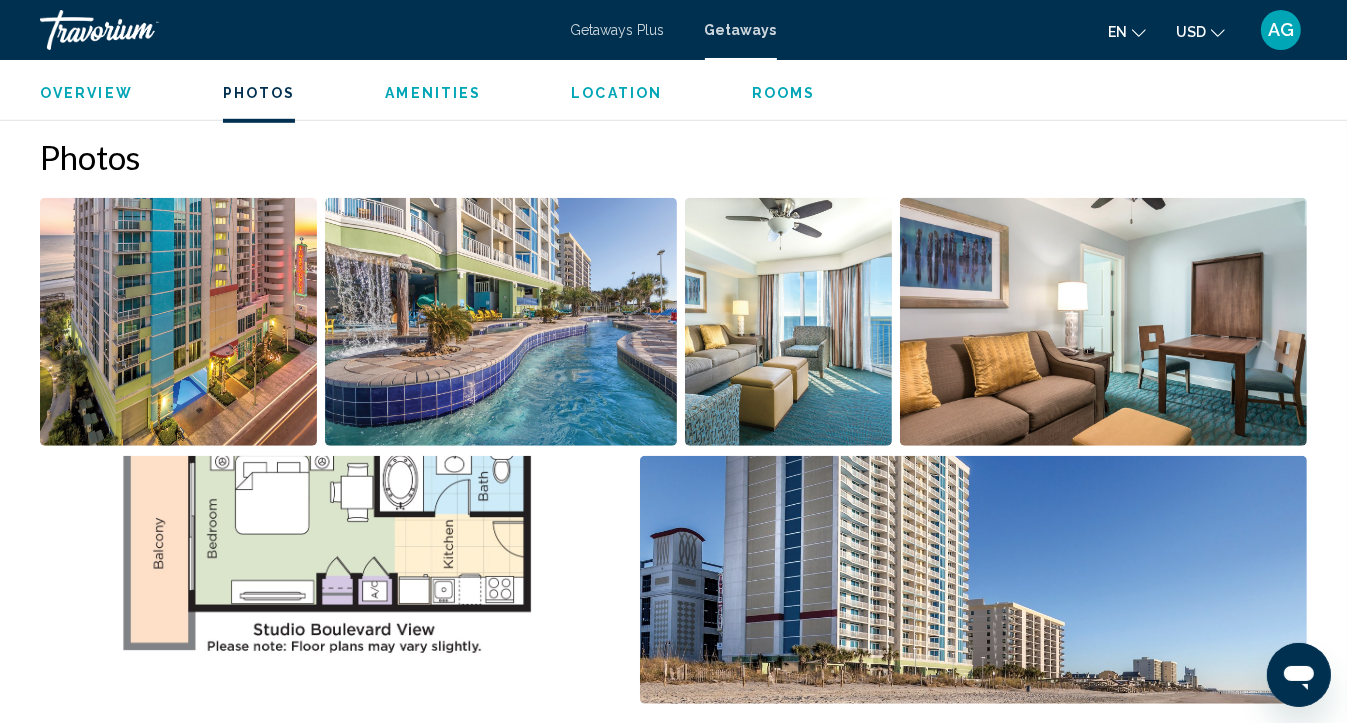 type 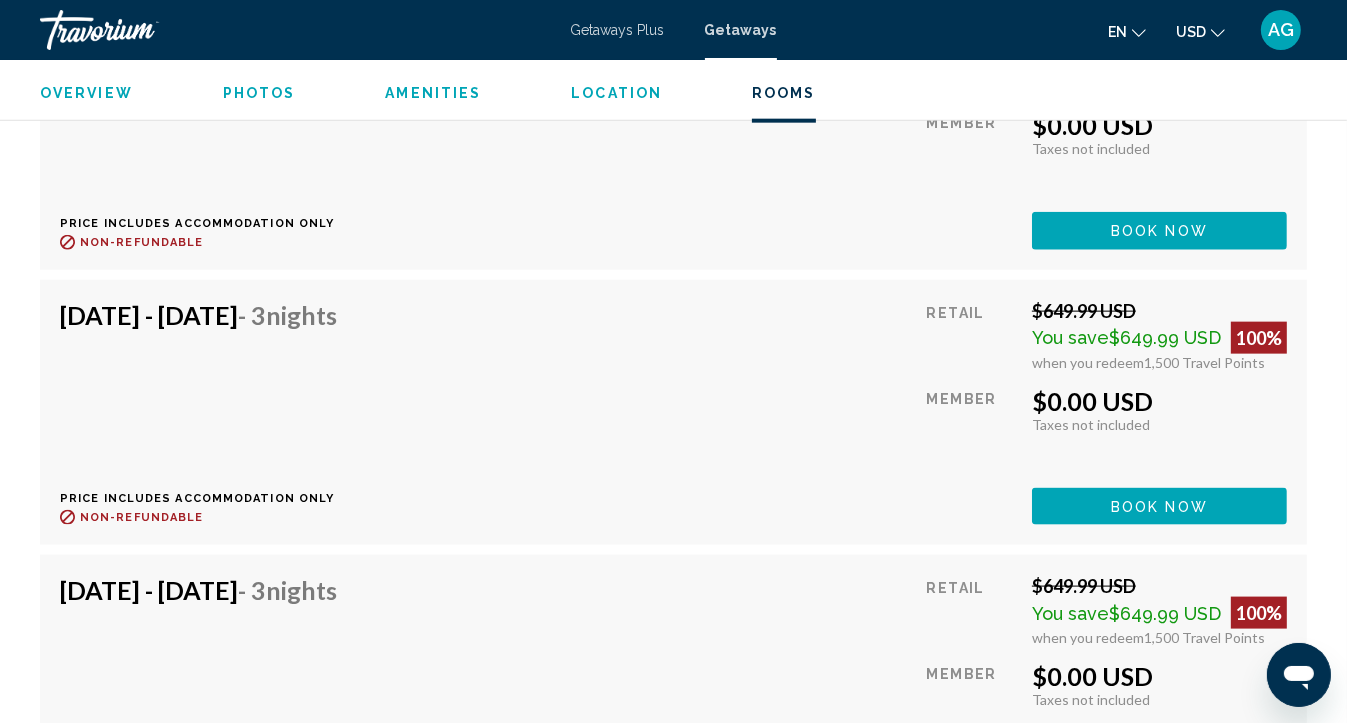 scroll, scrollTop: 8945, scrollLeft: 0, axis: vertical 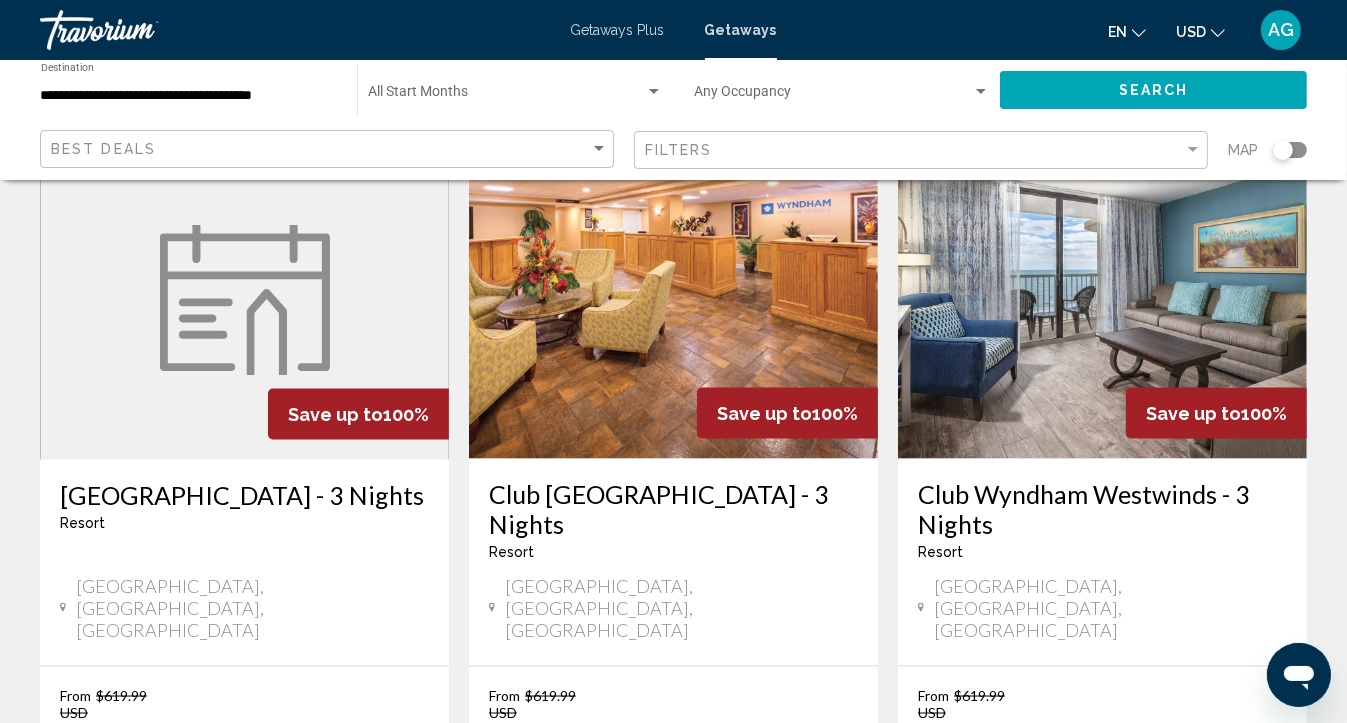 click on "View Resort" at bounding box center (247, 843) 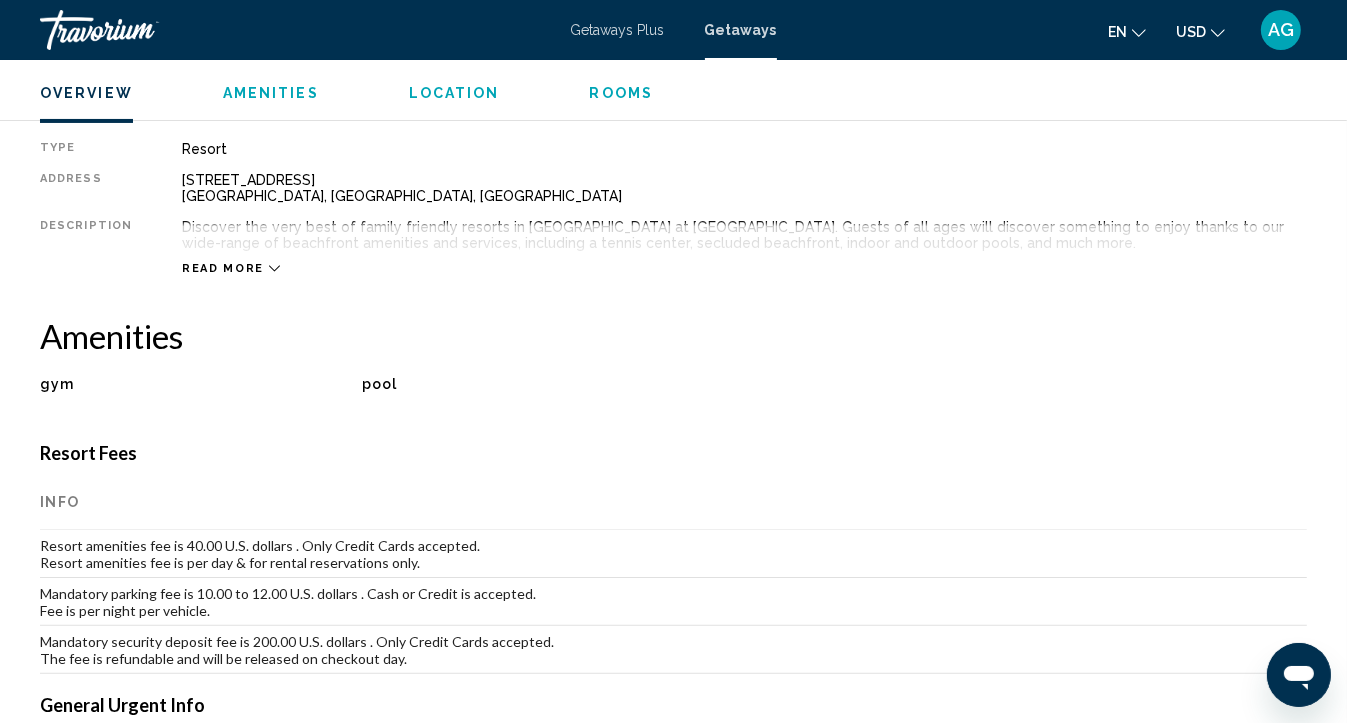scroll, scrollTop: 200, scrollLeft: 0, axis: vertical 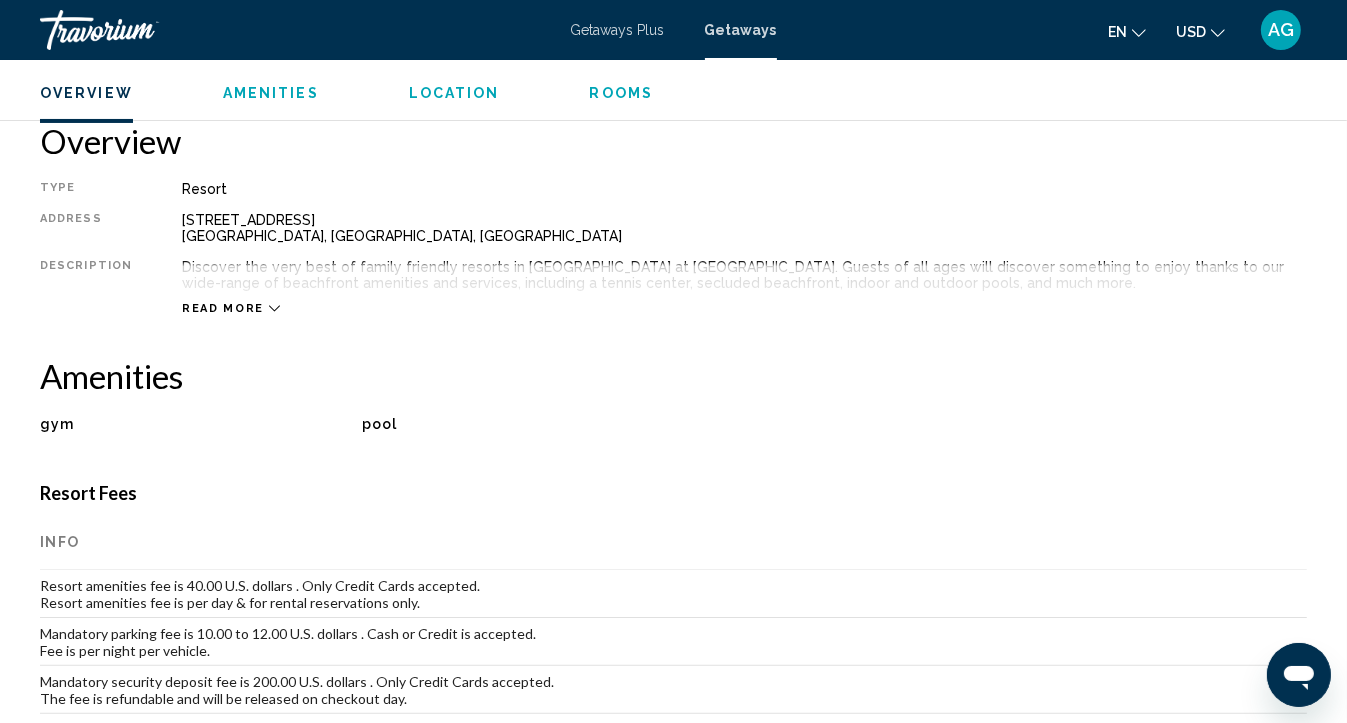 click on "Overview Type Resort All-Inclusive No All-Inclusive Address [STREET_ADDRESS] Description Discover the very best of family friendly resorts in [GEOGRAPHIC_DATA] at [GEOGRAPHIC_DATA]. Guests of all ages will discover something to enjoy thanks to our wide-range of beachfront amenities and services, including a tennis center, secluded beachfront, indoor and outdoor pools, and much more. Read more
Amenities gym pool No Amenities available. Resort Fees  Info  Resort amenities fee is 40.00 U.S. dollars . Only Credit Cards accepted. Resort amenities fee is per day & for rental reservations only. Mandatory parking fee is 10.00 to 12.00 U.S. dollars . Cash or Credit is accepted. Fee is per night per vehicle. Mandatory security deposit fee is 200.00 U.S. dollars . Only Credit Cards accepted. The fee is refundable and will be released on checkout day. General Urgent Info Location ← Move left → Move right ↑ Move up ↓ Move down + Zoom in - Zoom out Home Jump left by 75% End 1" at bounding box center (673, 5790) 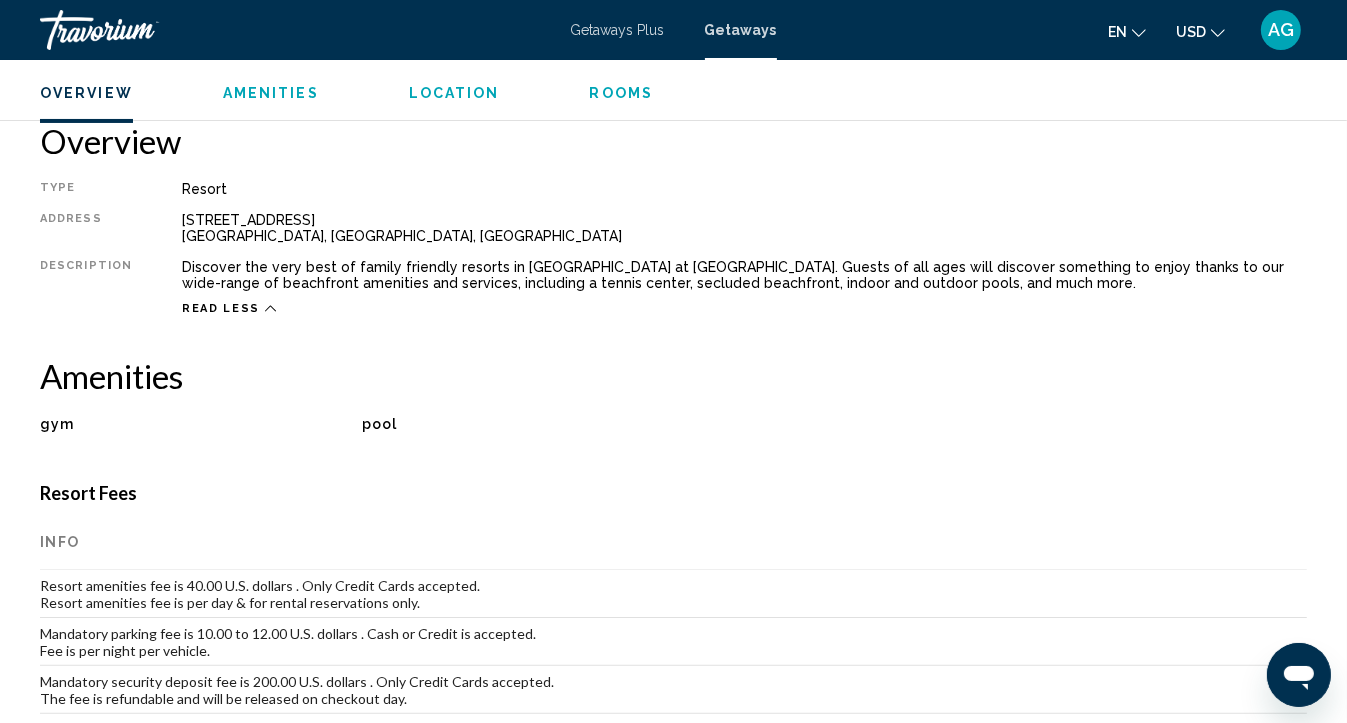 scroll, scrollTop: 0, scrollLeft: 0, axis: both 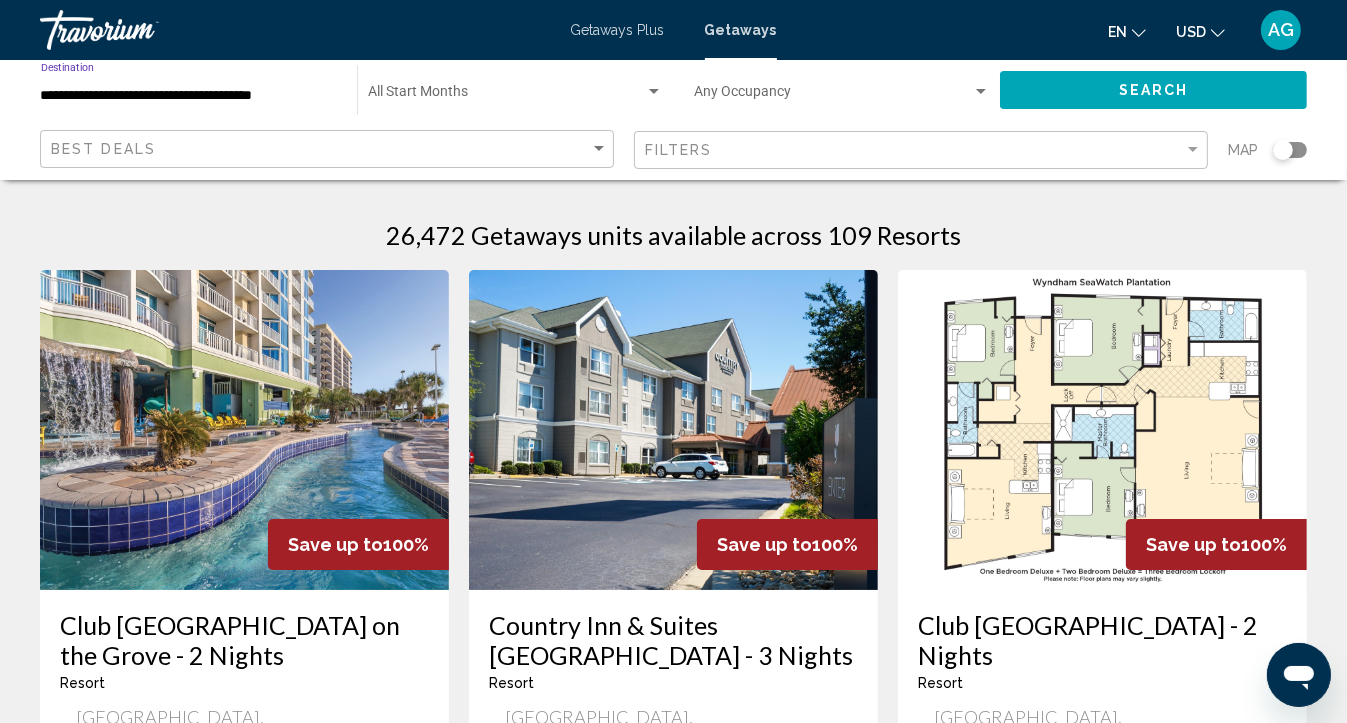 click on "**********" at bounding box center (189, 96) 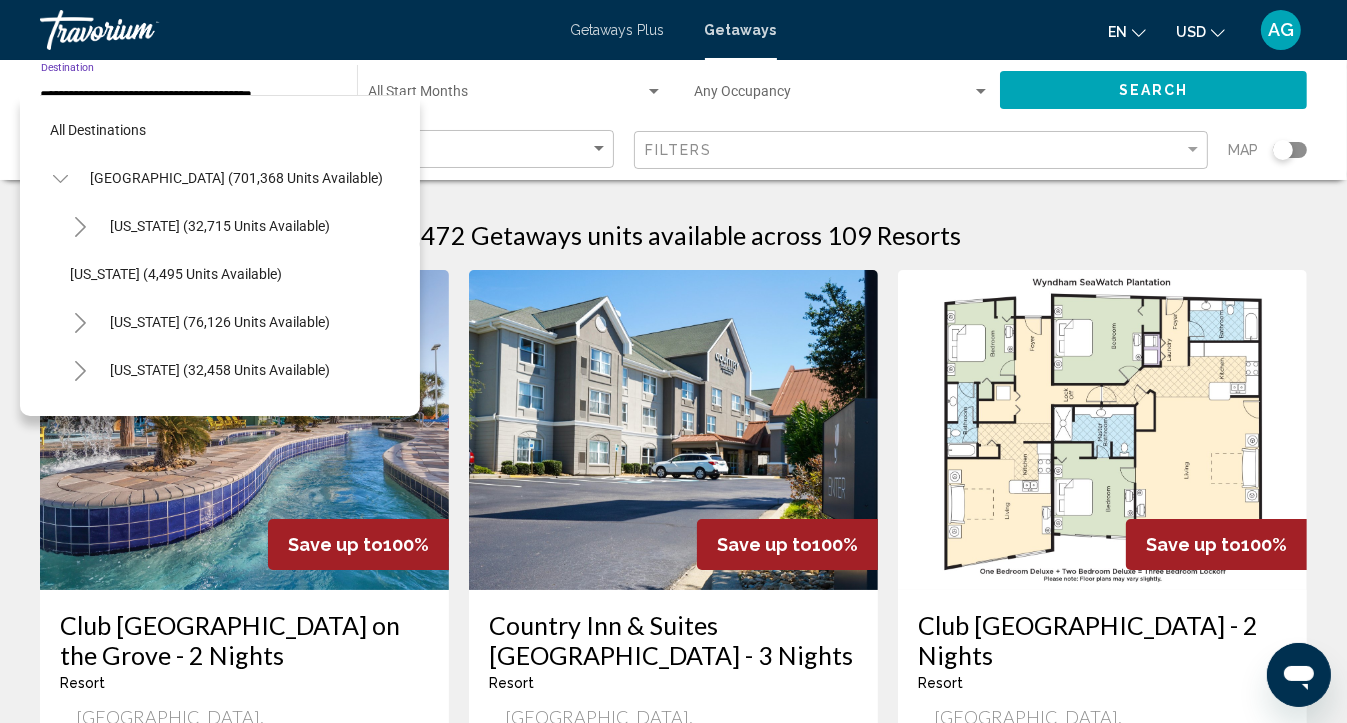 scroll, scrollTop: 1710, scrollLeft: 0, axis: vertical 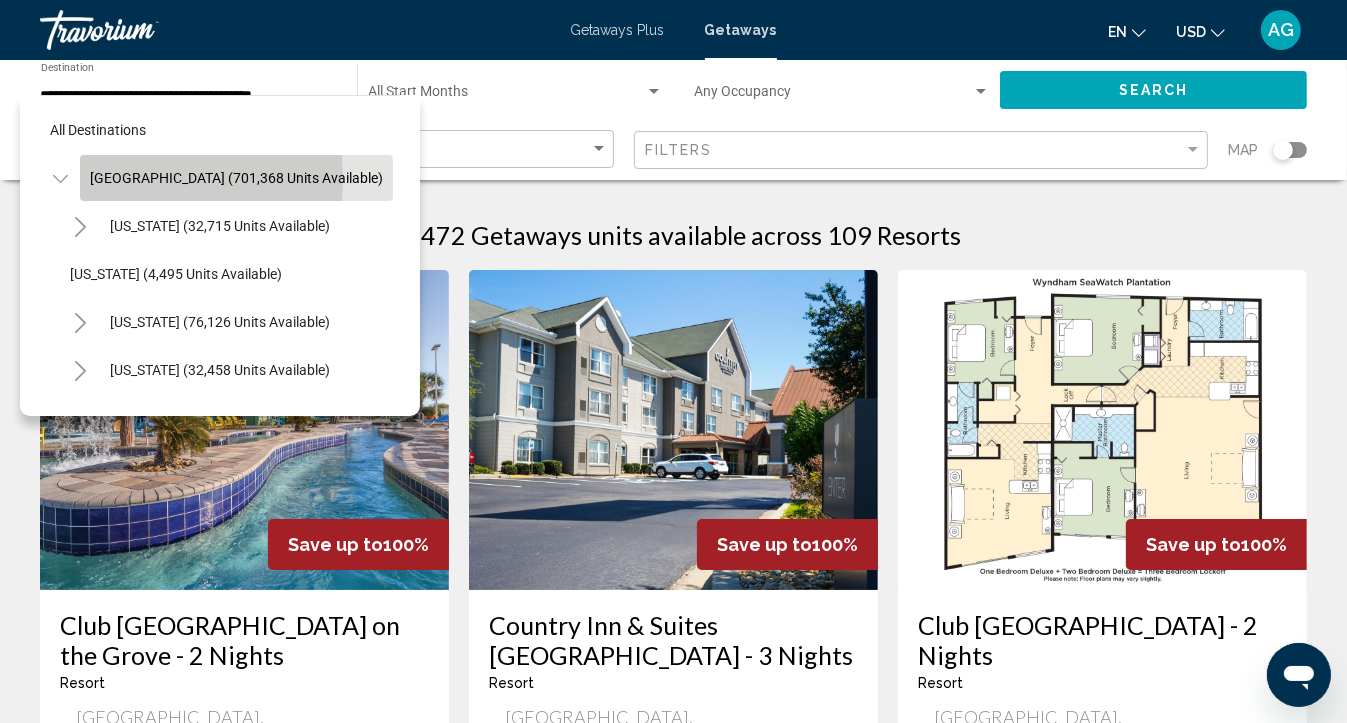 click on "[GEOGRAPHIC_DATA] (701,368 units available)" 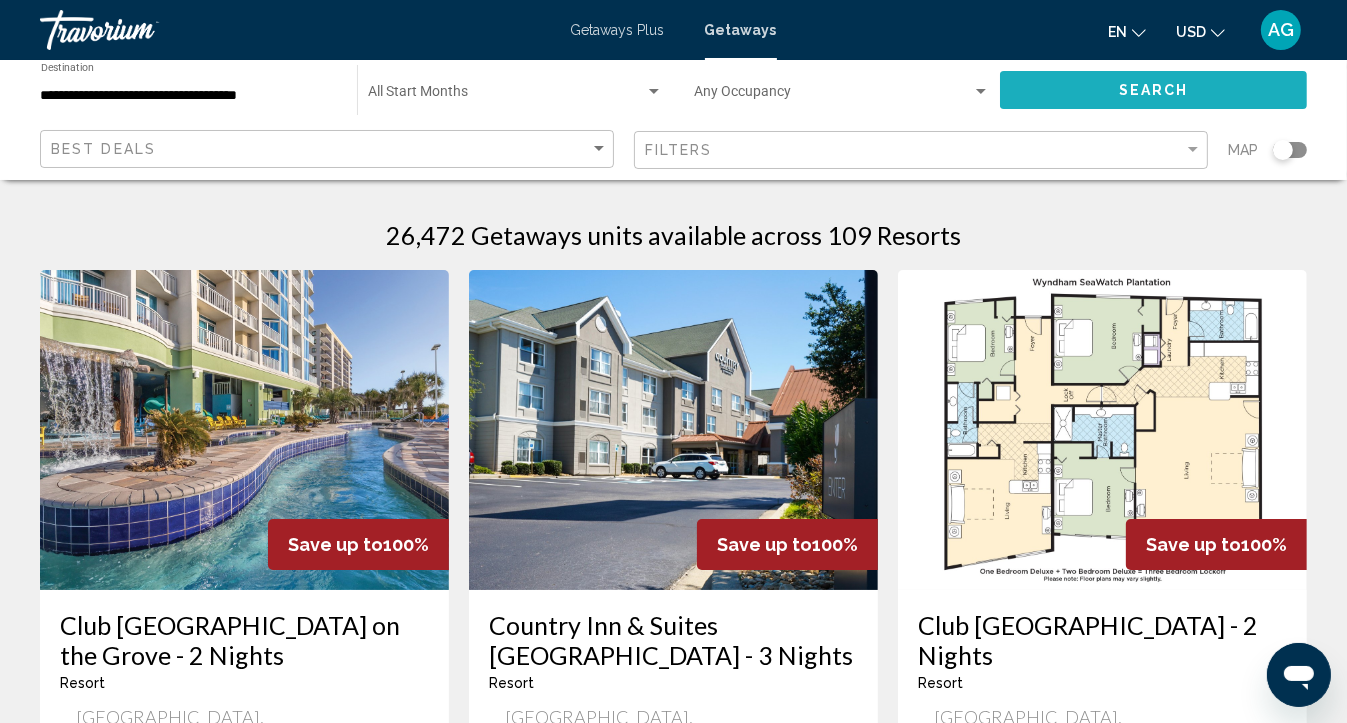 click on "Search" 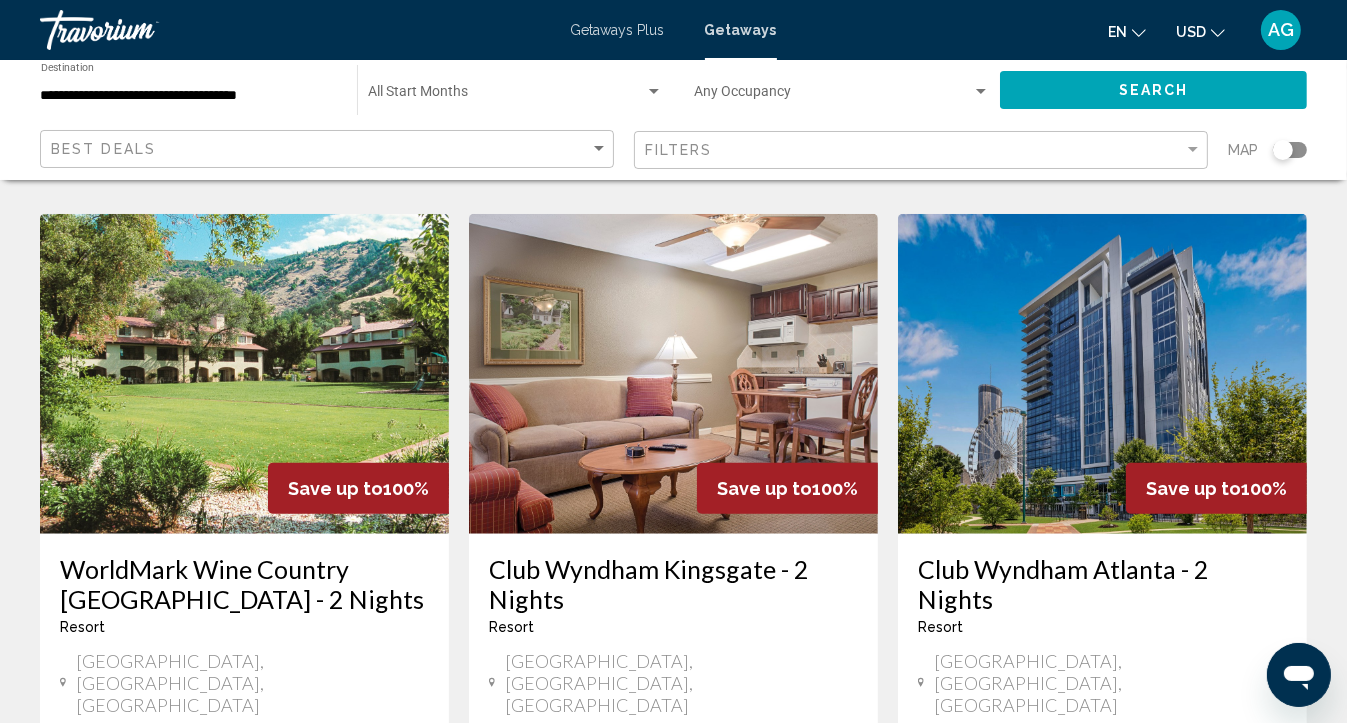 scroll, scrollTop: 1626, scrollLeft: 0, axis: vertical 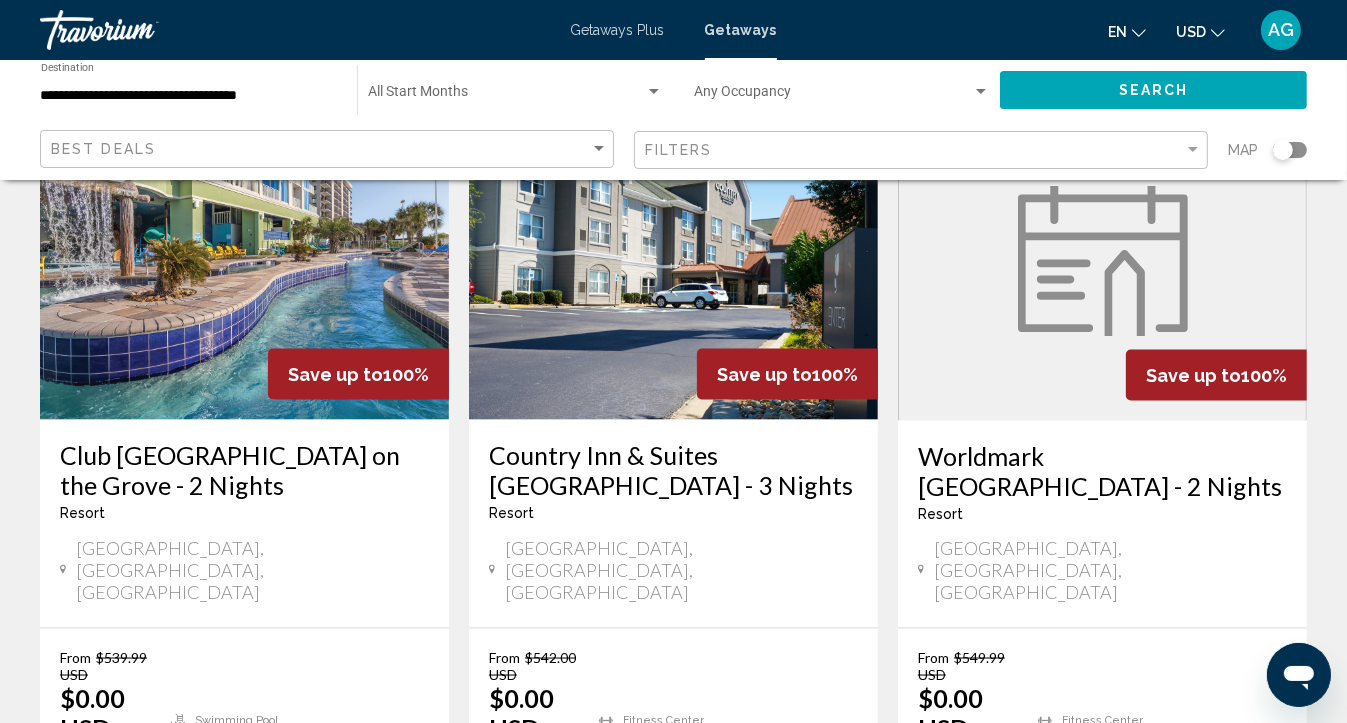 drag, startPoint x: 1326, startPoint y: 601, endPoint x: 1326, endPoint y: 542, distance: 59 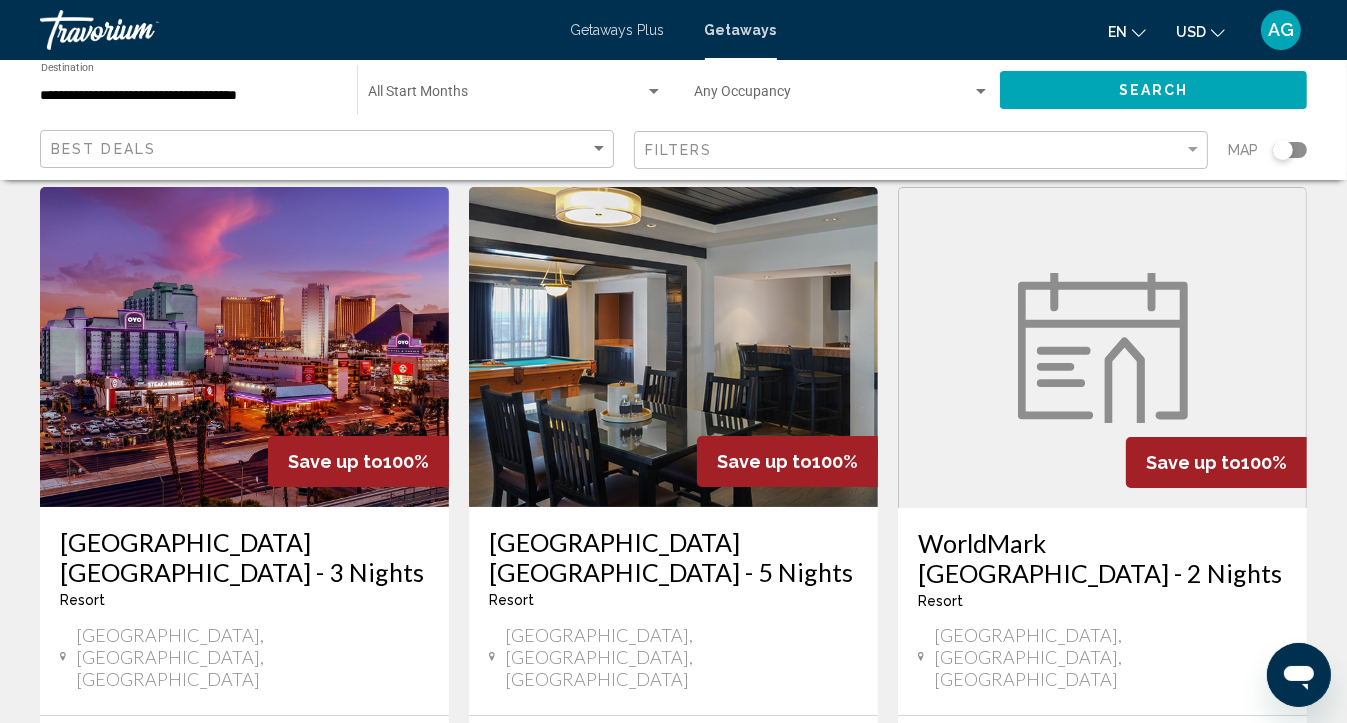 scroll, scrollTop: 0, scrollLeft: 0, axis: both 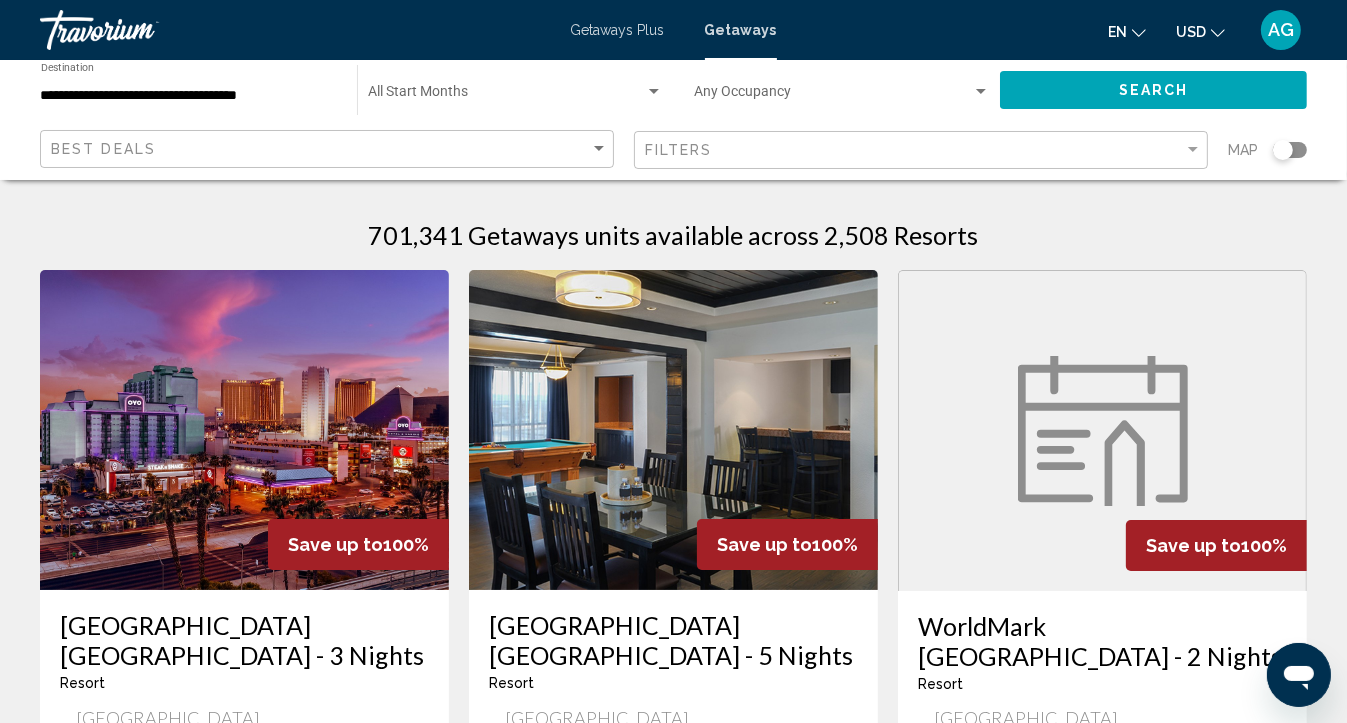 click at bounding box center [654, 92] 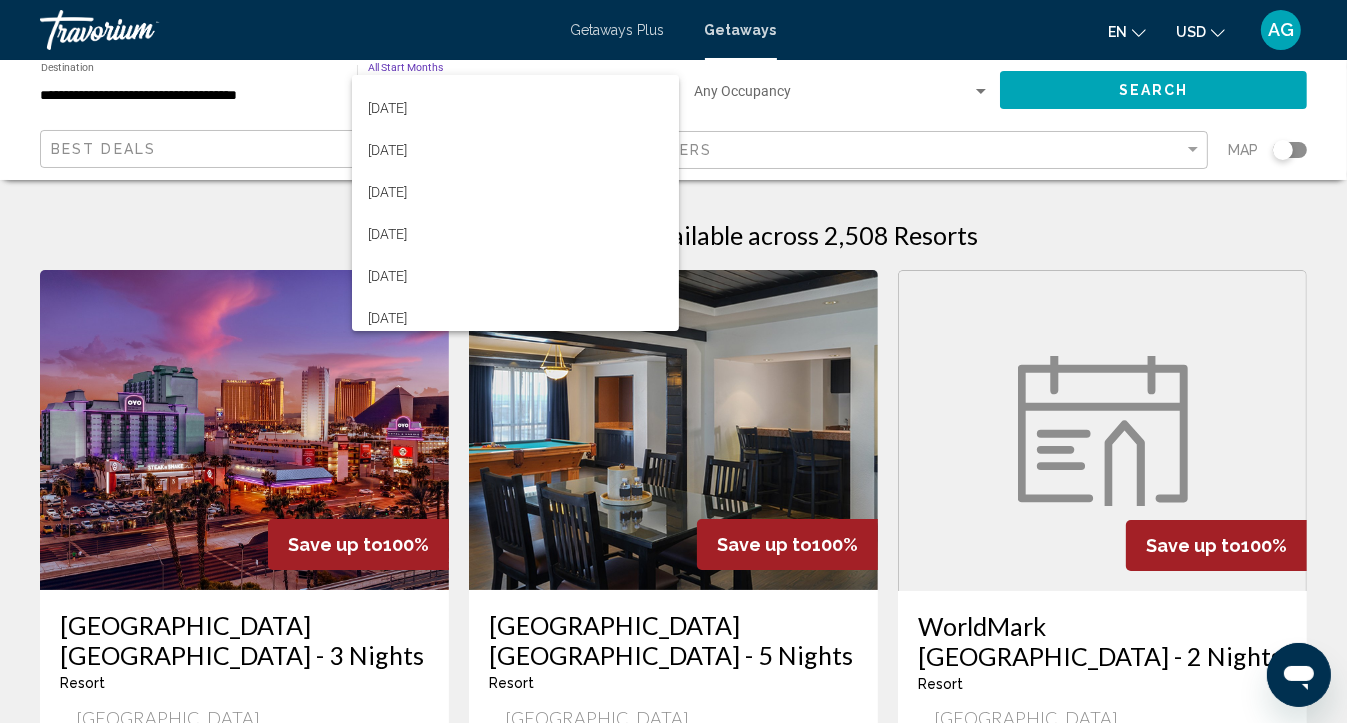 scroll, scrollTop: 335, scrollLeft: 0, axis: vertical 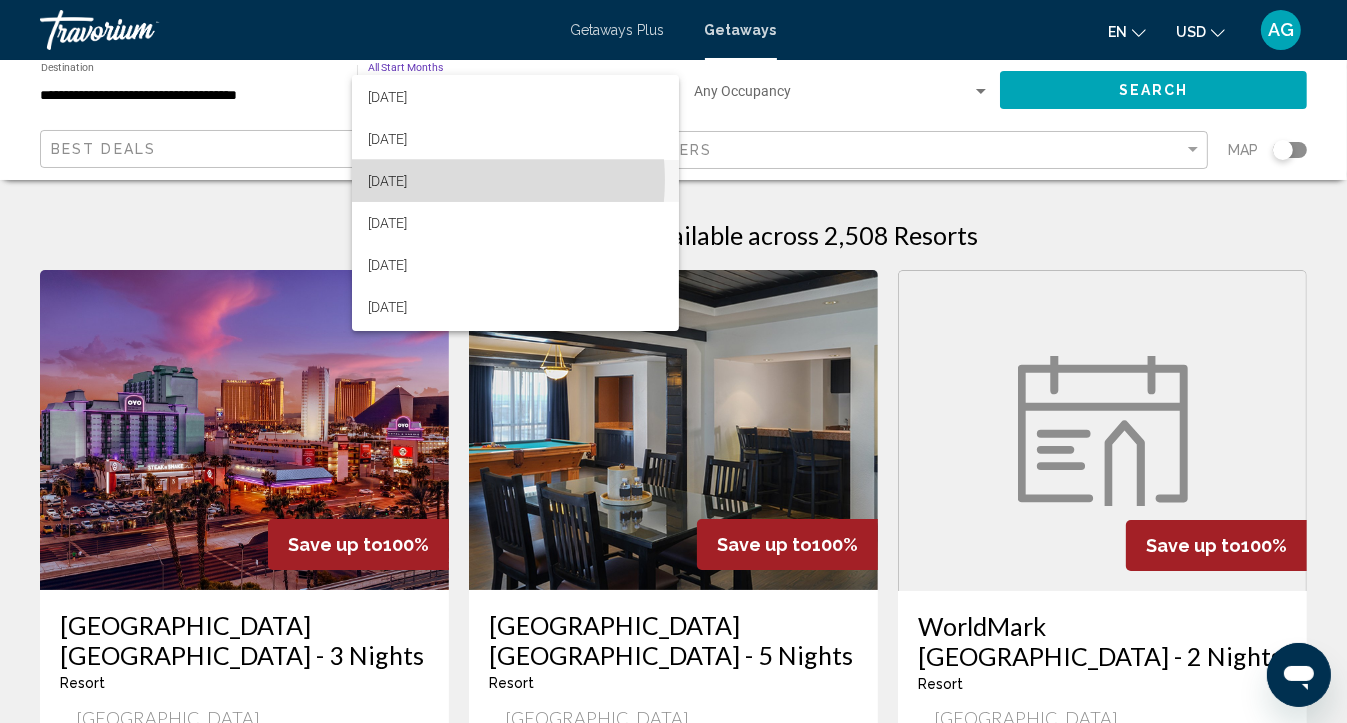 click on "[DATE]" at bounding box center [515, 181] 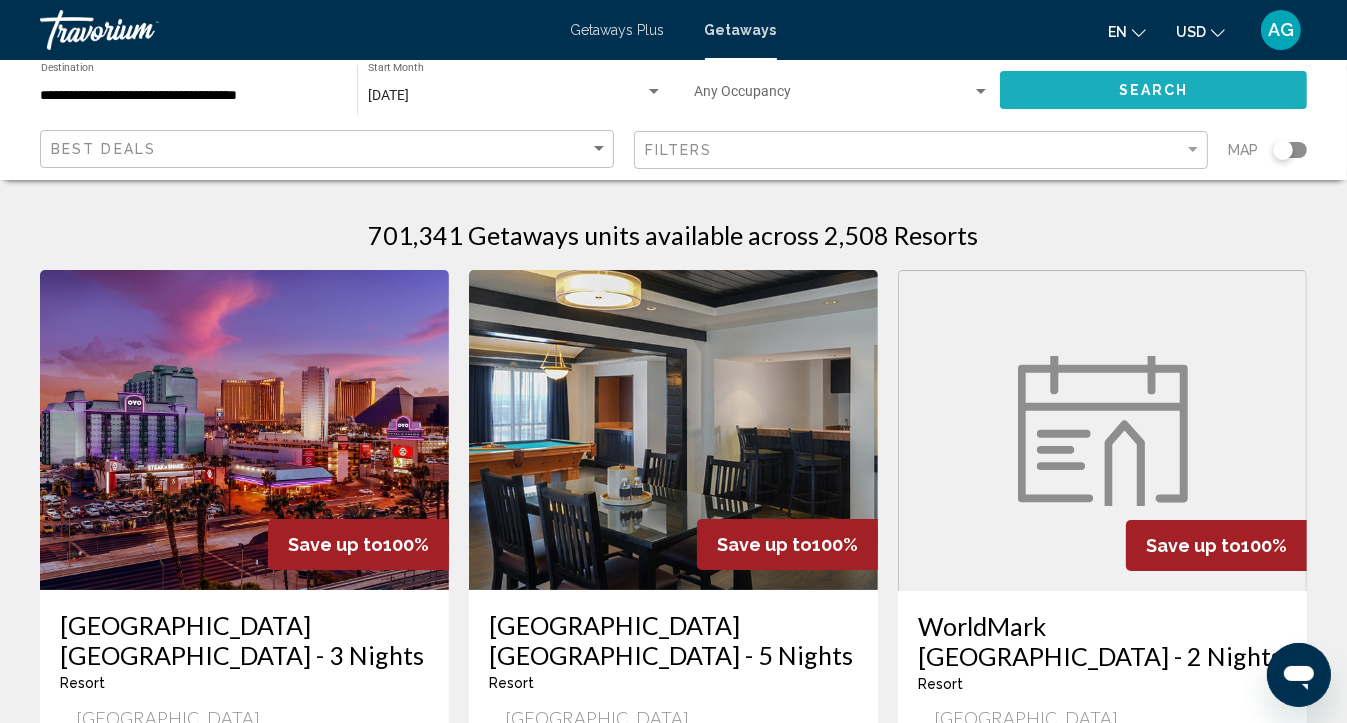 click on "Search" 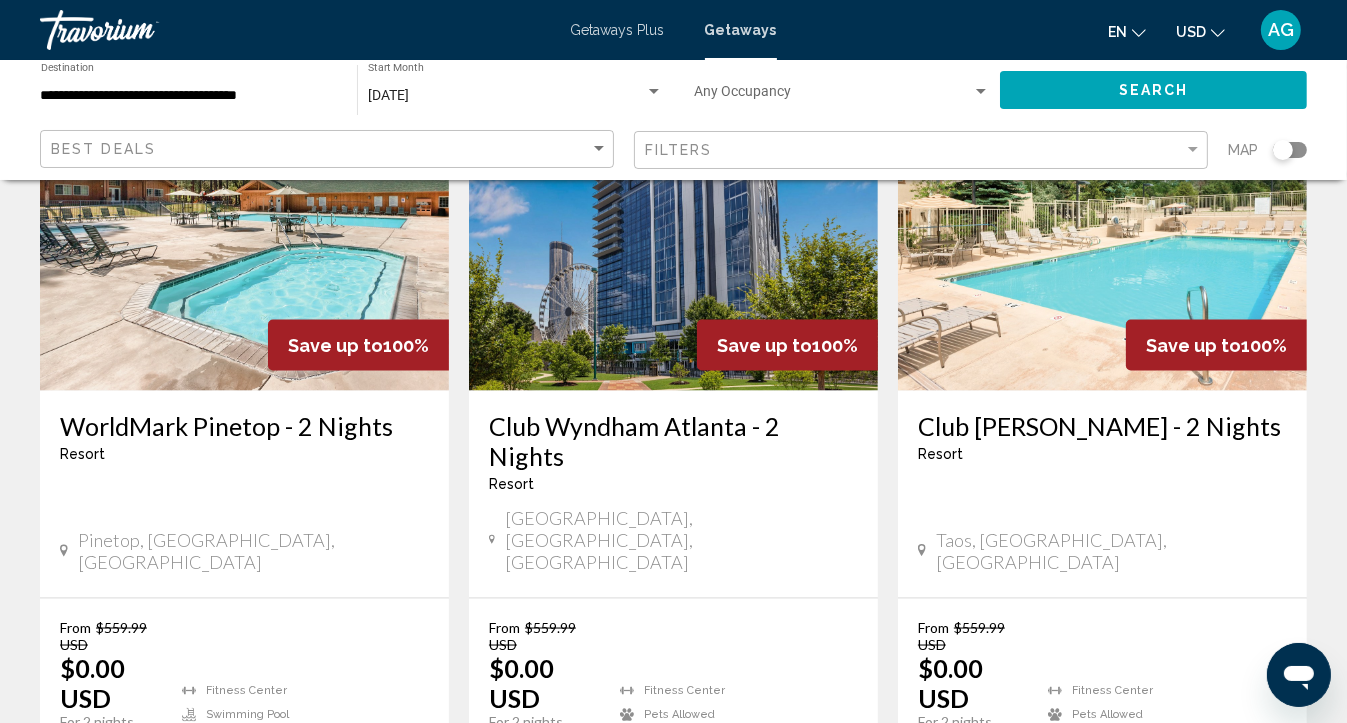 scroll, scrollTop: 2729, scrollLeft: 0, axis: vertical 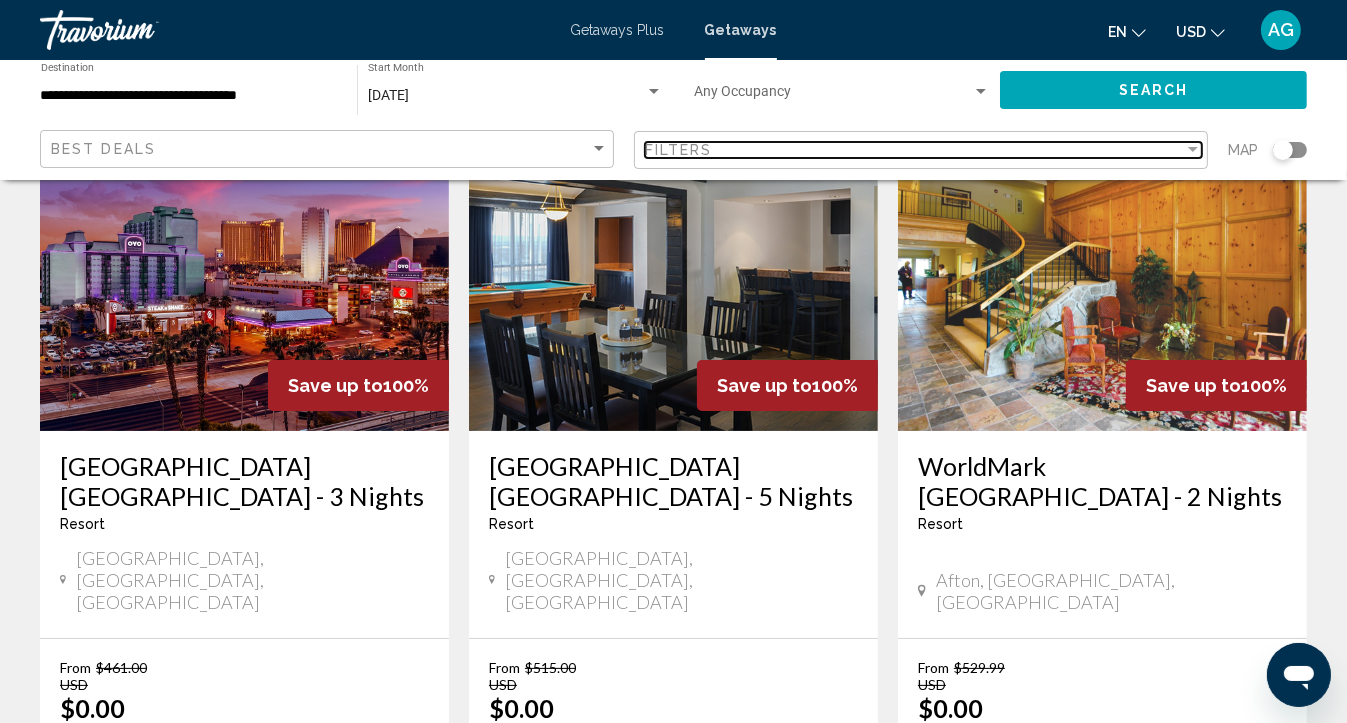 click at bounding box center (1193, 149) 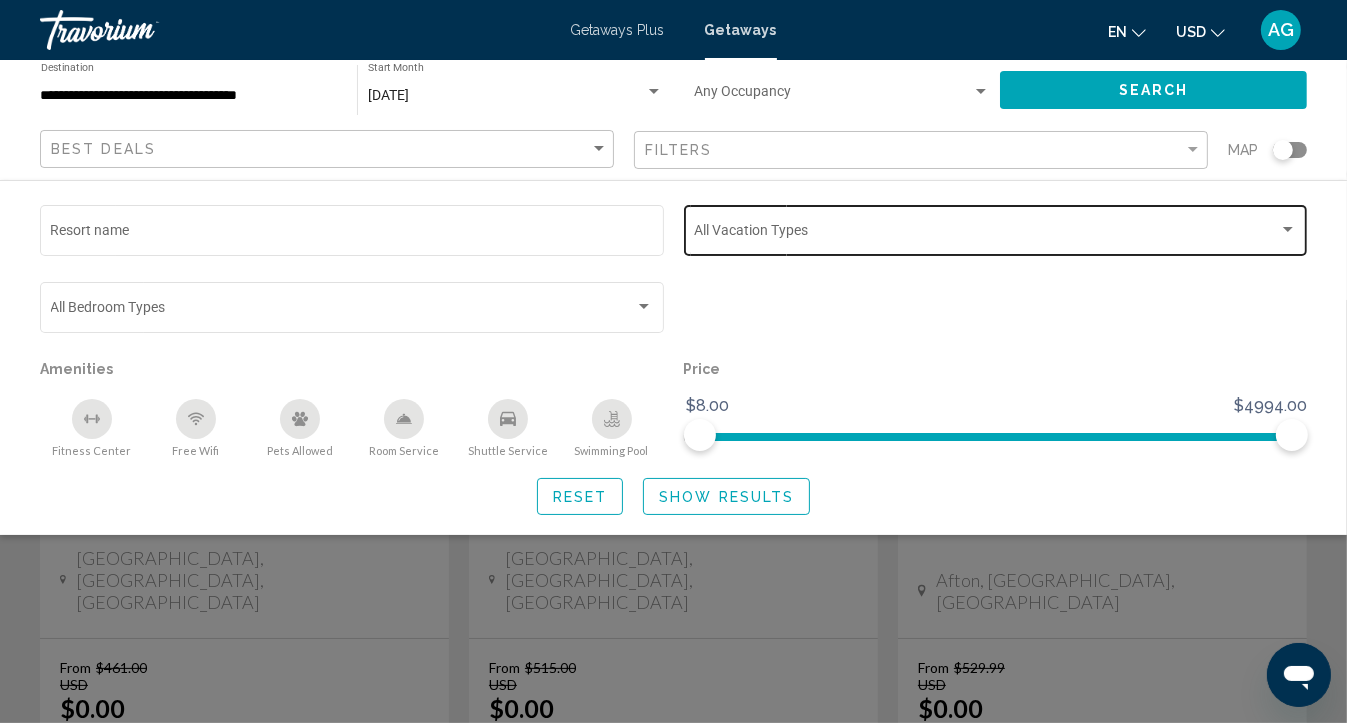 click at bounding box center (986, 234) 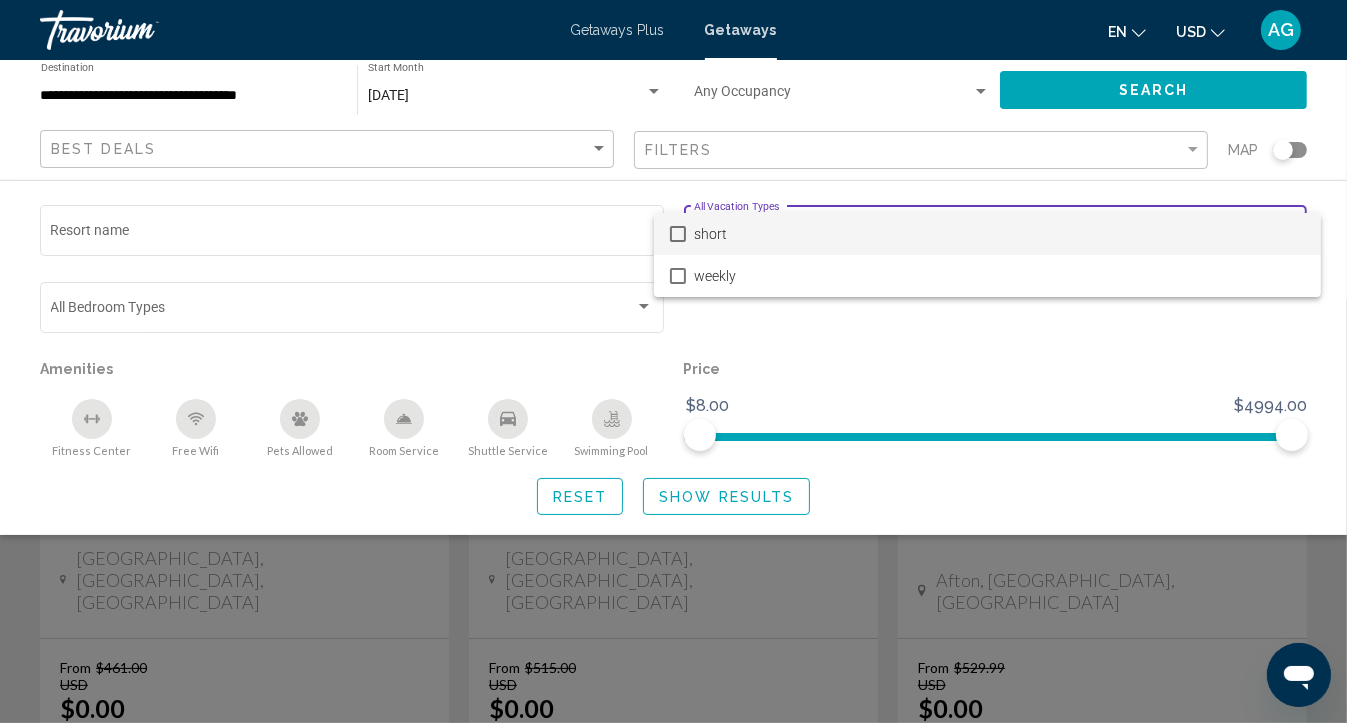 click at bounding box center [673, 361] 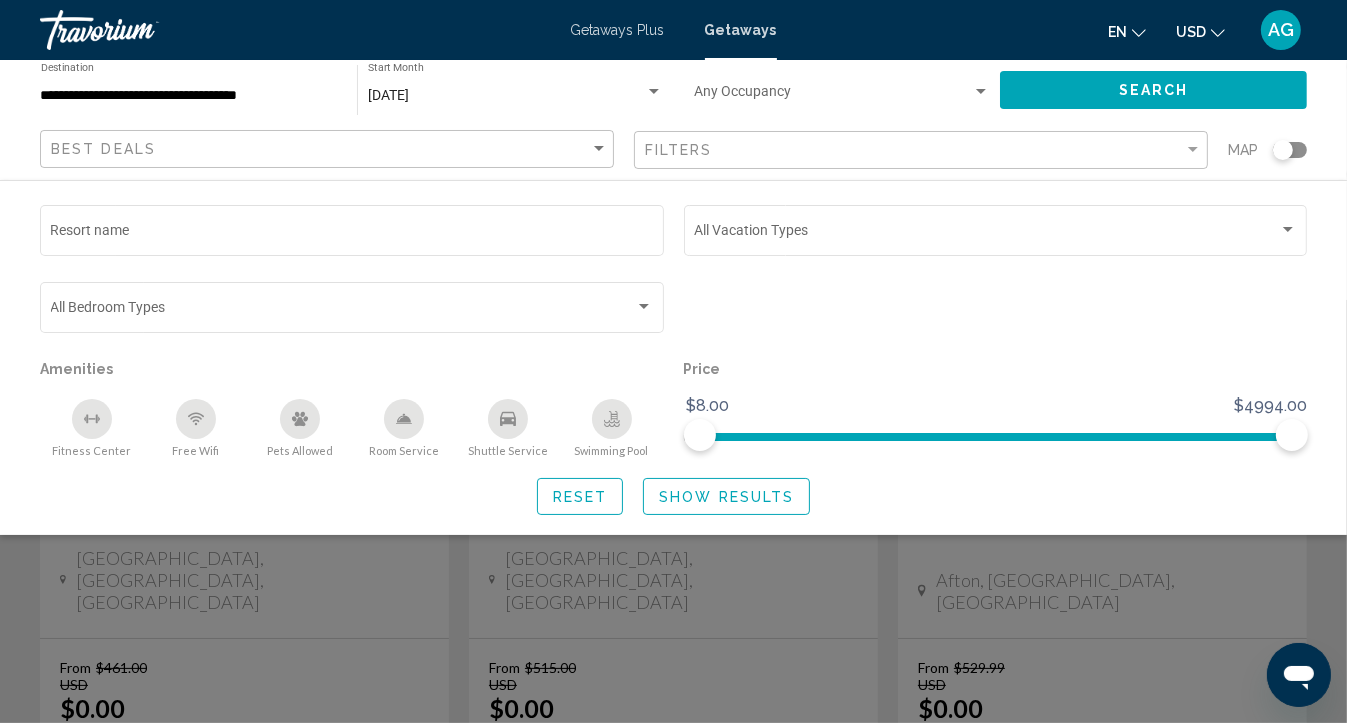 click on "**********" at bounding box center [189, 96] 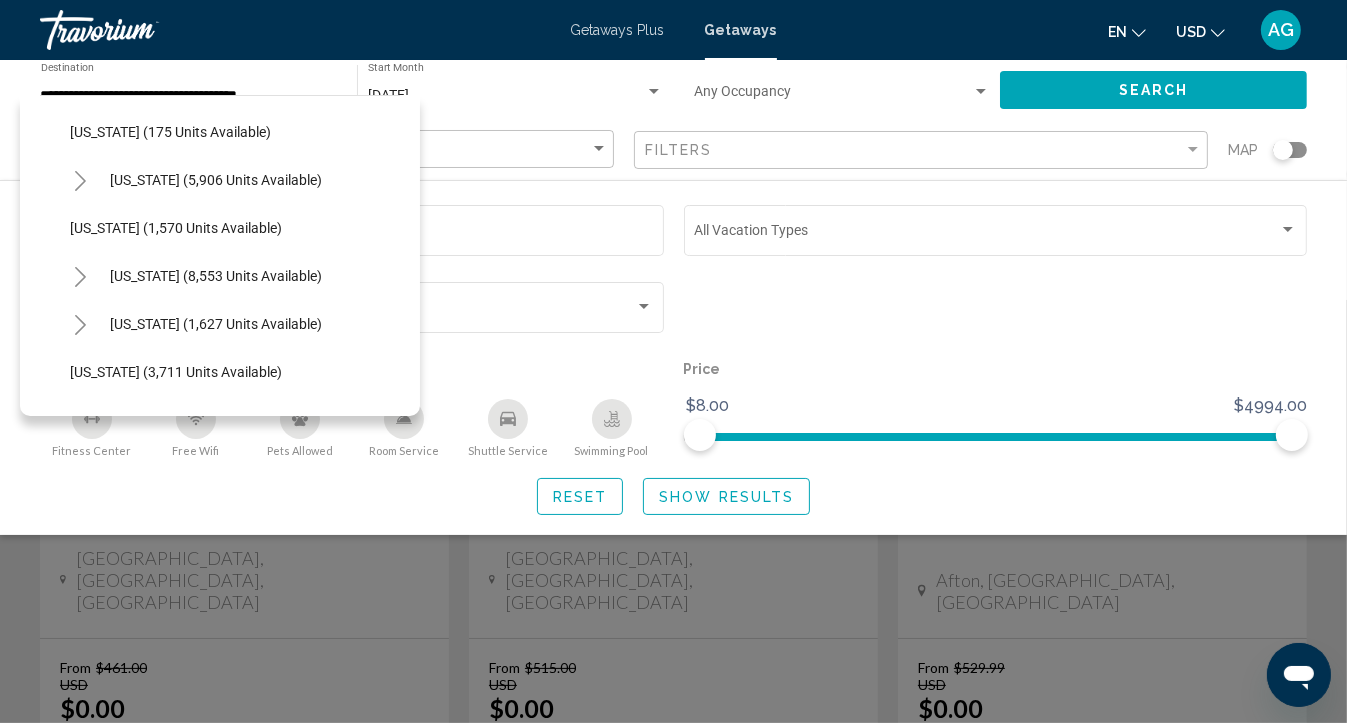 scroll, scrollTop: 1063, scrollLeft: 0, axis: vertical 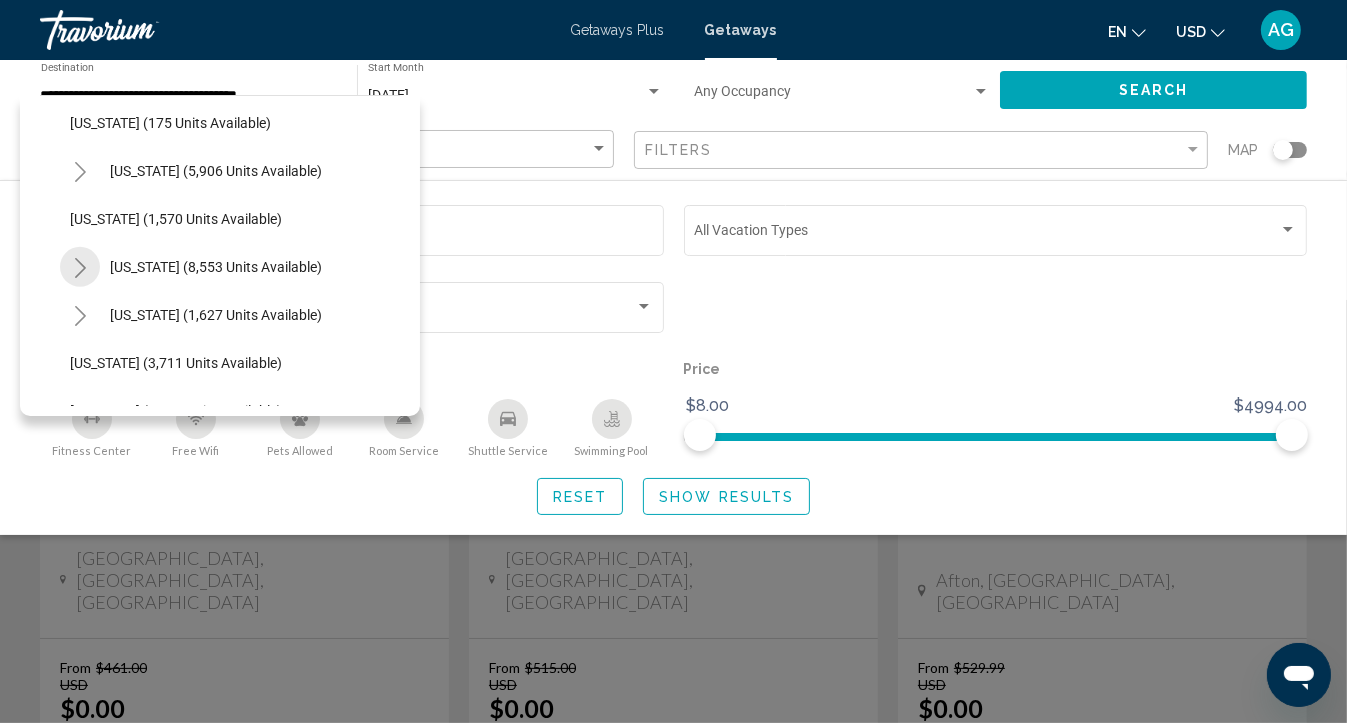 click 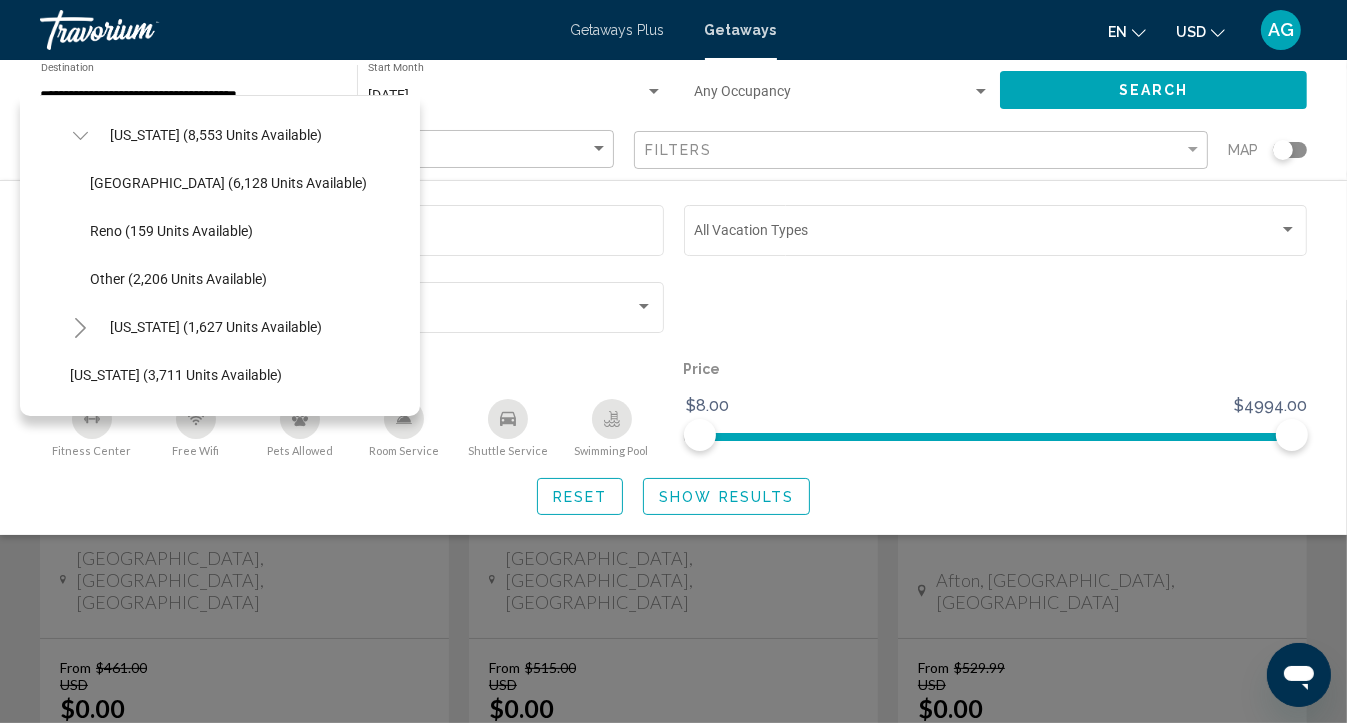 scroll, scrollTop: 1204, scrollLeft: 0, axis: vertical 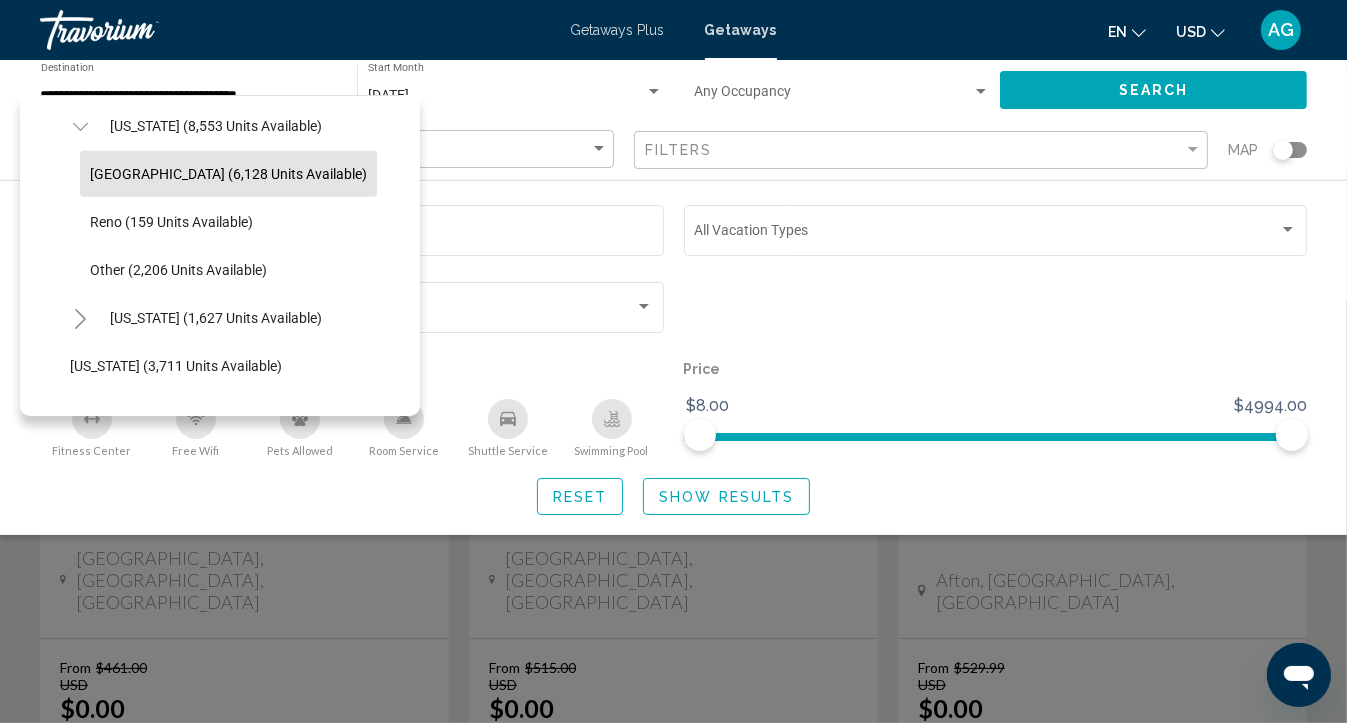 click on "[GEOGRAPHIC_DATA] (6,128 units available)" 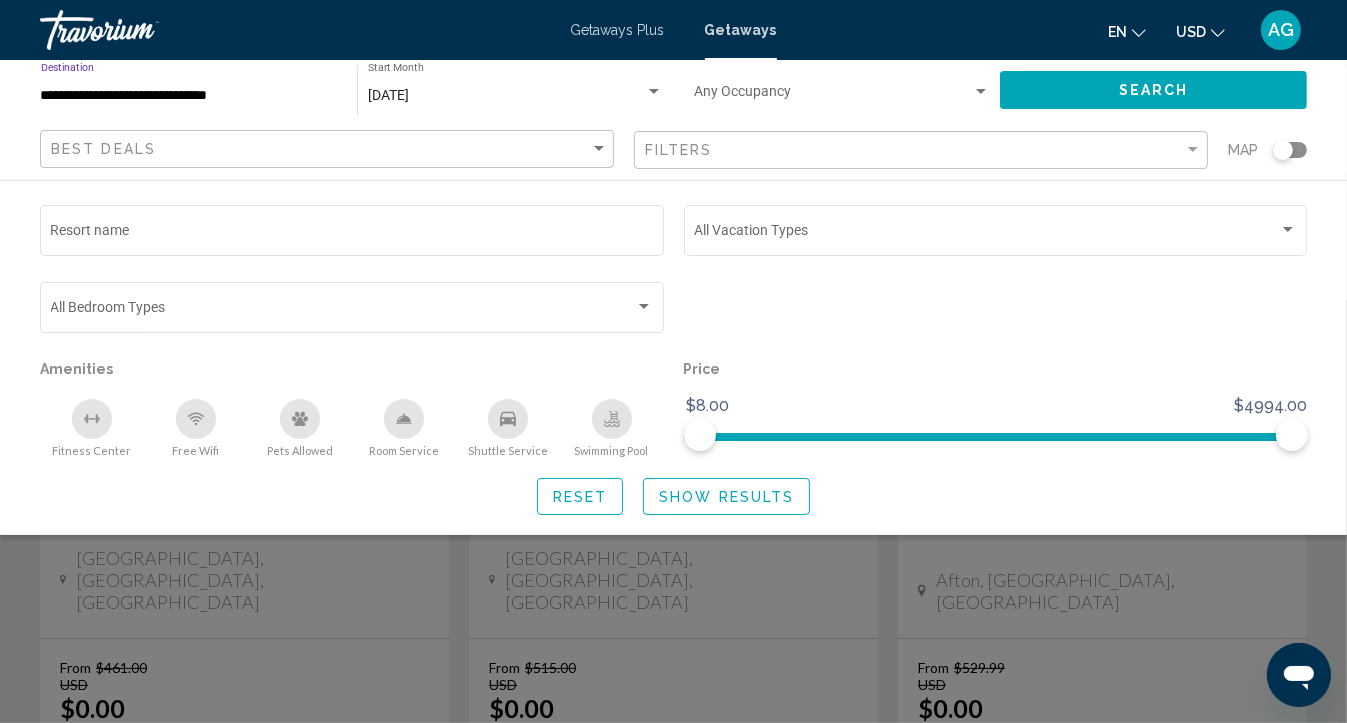 click on "Show Results" 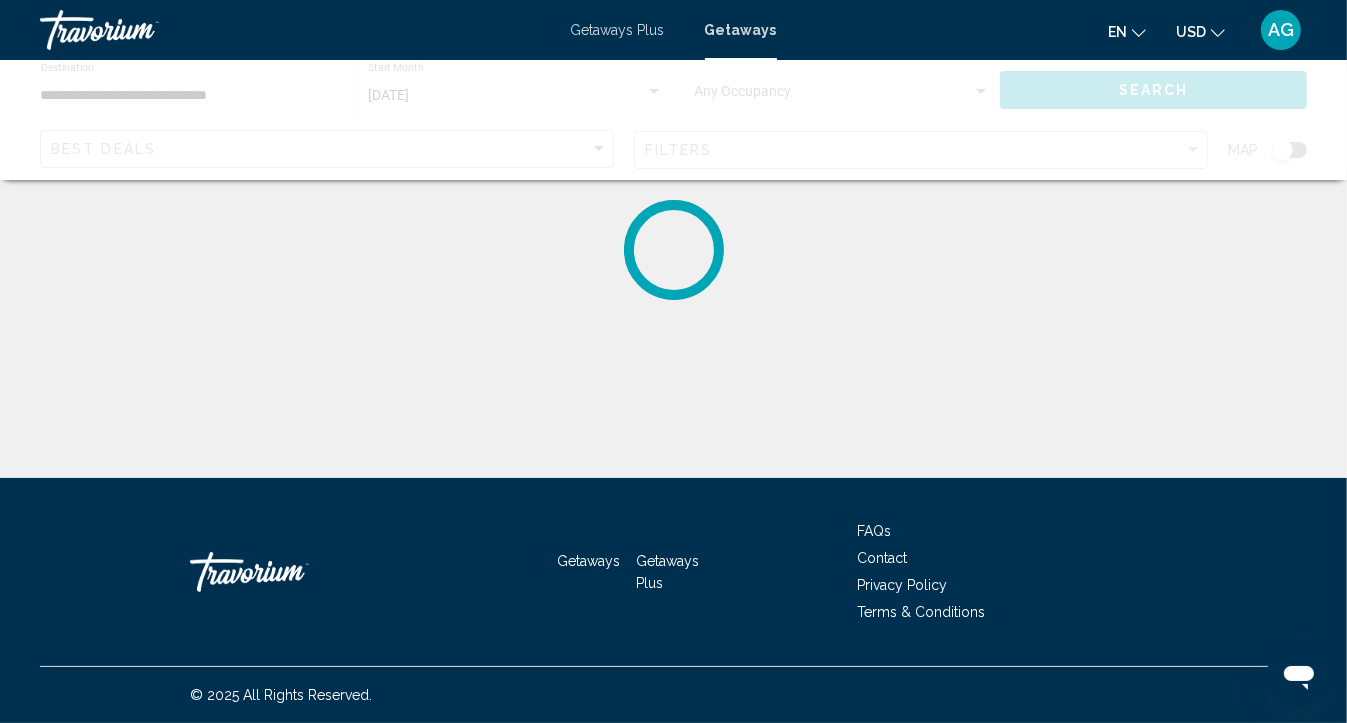 scroll, scrollTop: 0, scrollLeft: 0, axis: both 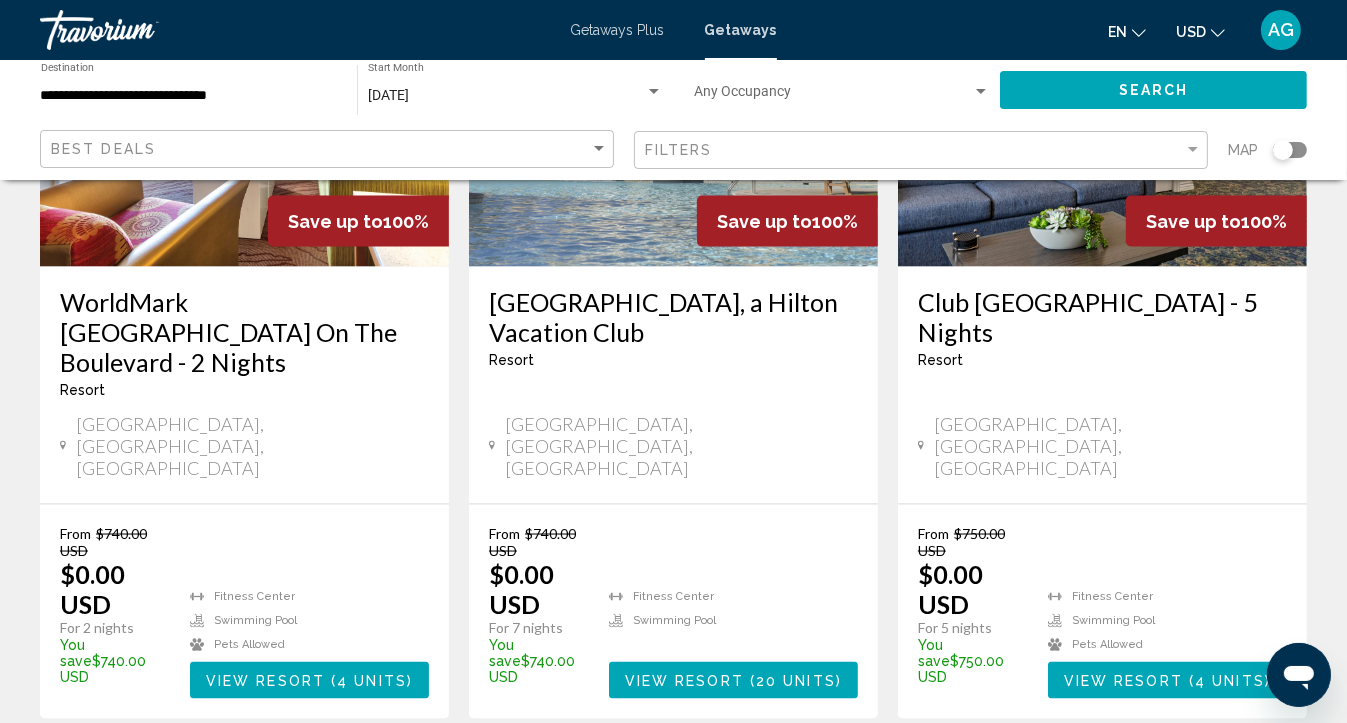 click on "2" at bounding box center [674, 779] 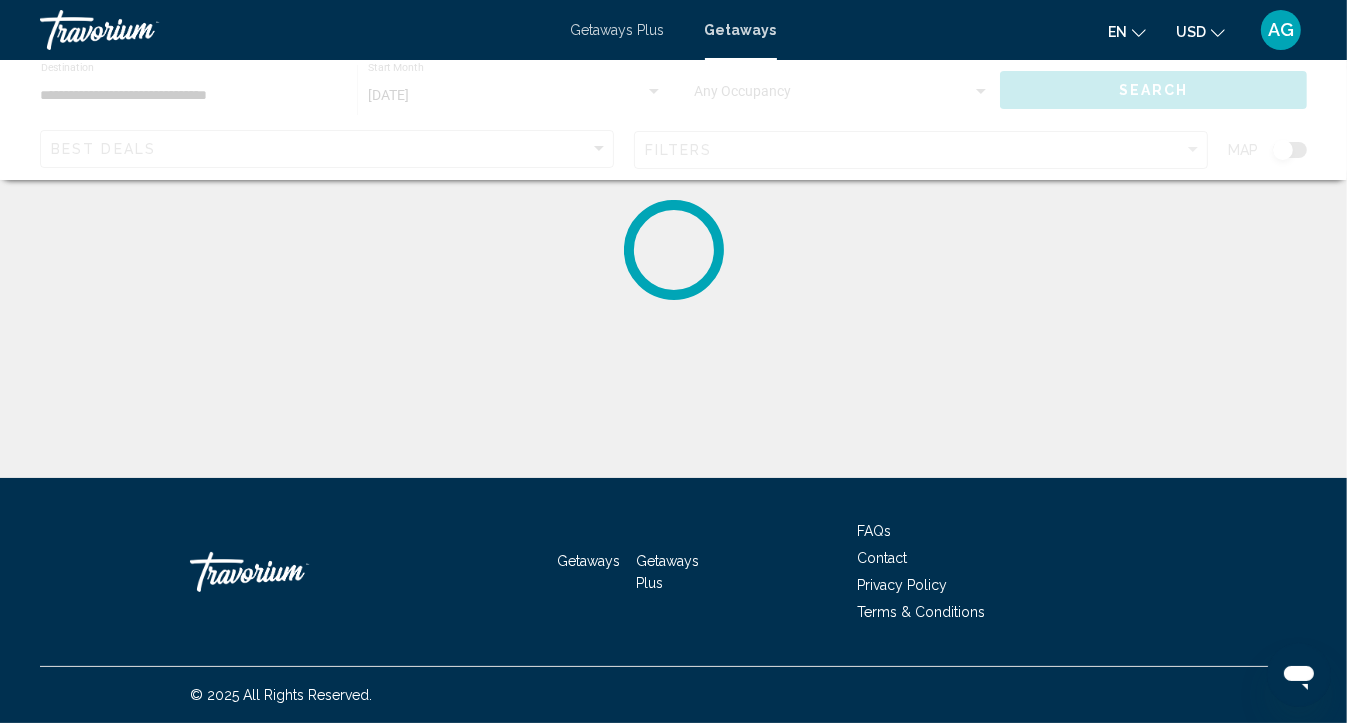scroll, scrollTop: 0, scrollLeft: 0, axis: both 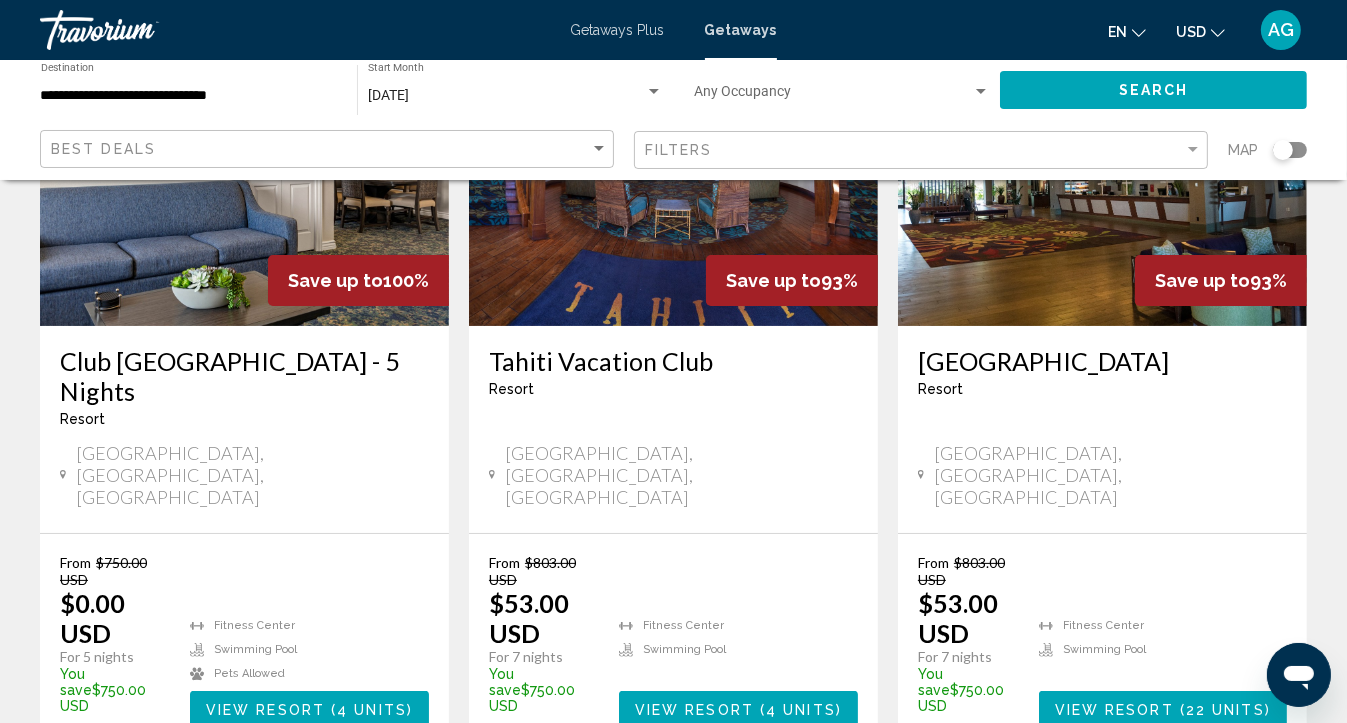 click on "View Resort" at bounding box center (265, 710) 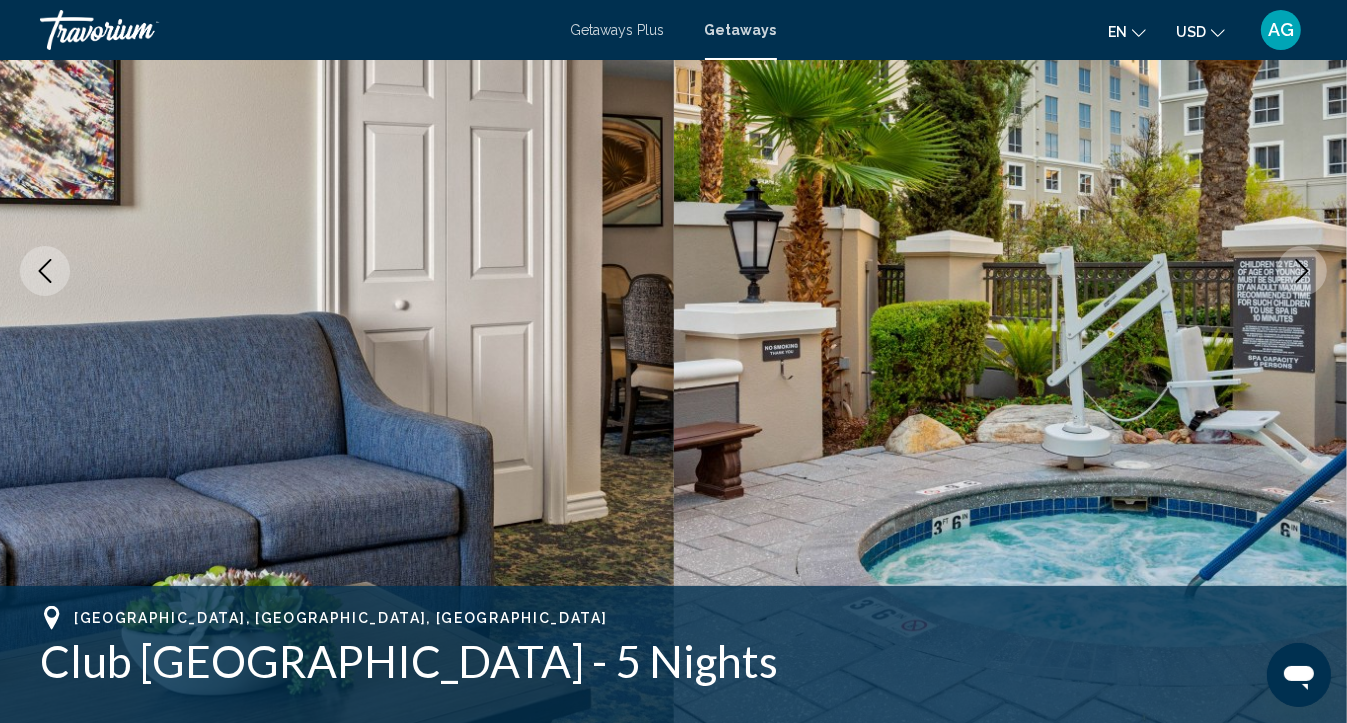 scroll, scrollTop: 173, scrollLeft: 0, axis: vertical 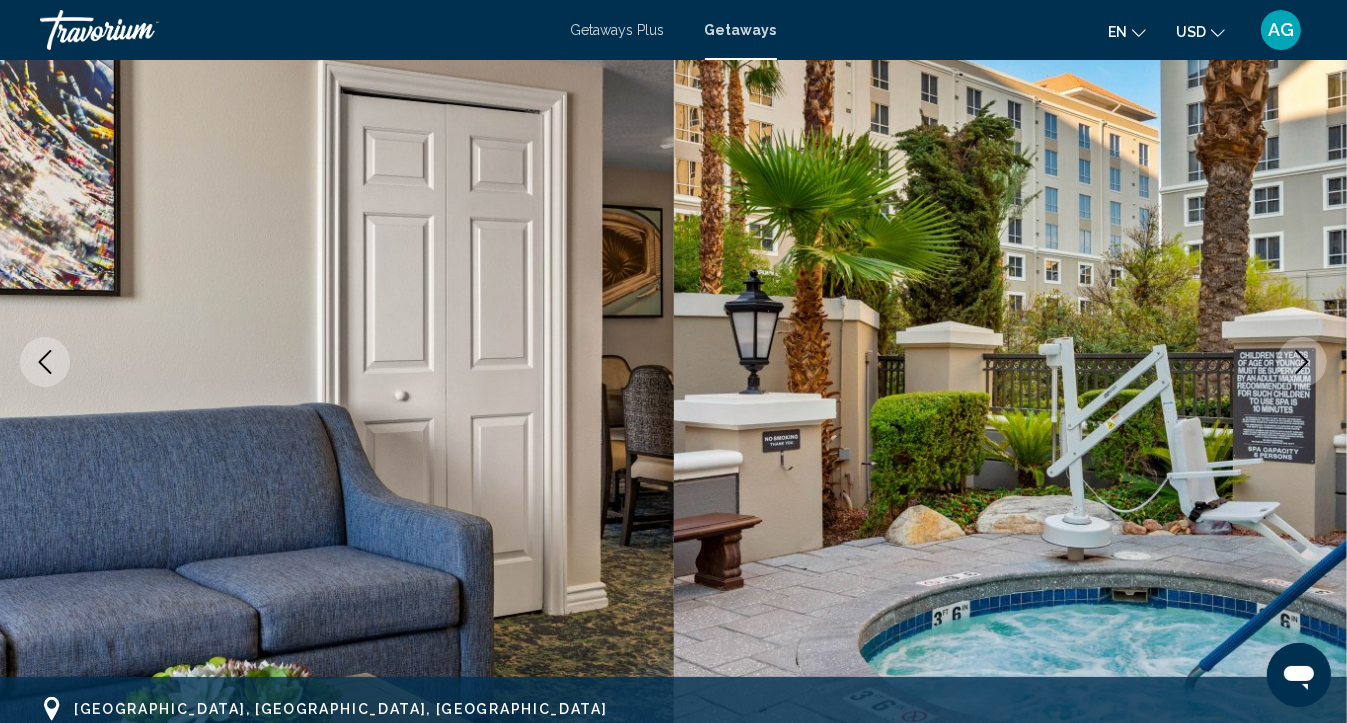click 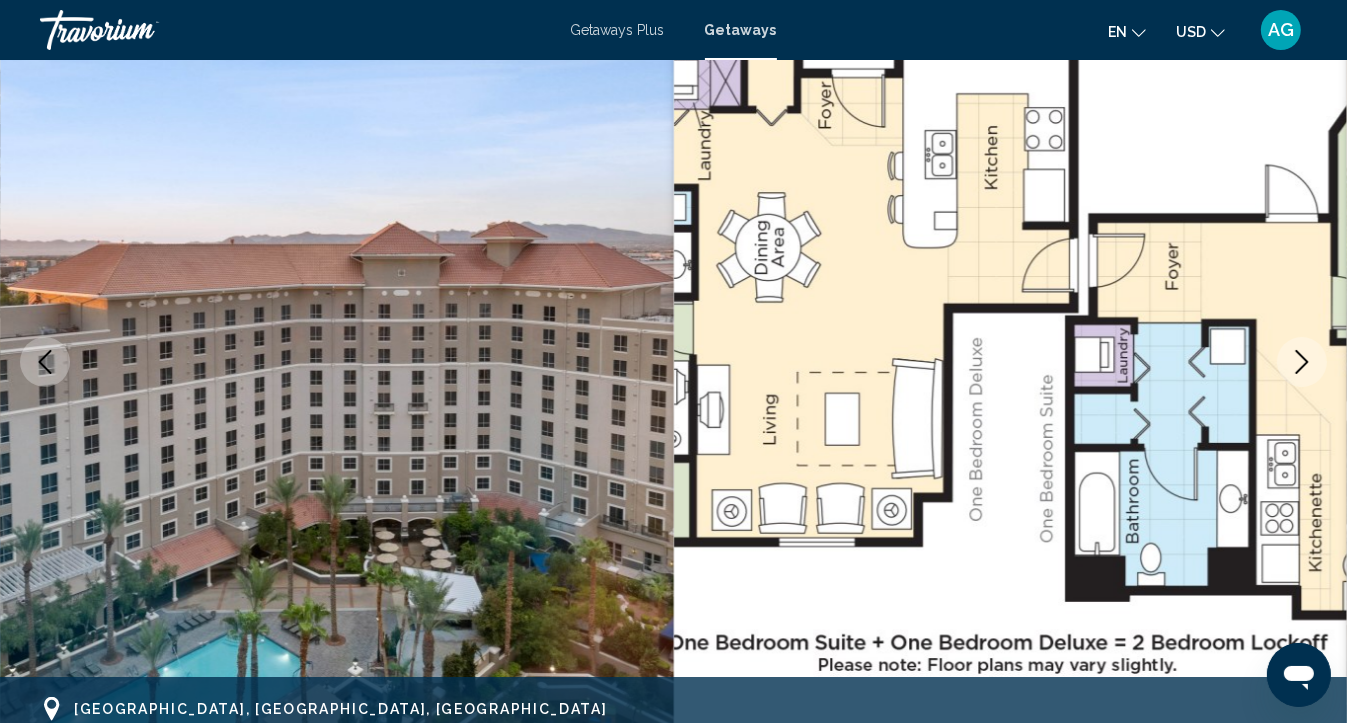 click 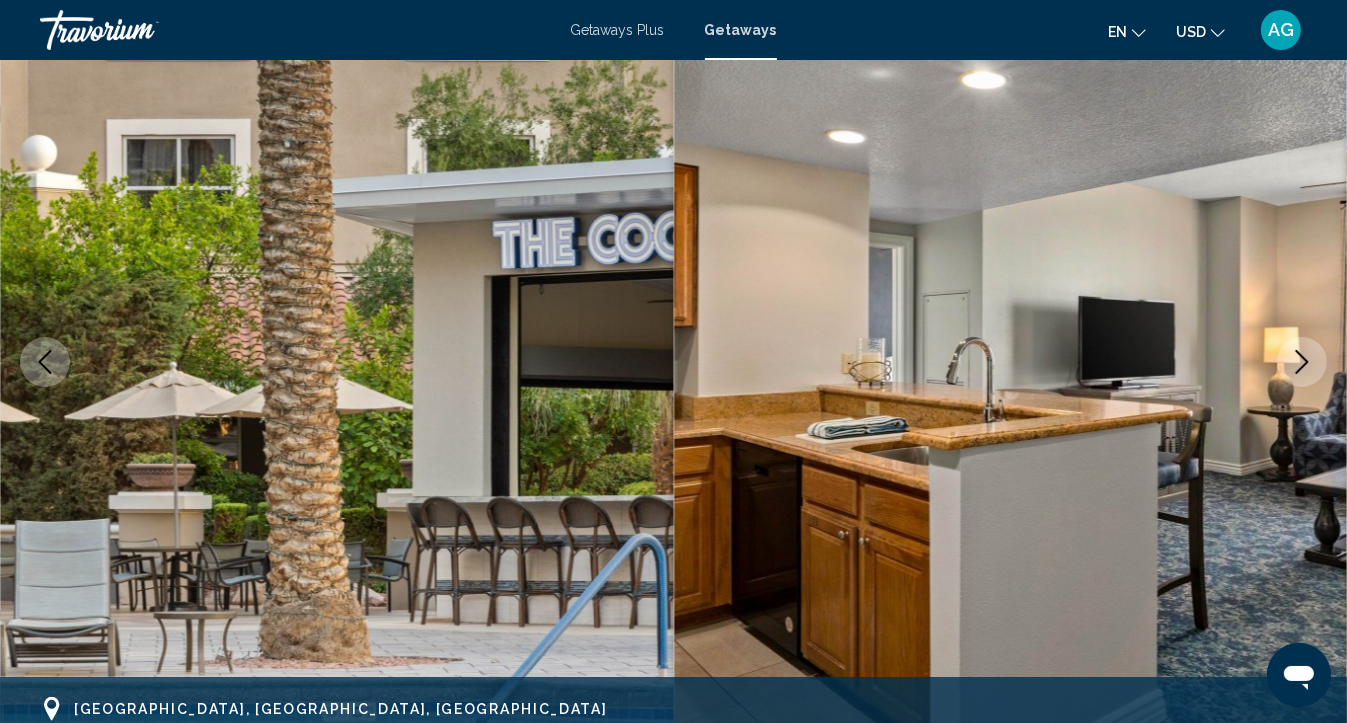 click 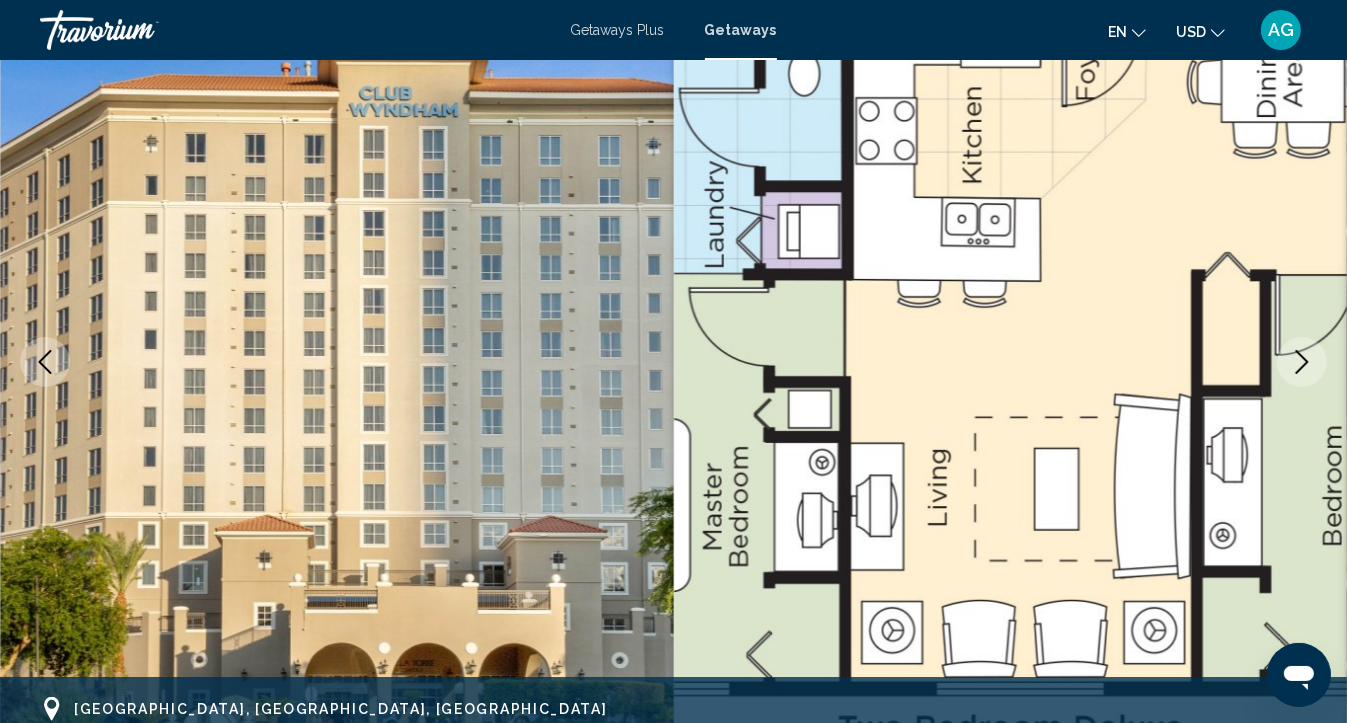 click 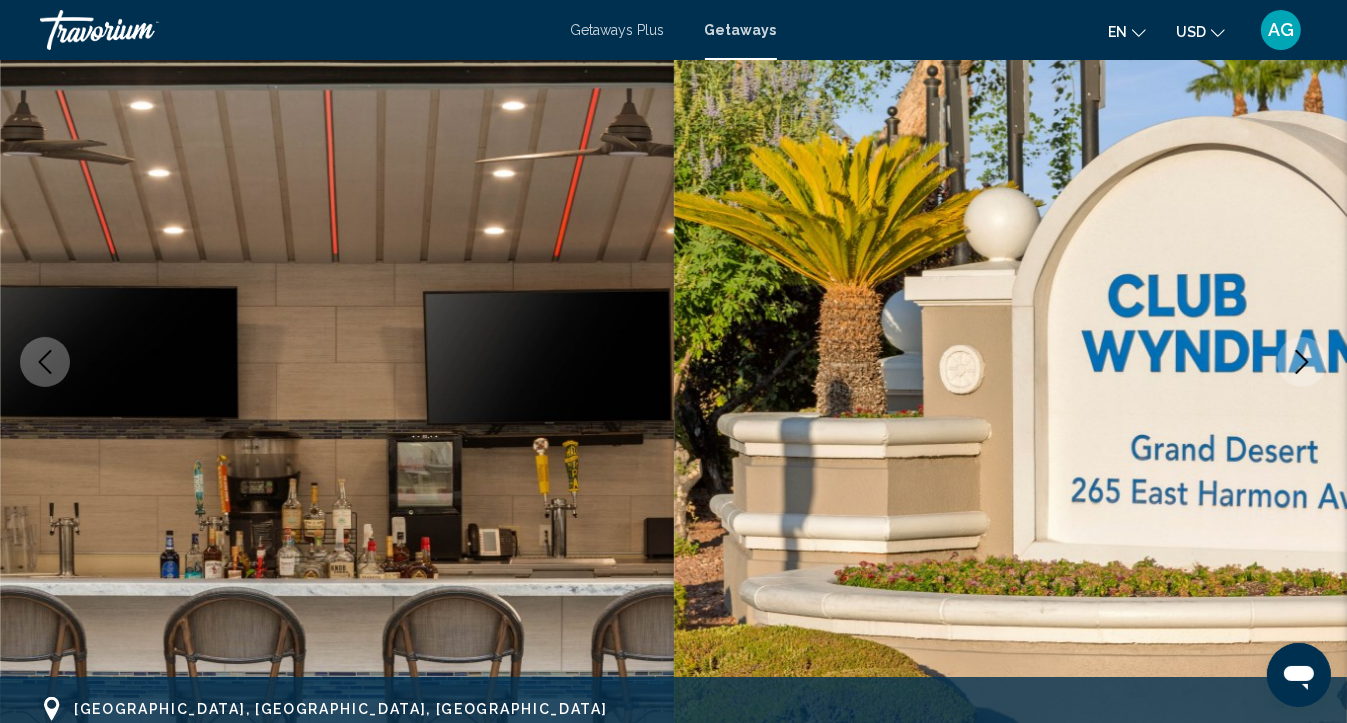 click 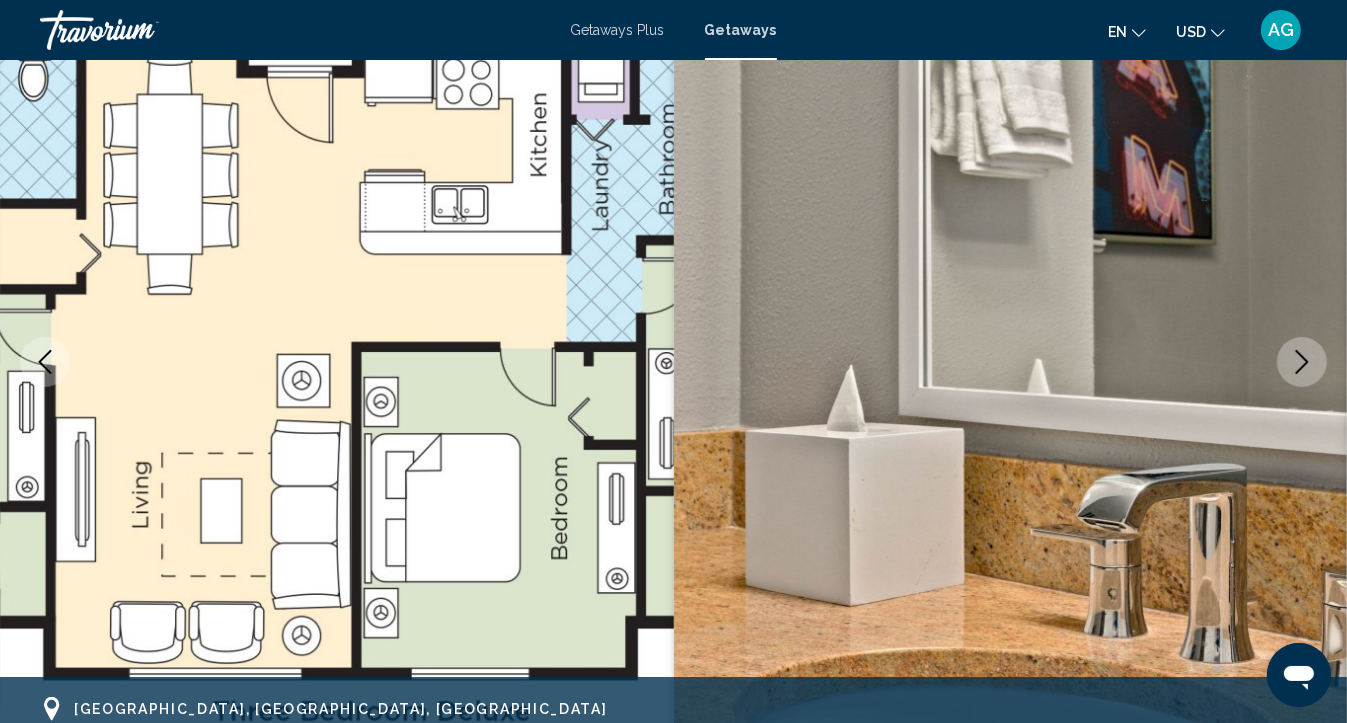 click 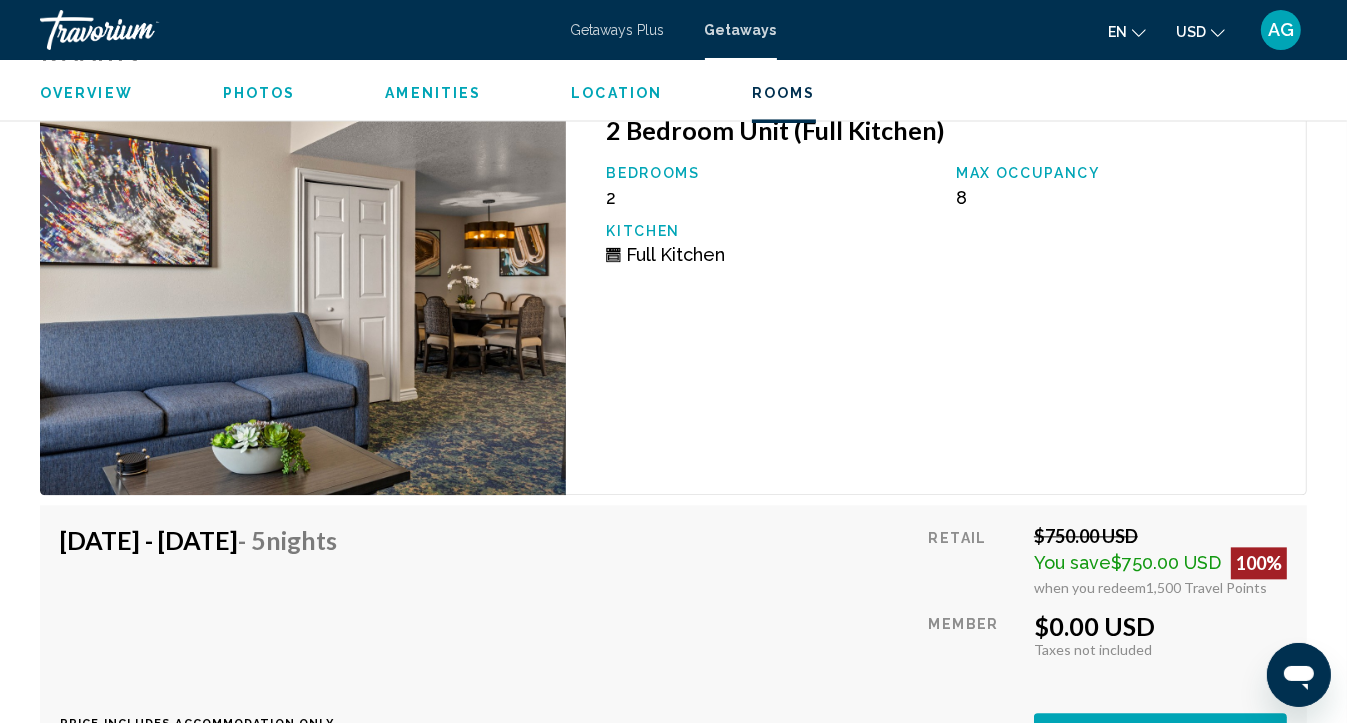 scroll, scrollTop: 3723, scrollLeft: 0, axis: vertical 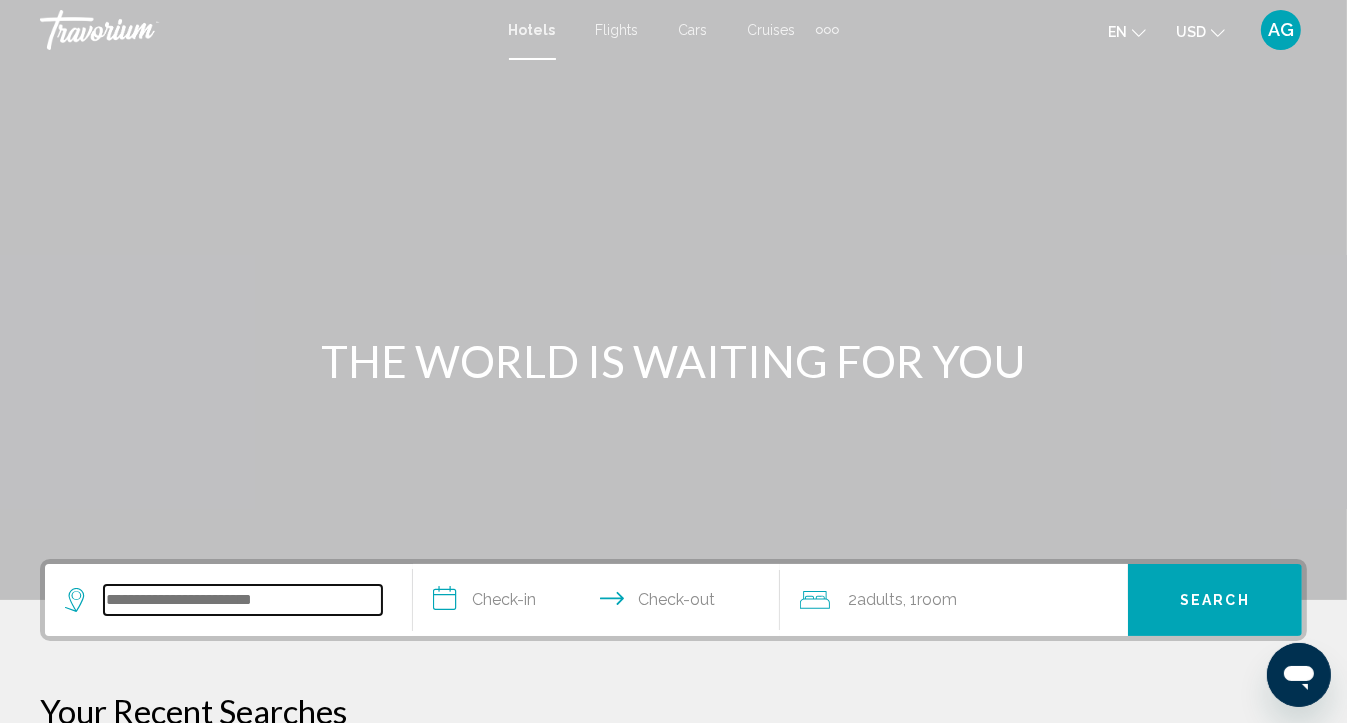 click at bounding box center (243, 600) 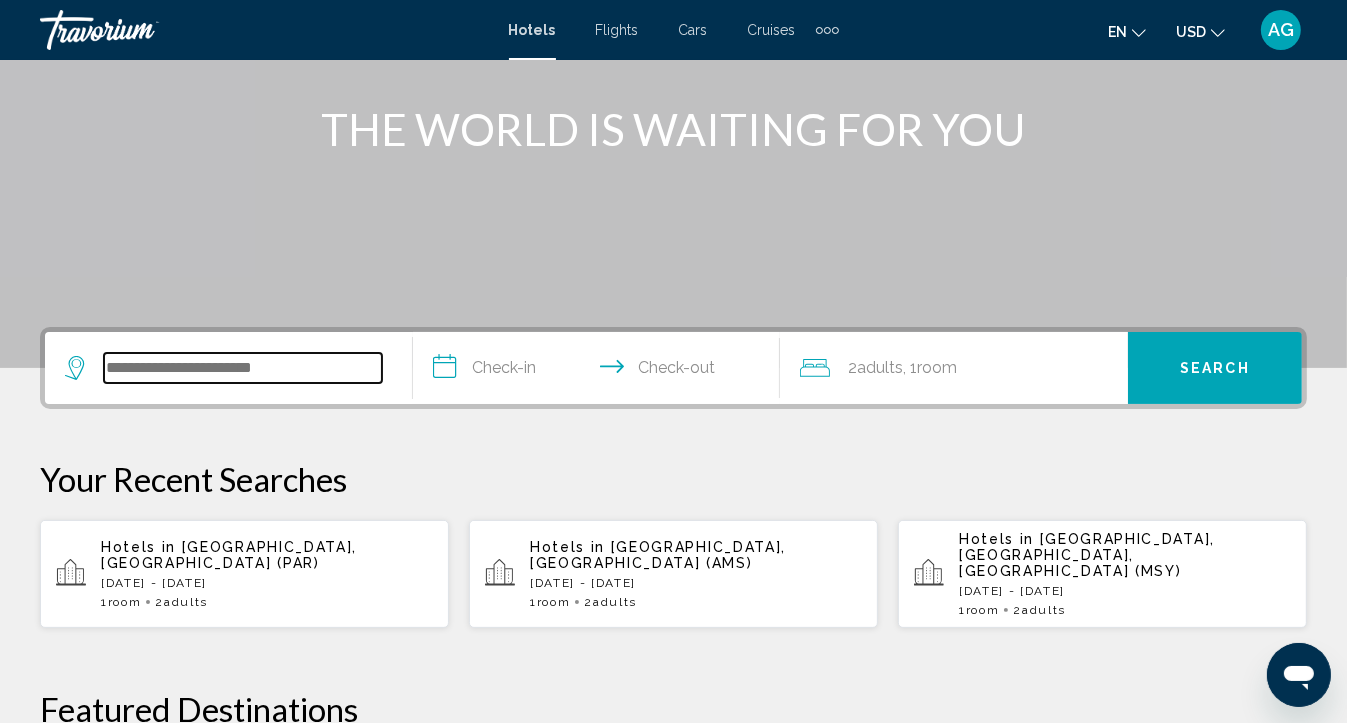 scroll, scrollTop: 493, scrollLeft: 0, axis: vertical 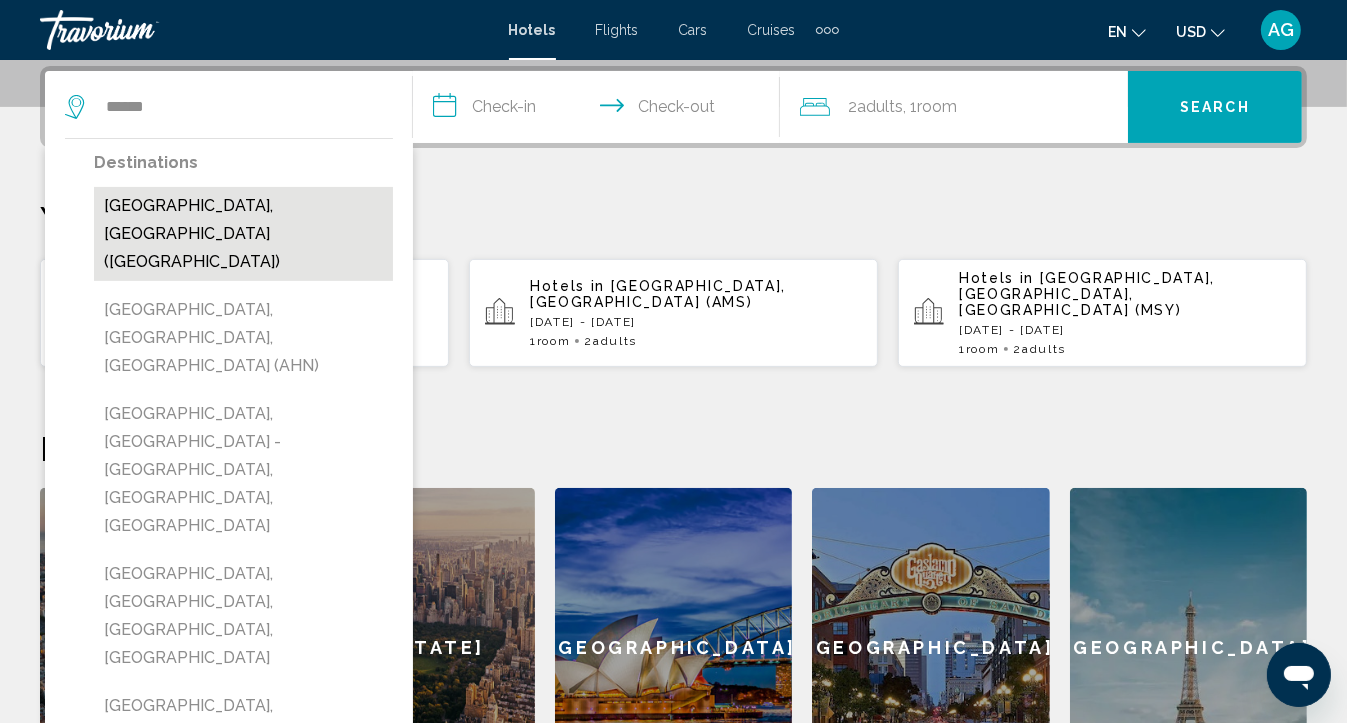 click on "Athens, Greece (ATH)" at bounding box center (243, 234) 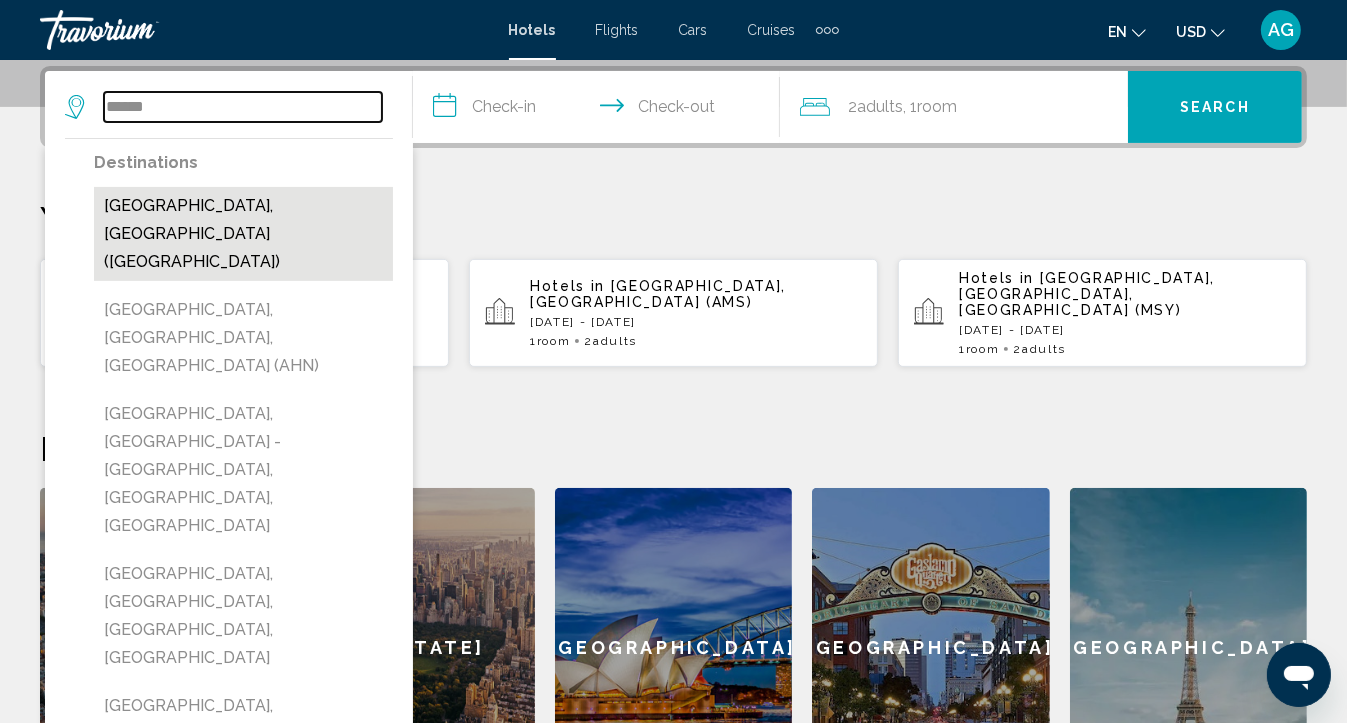 type on "**********" 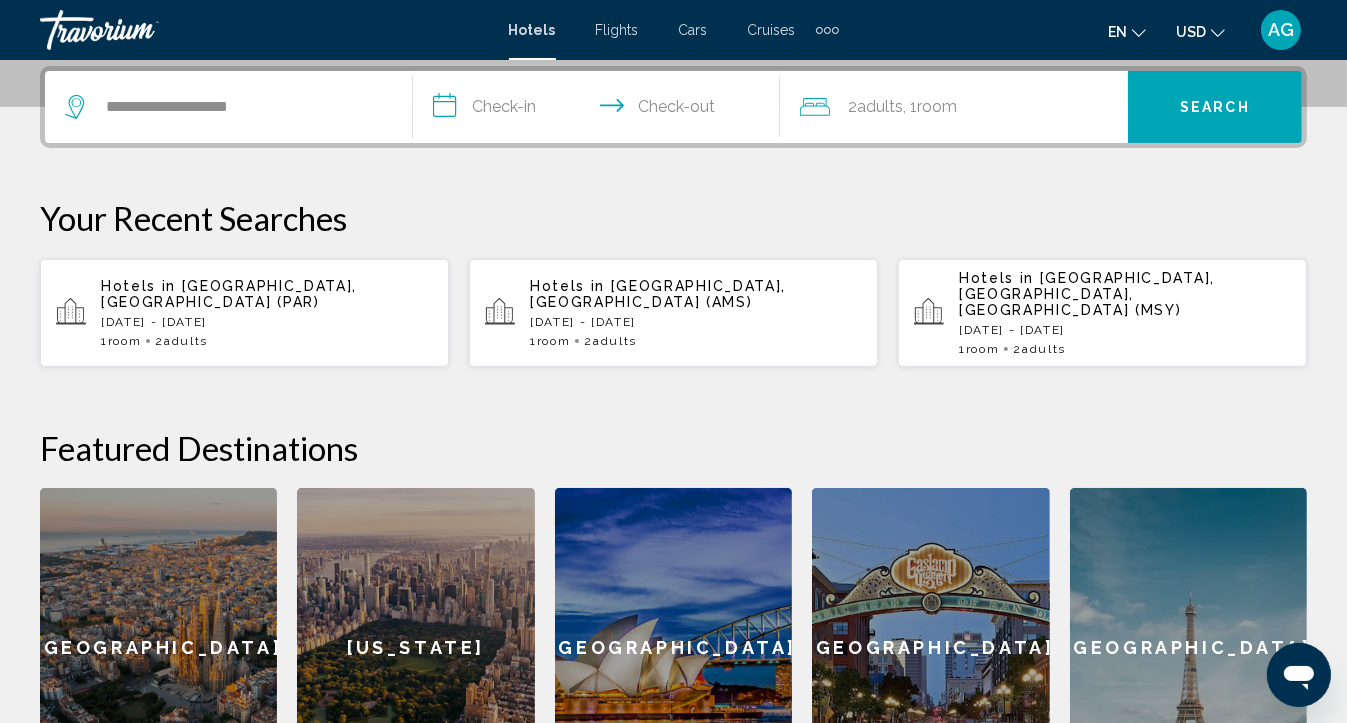 click on "**********" at bounding box center [601, 110] 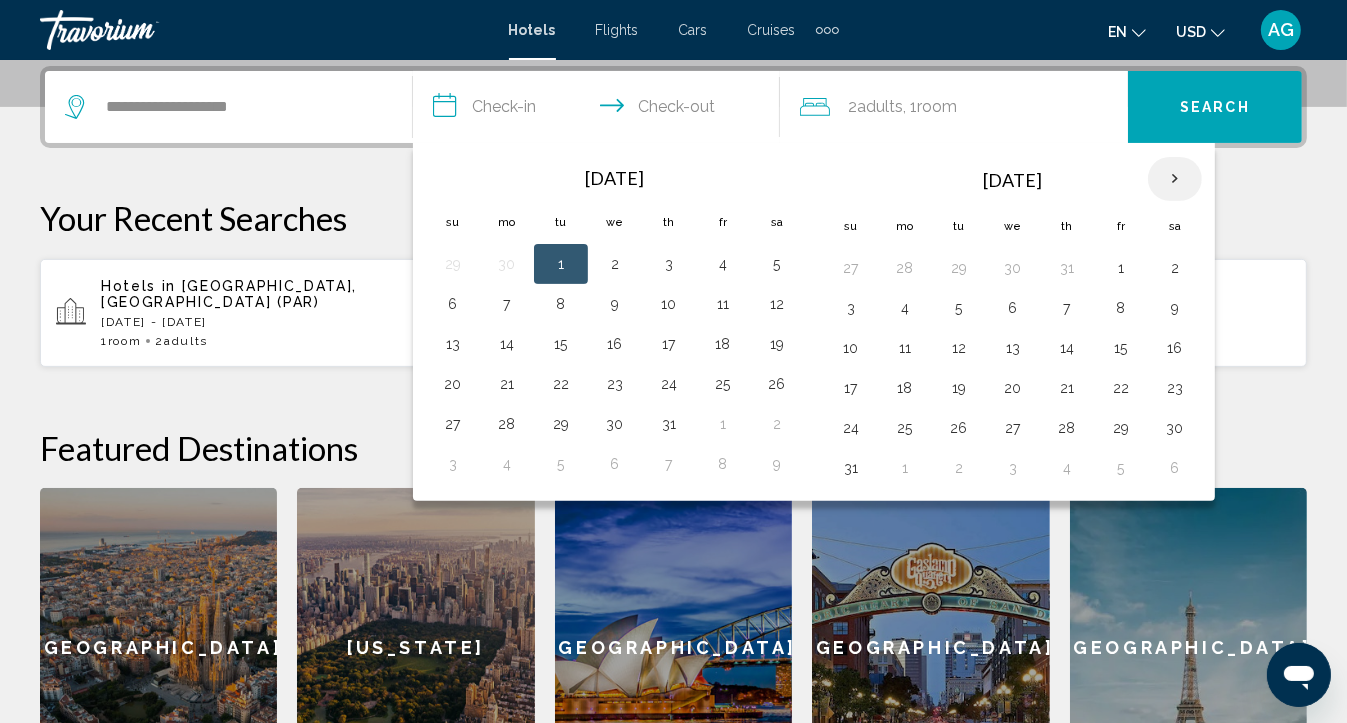 click at bounding box center (1175, 179) 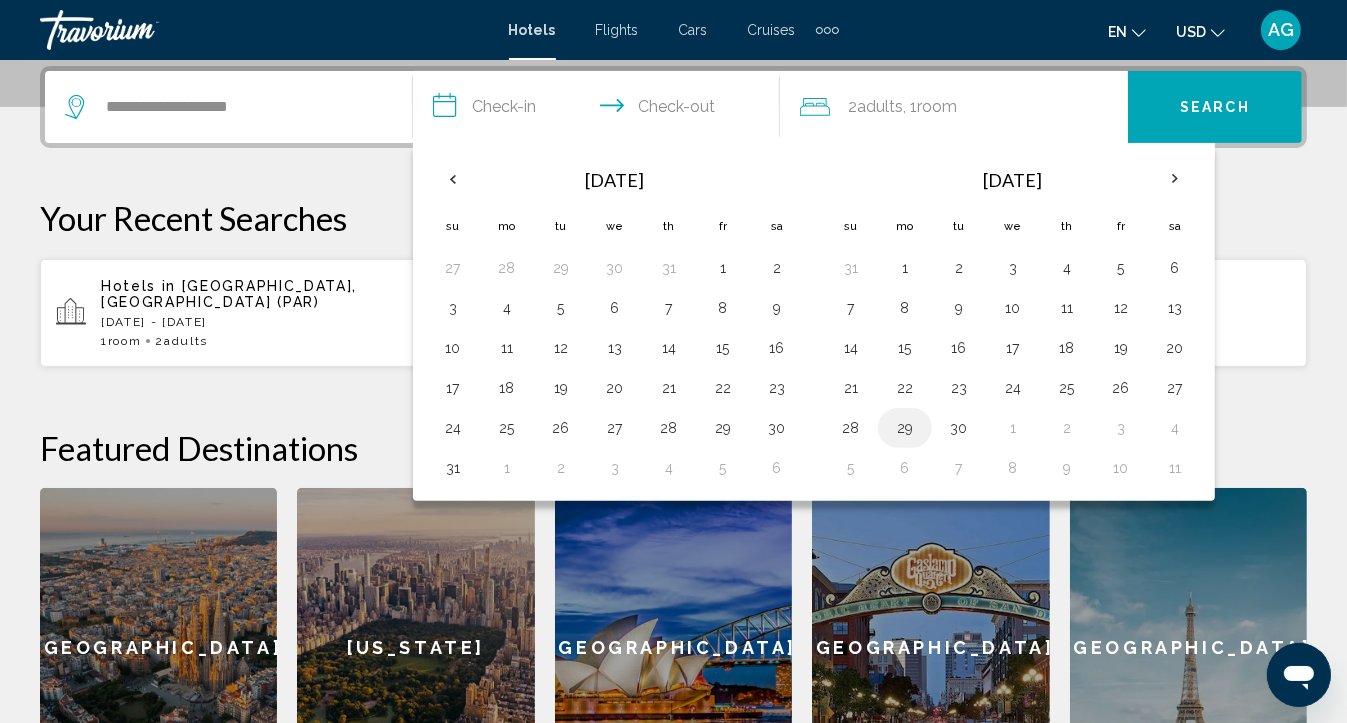click on "29" at bounding box center [905, 428] 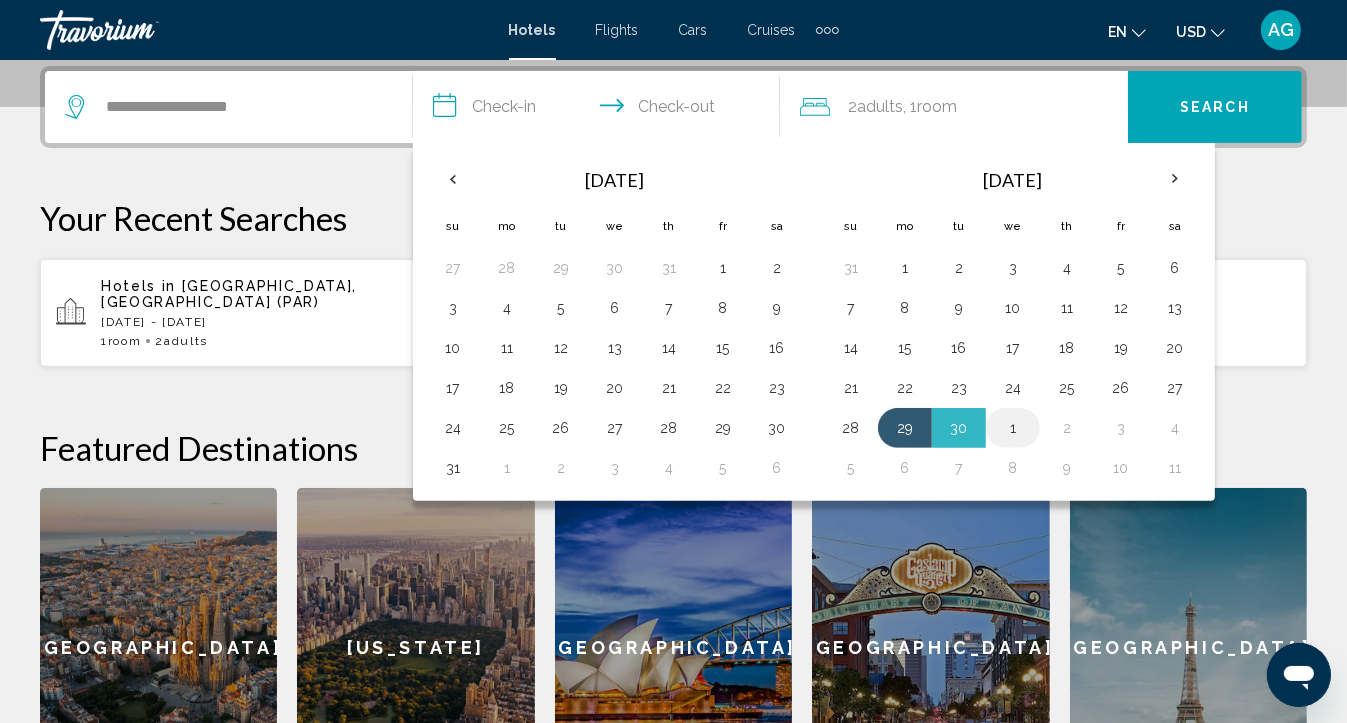 click on "1" at bounding box center (1013, 428) 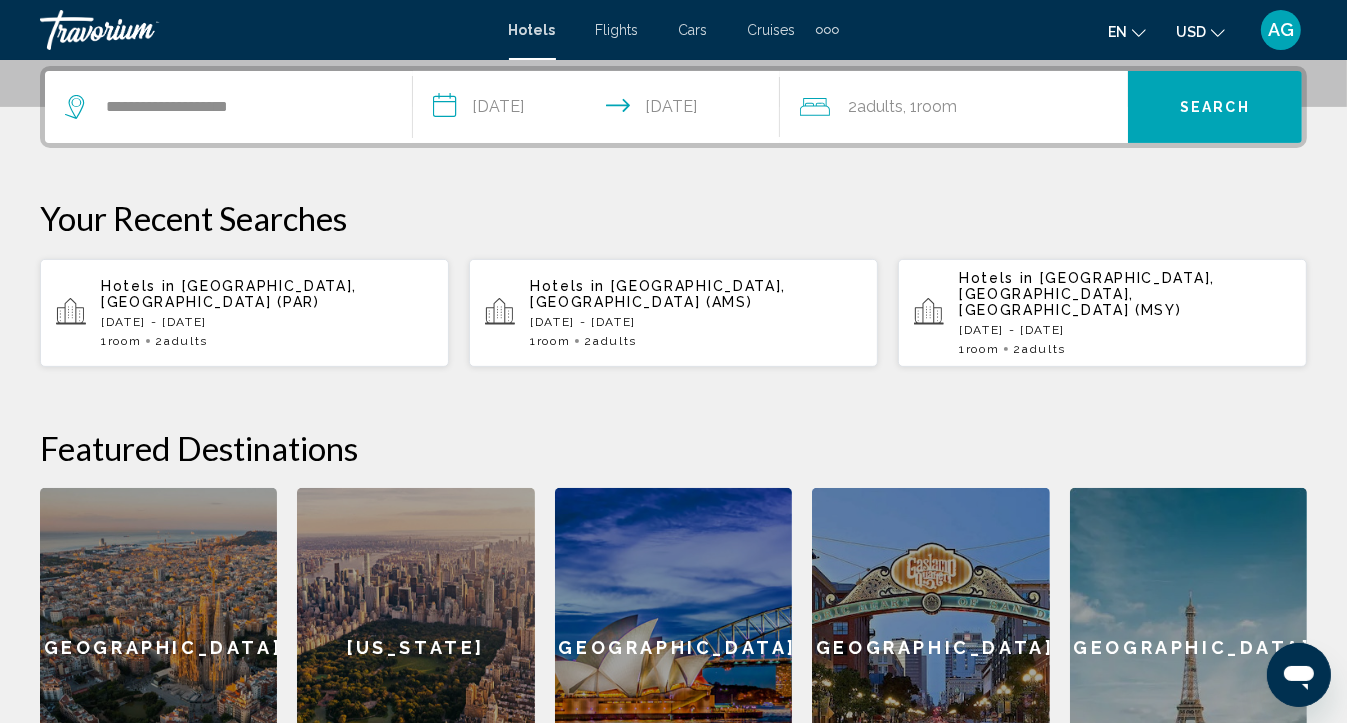 click on "2  Adult Adults , 1  Room rooms" 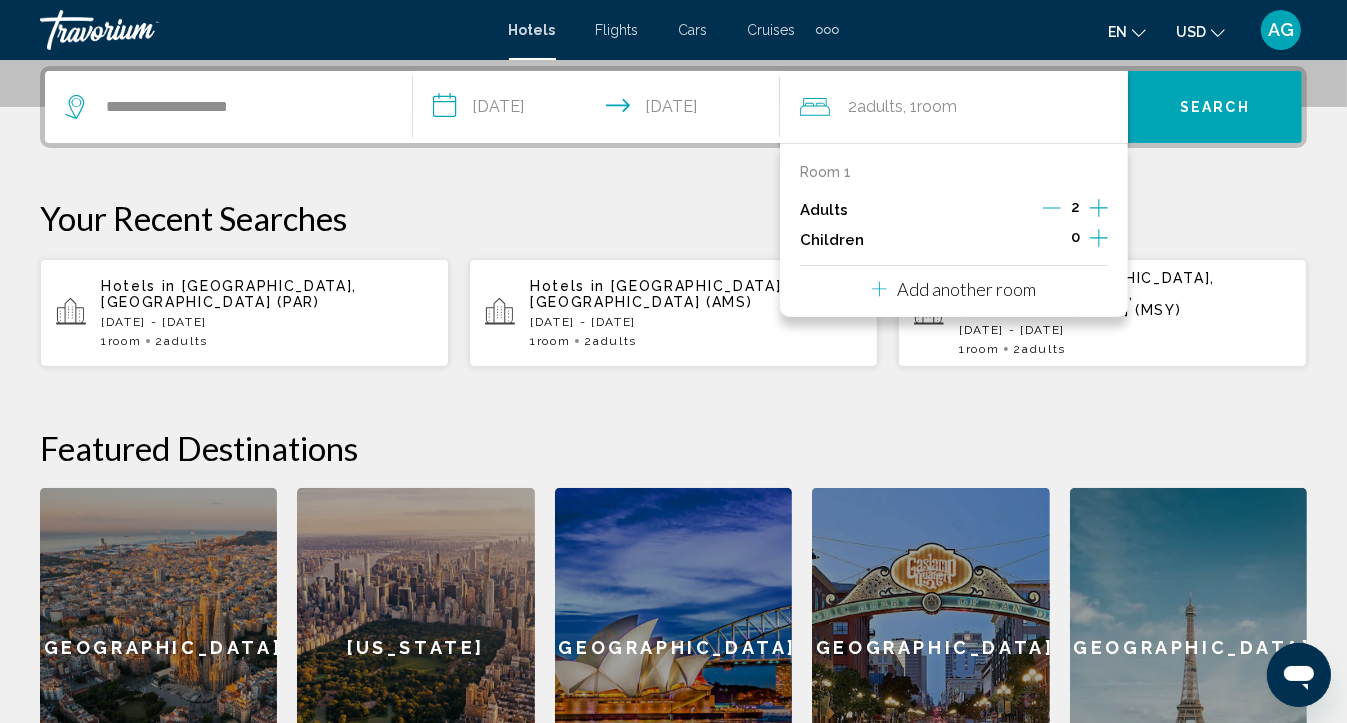 click on "Add another room" at bounding box center [966, 289] 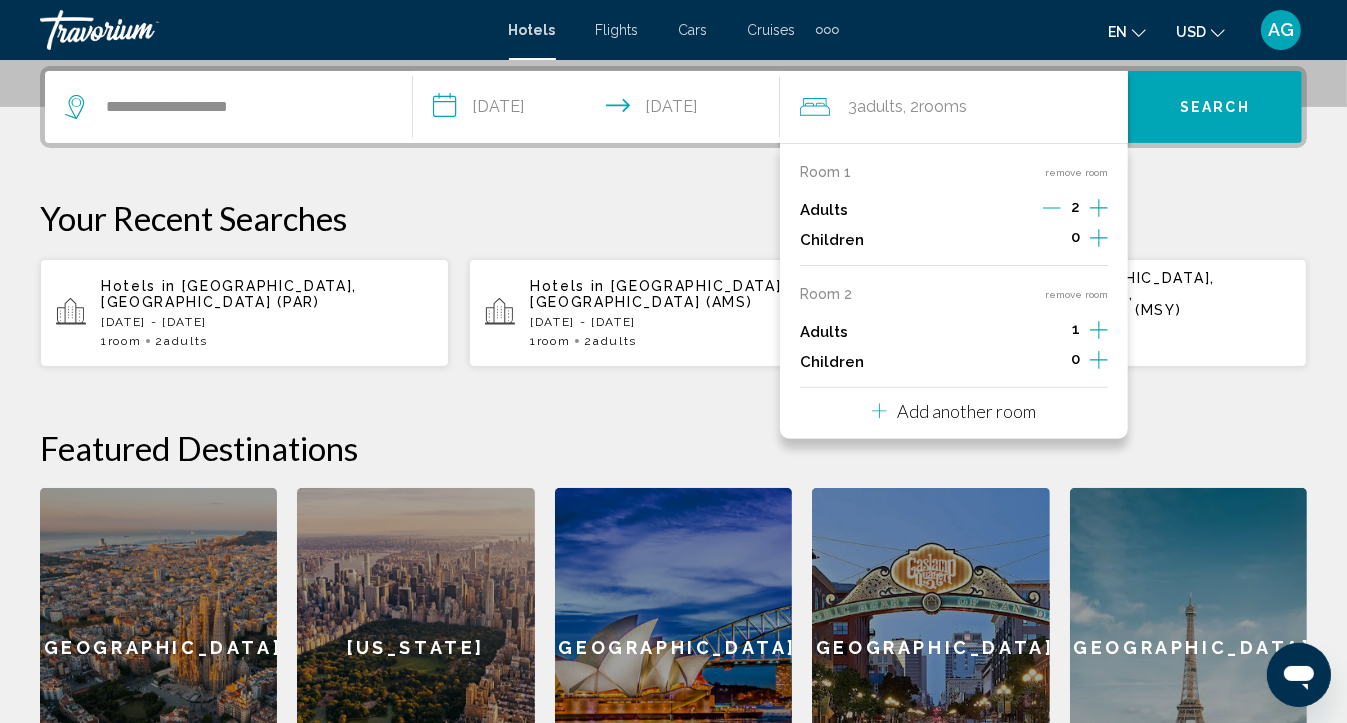 click 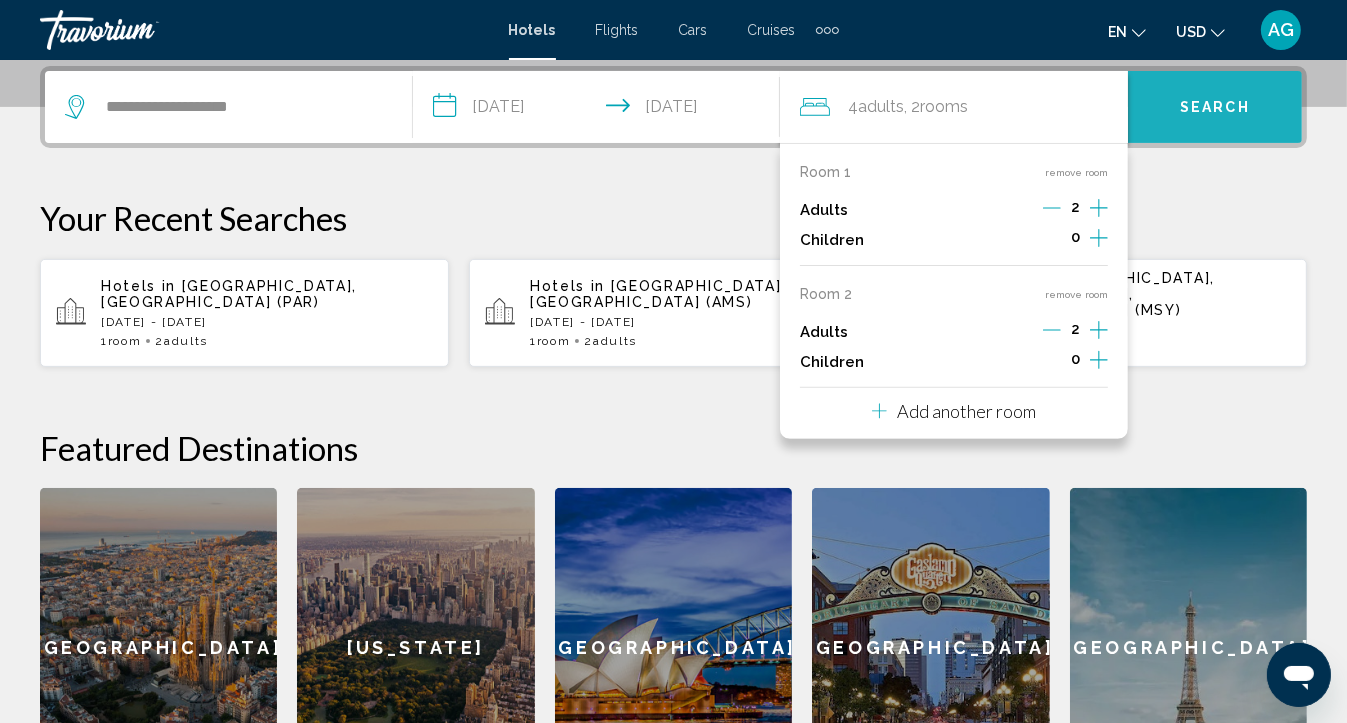 click on "Search" at bounding box center [1215, 108] 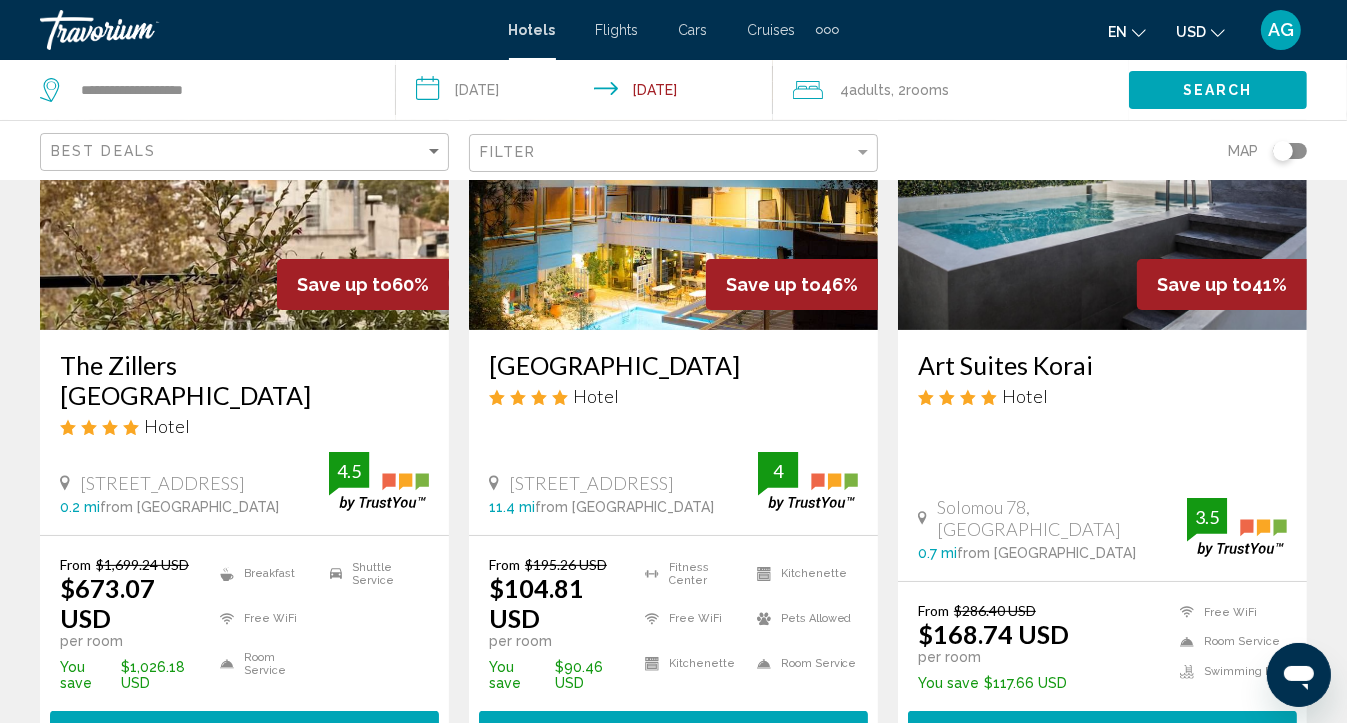 scroll, scrollTop: 280, scrollLeft: 0, axis: vertical 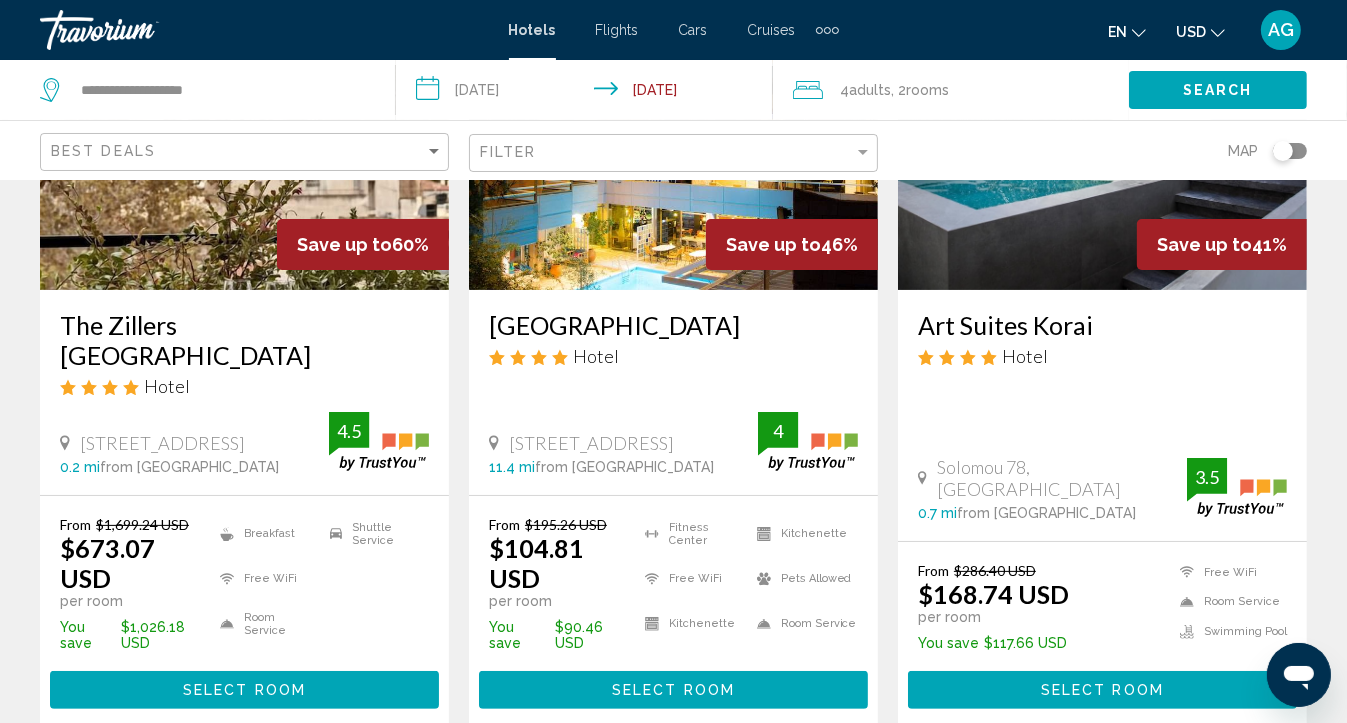 click at bounding box center [673, 130] 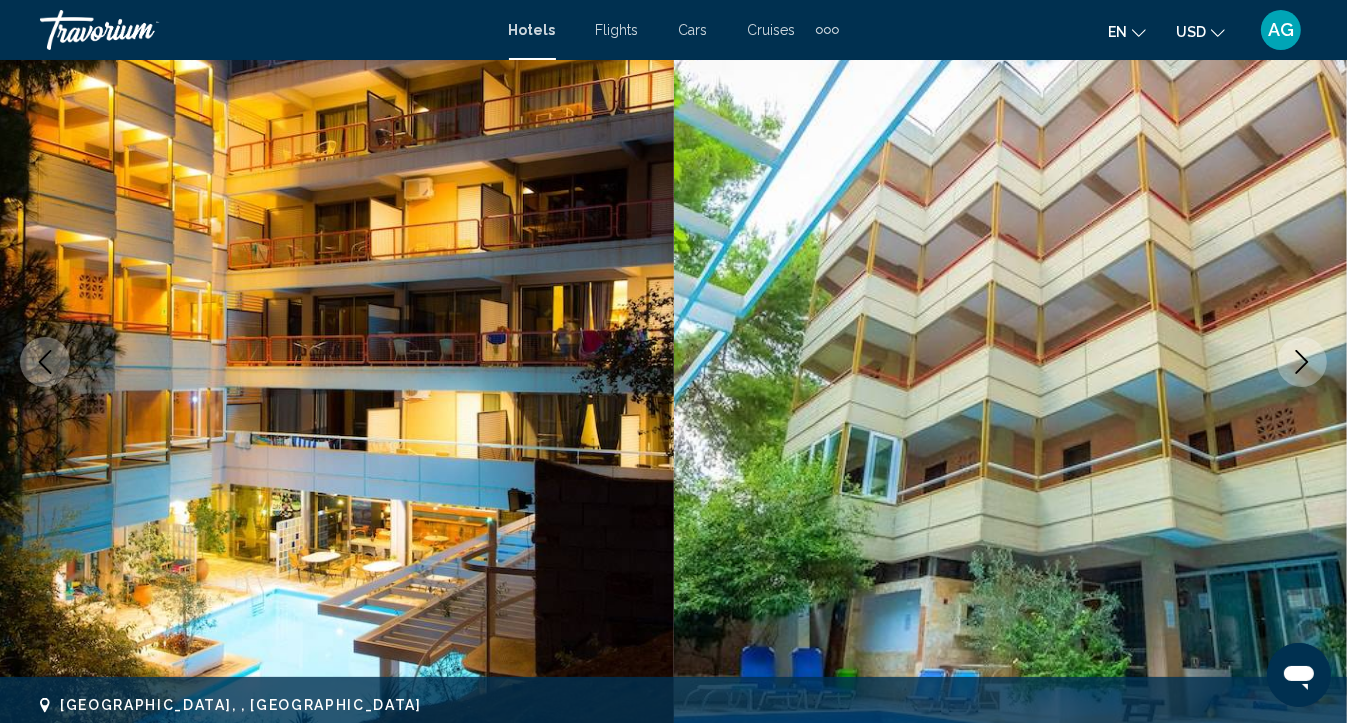 click 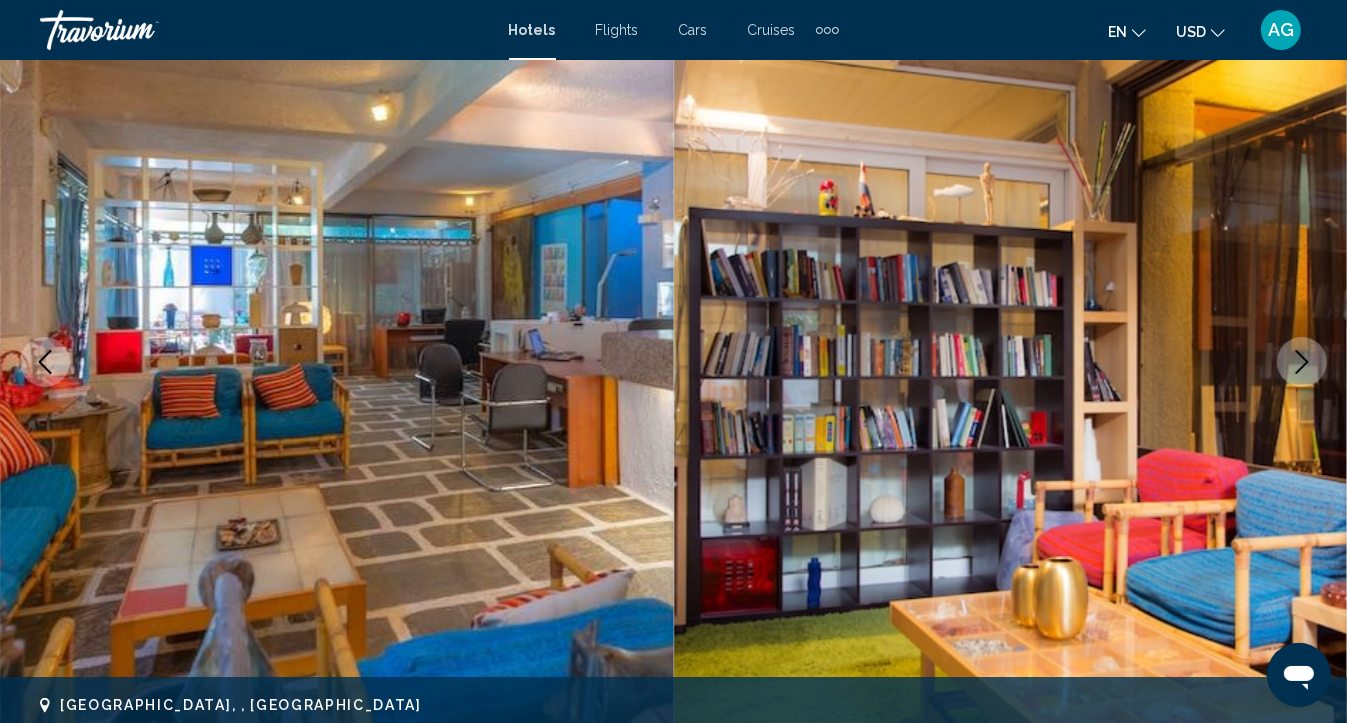 click 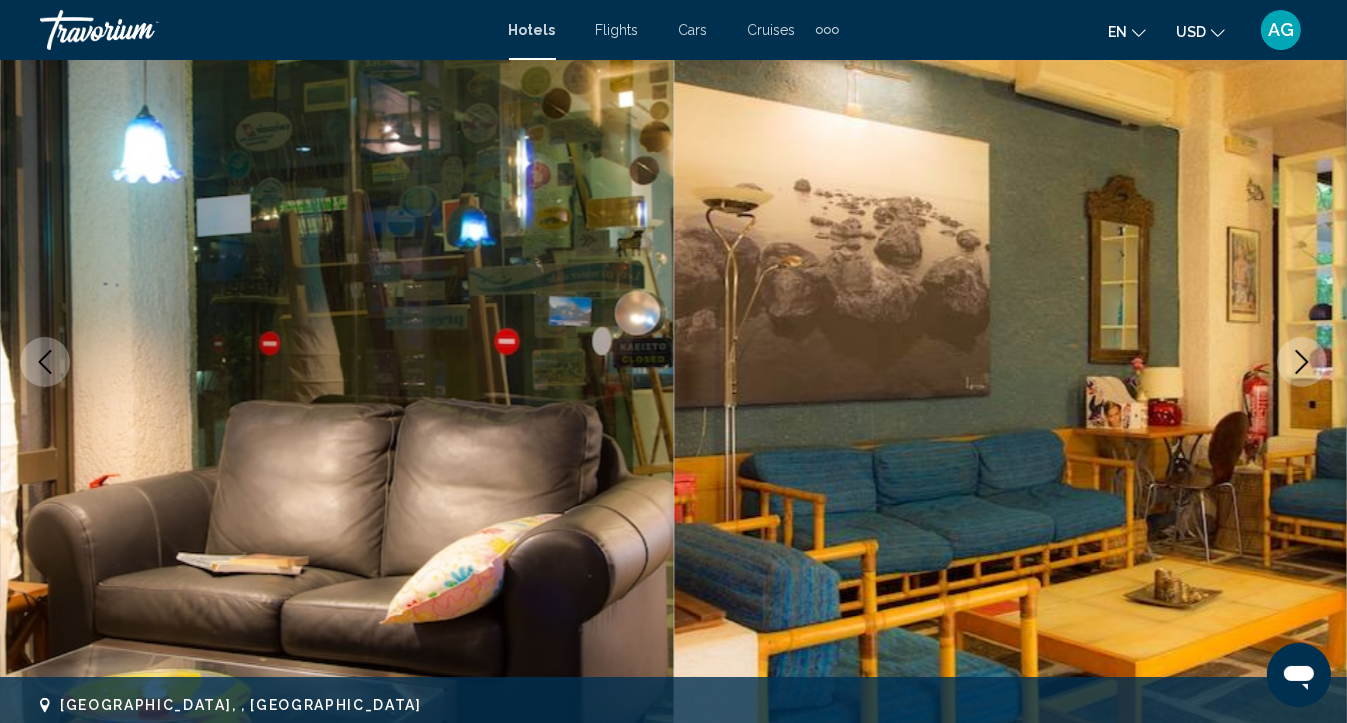 click 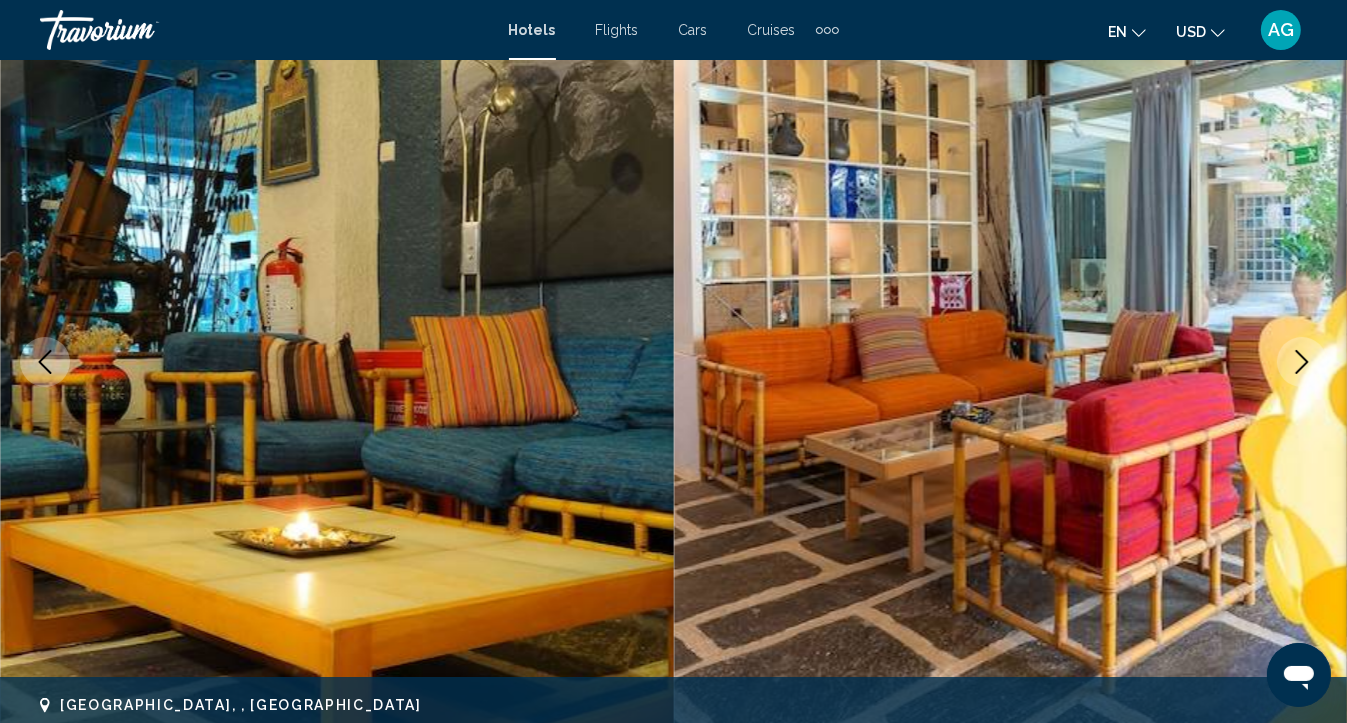 click 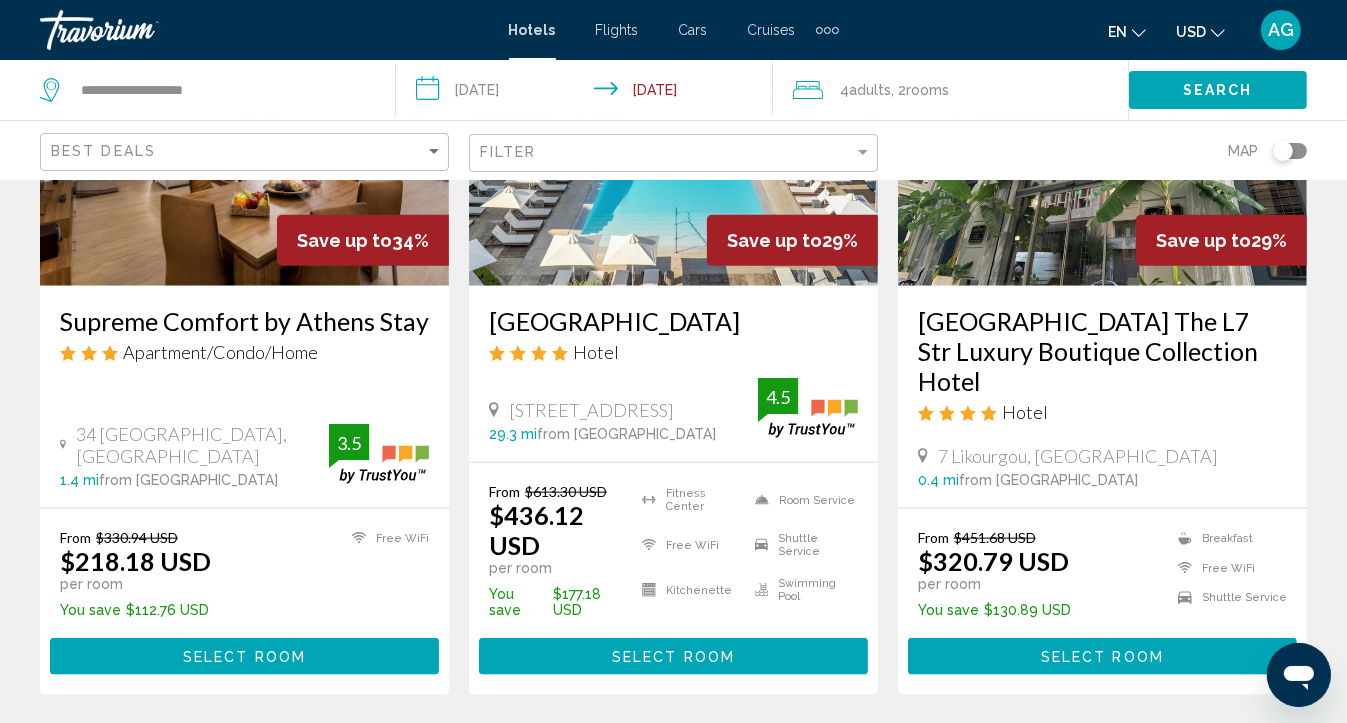 scroll, scrollTop: 1920, scrollLeft: 0, axis: vertical 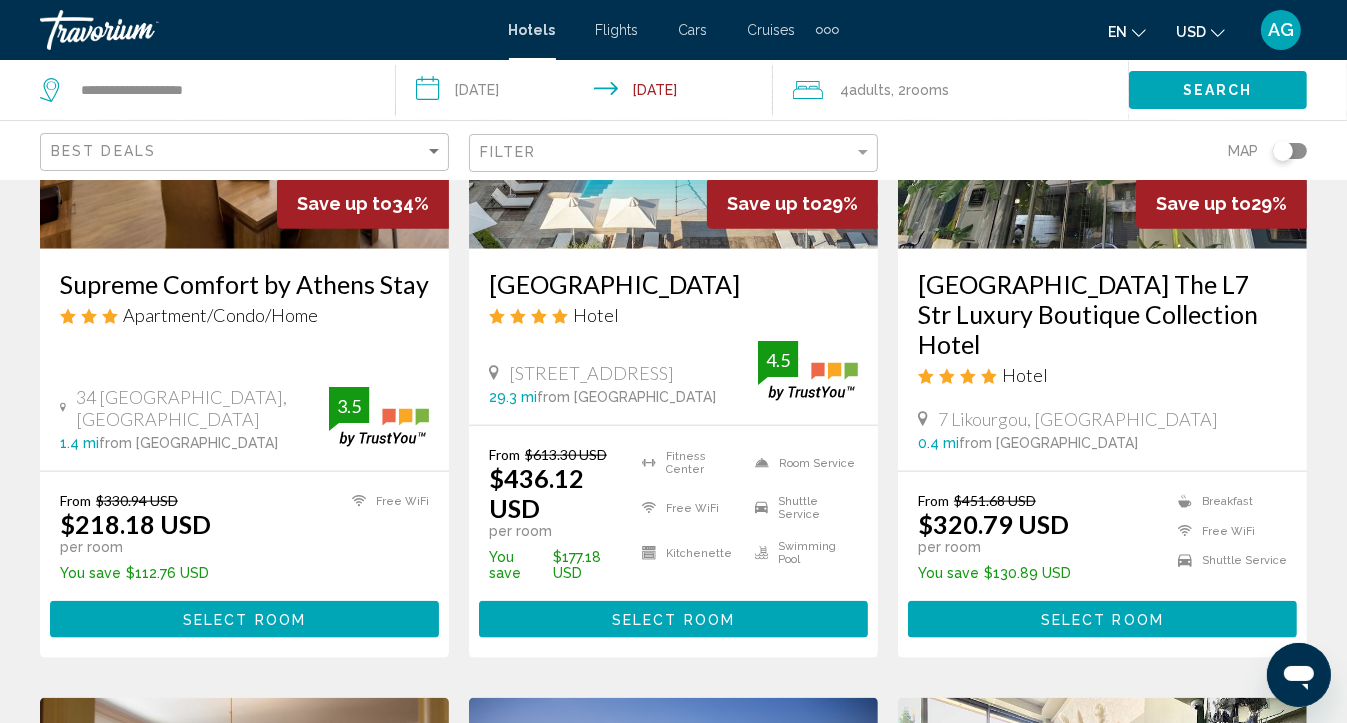 click on "Select Room" at bounding box center (244, 620) 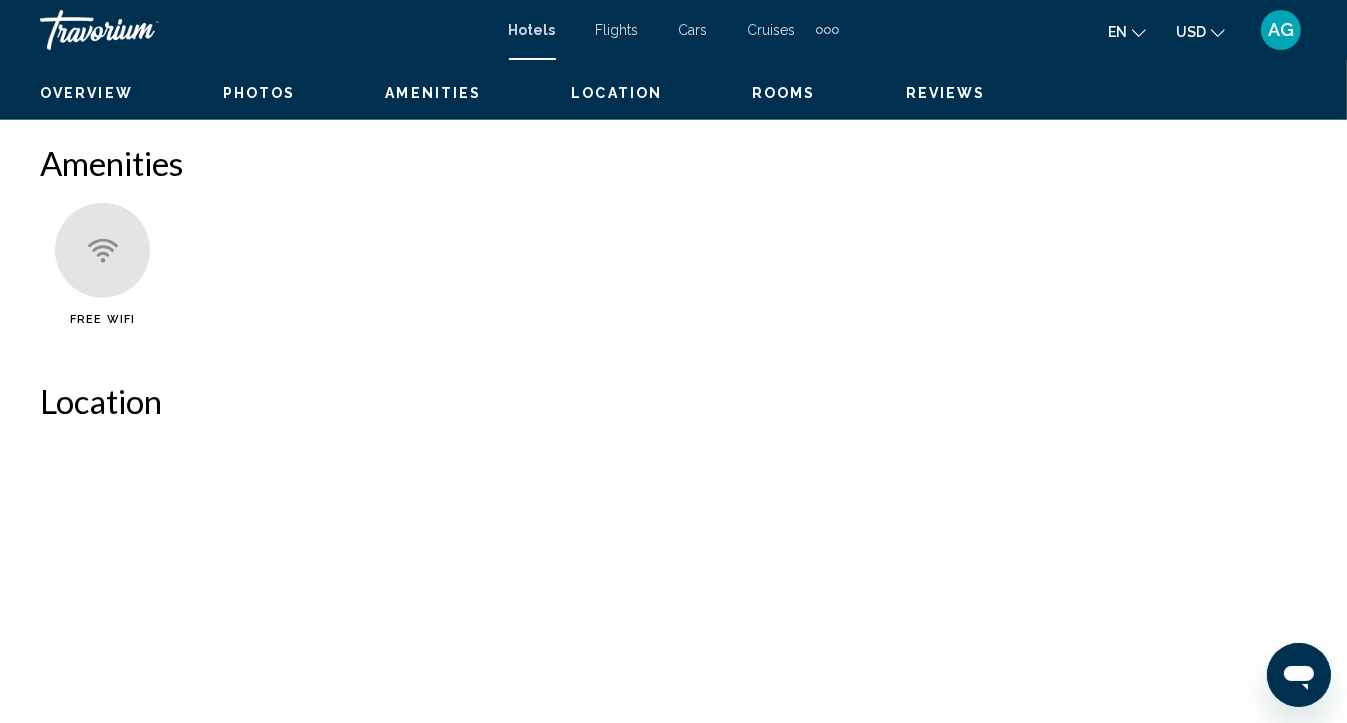 scroll, scrollTop: 173, scrollLeft: 0, axis: vertical 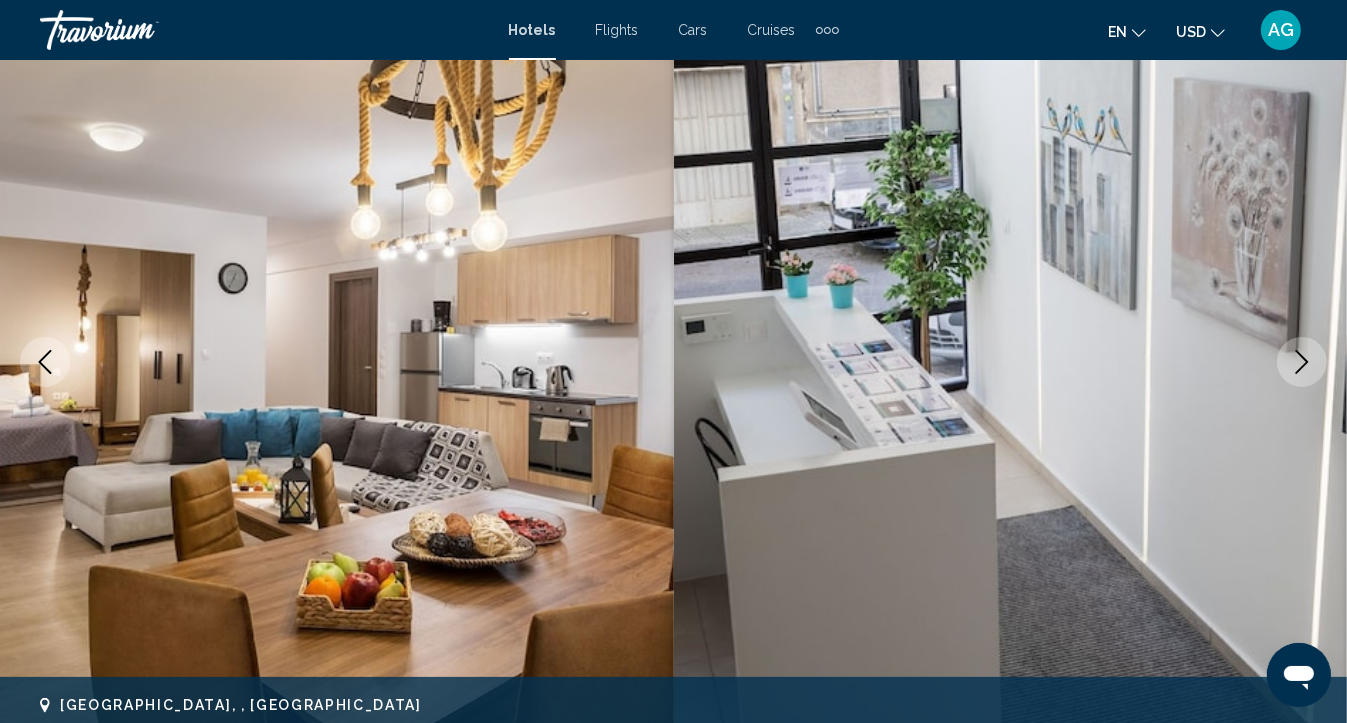 click at bounding box center [1302, 362] 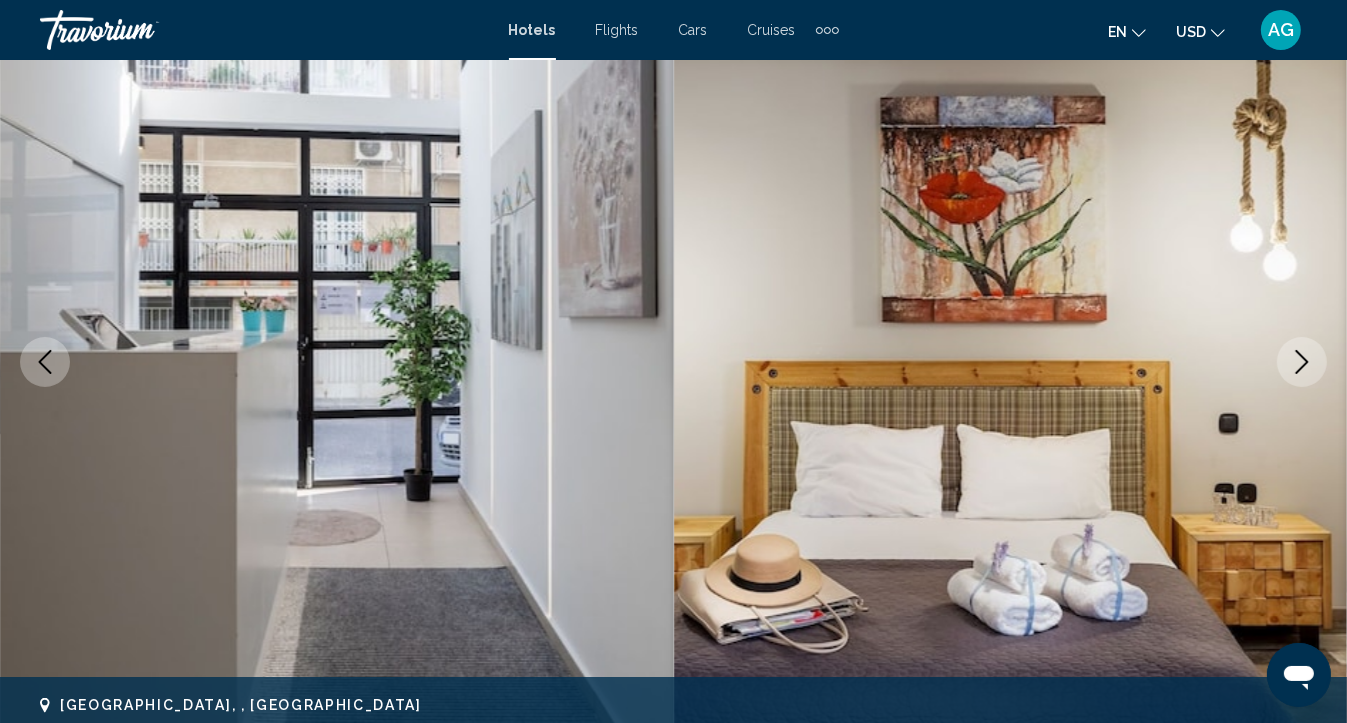 click at bounding box center (1302, 362) 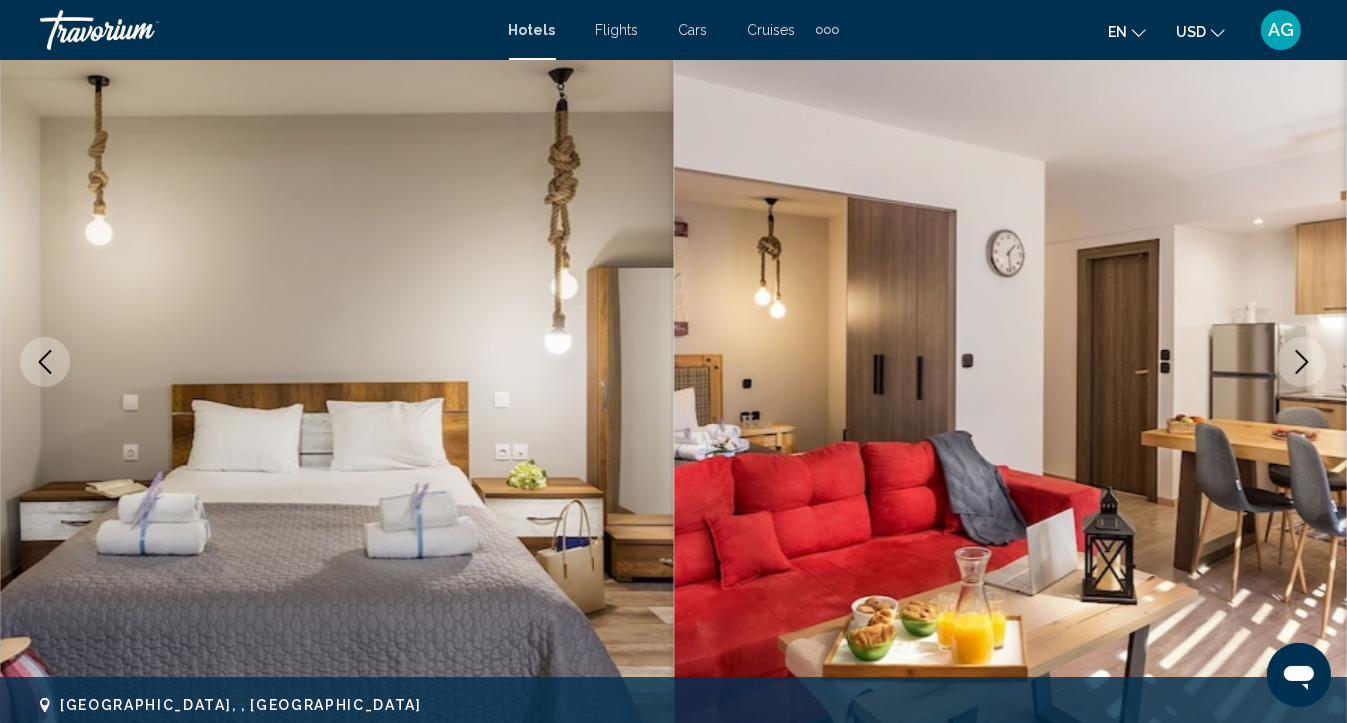 click at bounding box center [1302, 362] 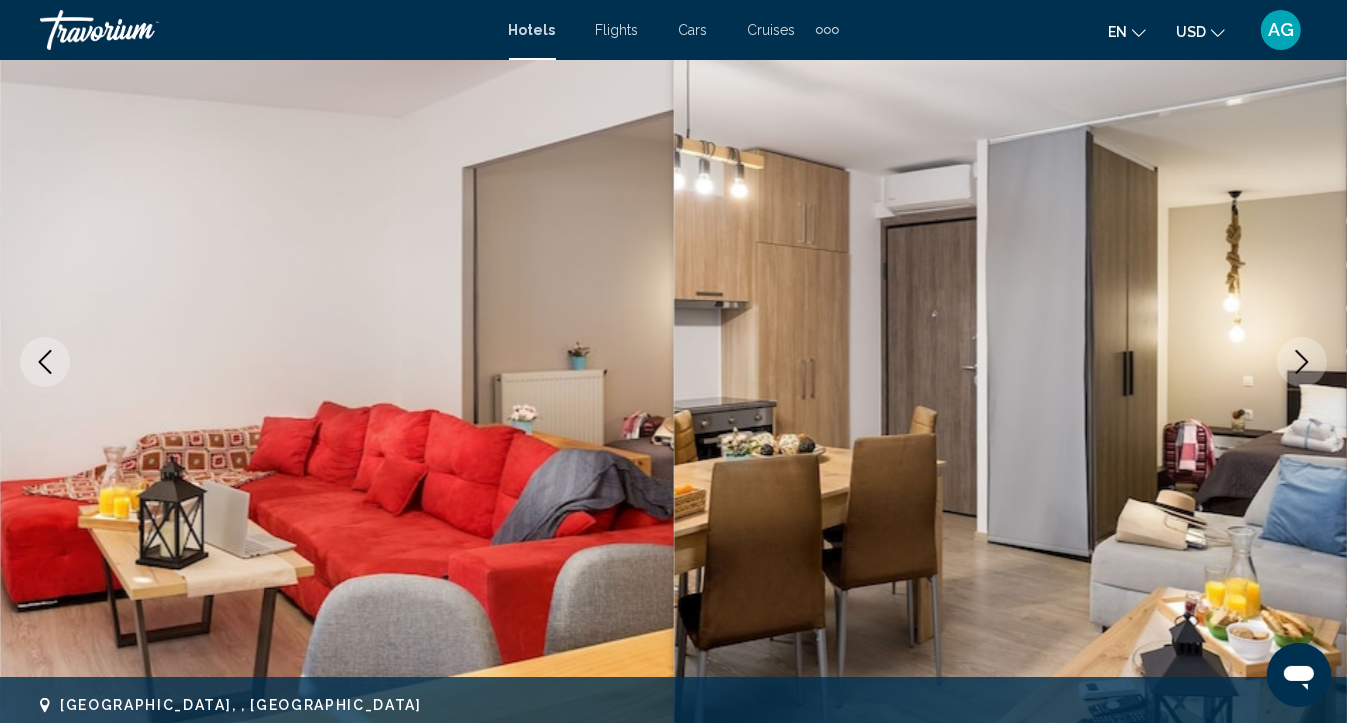 click at bounding box center [1302, 362] 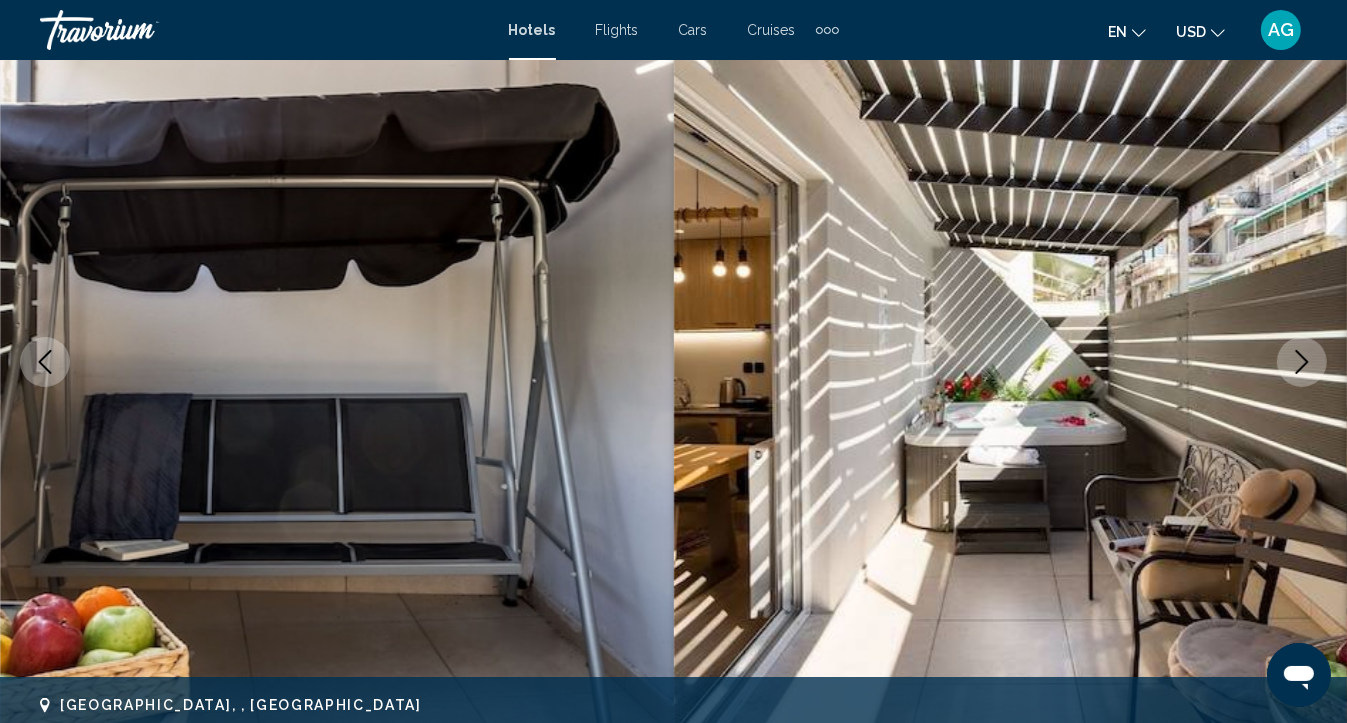 click at bounding box center [1302, 362] 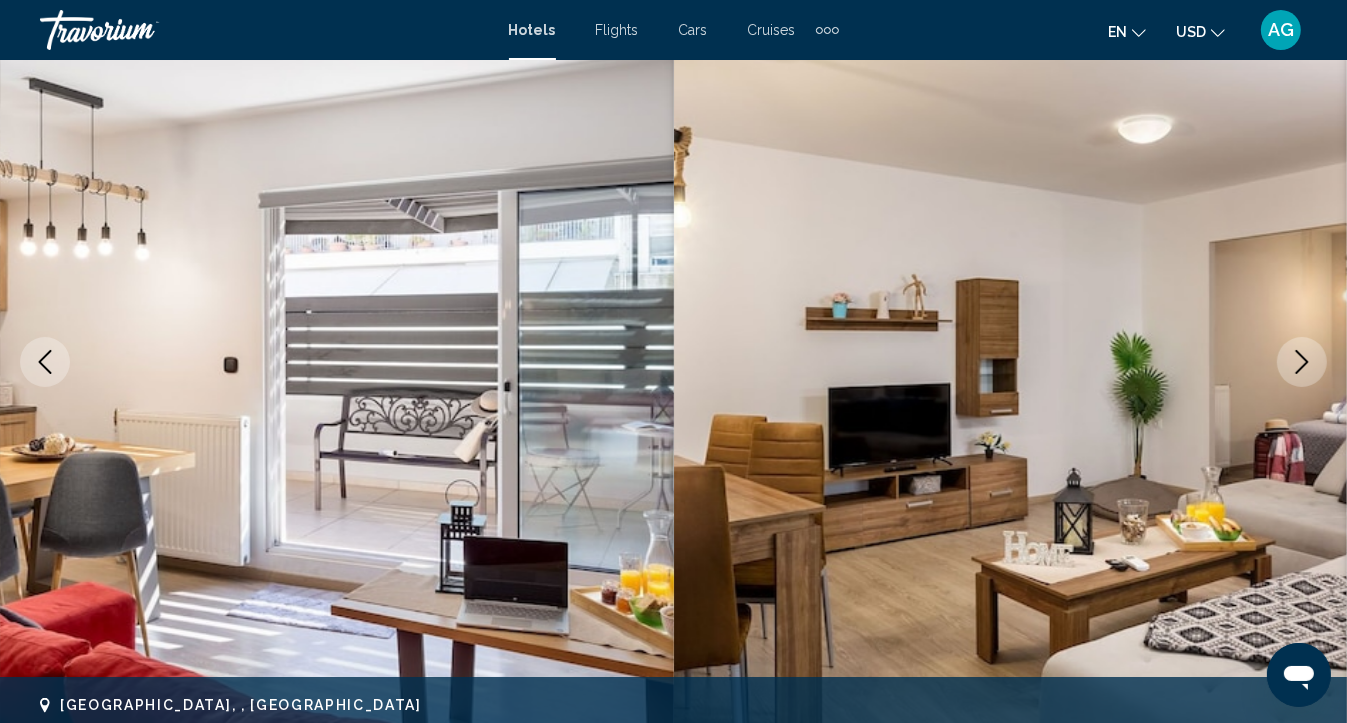 click at bounding box center (1302, 362) 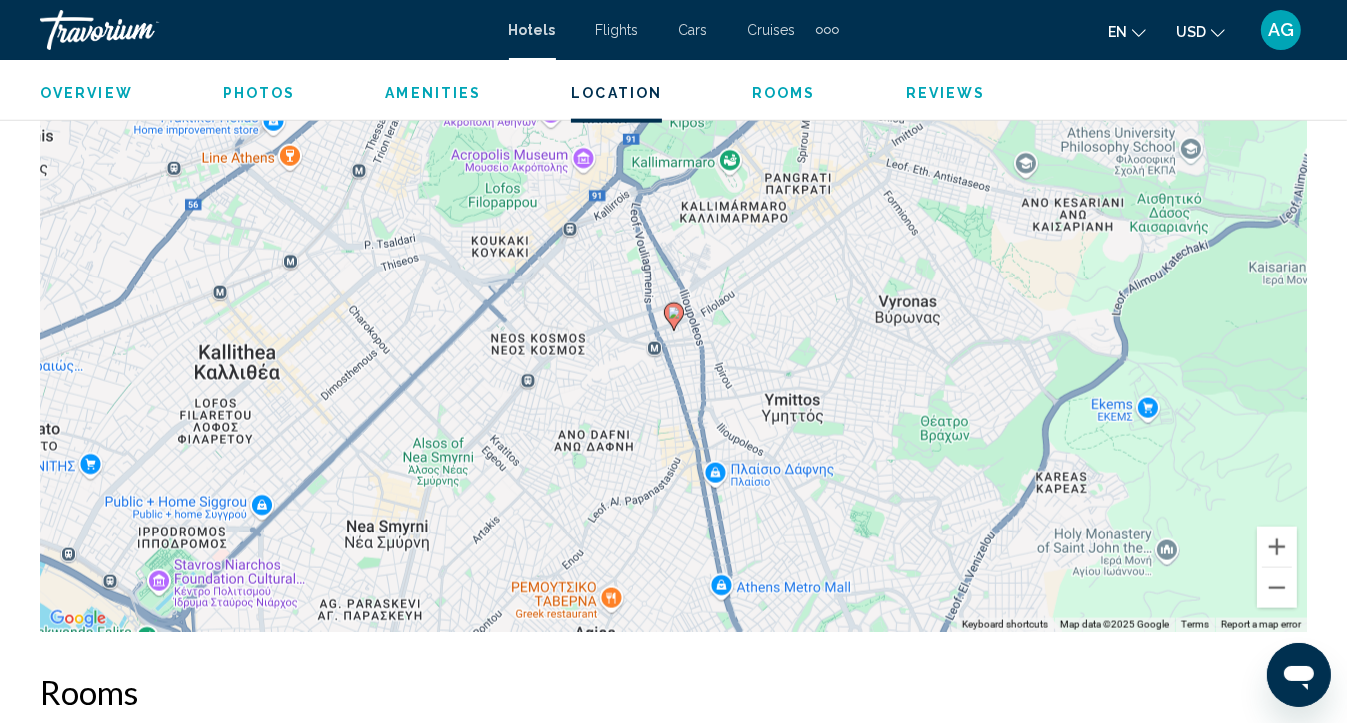 scroll, scrollTop: 2336, scrollLeft: 0, axis: vertical 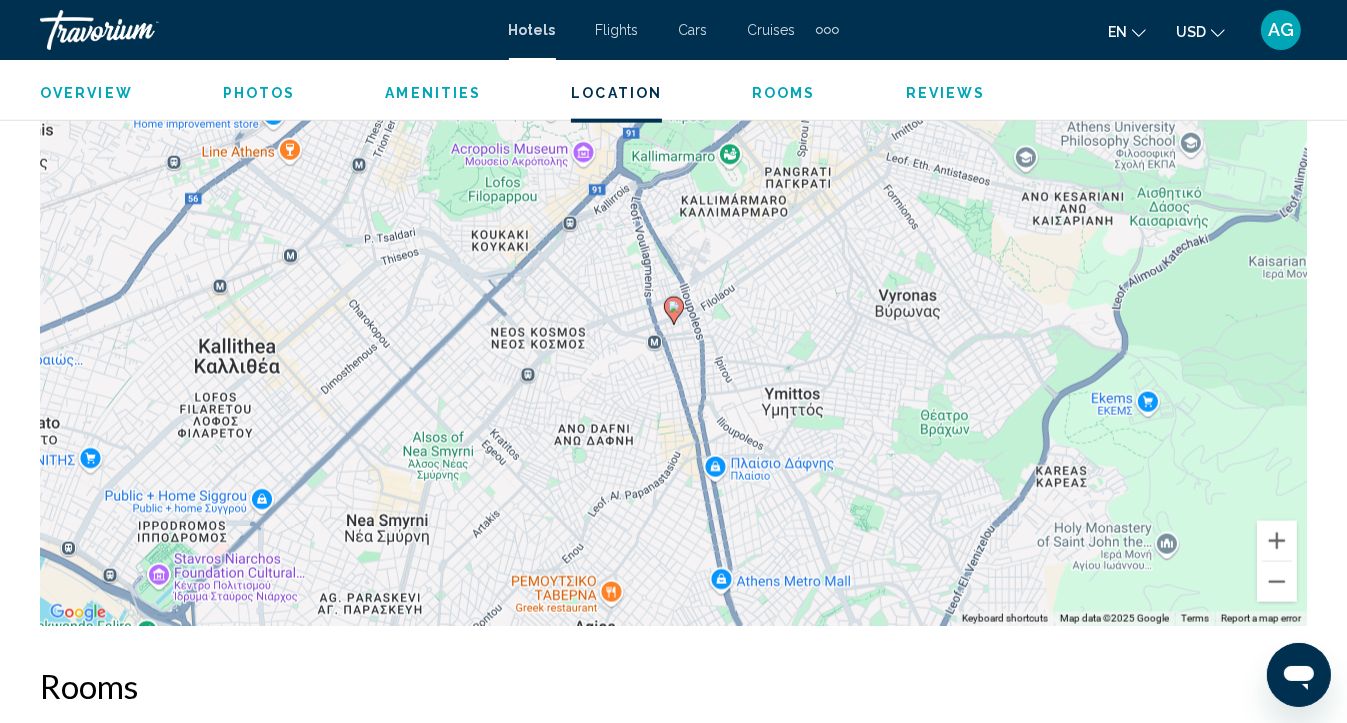 drag, startPoint x: 1346, startPoint y: 396, endPoint x: 1362, endPoint y: 434, distance: 41.231056 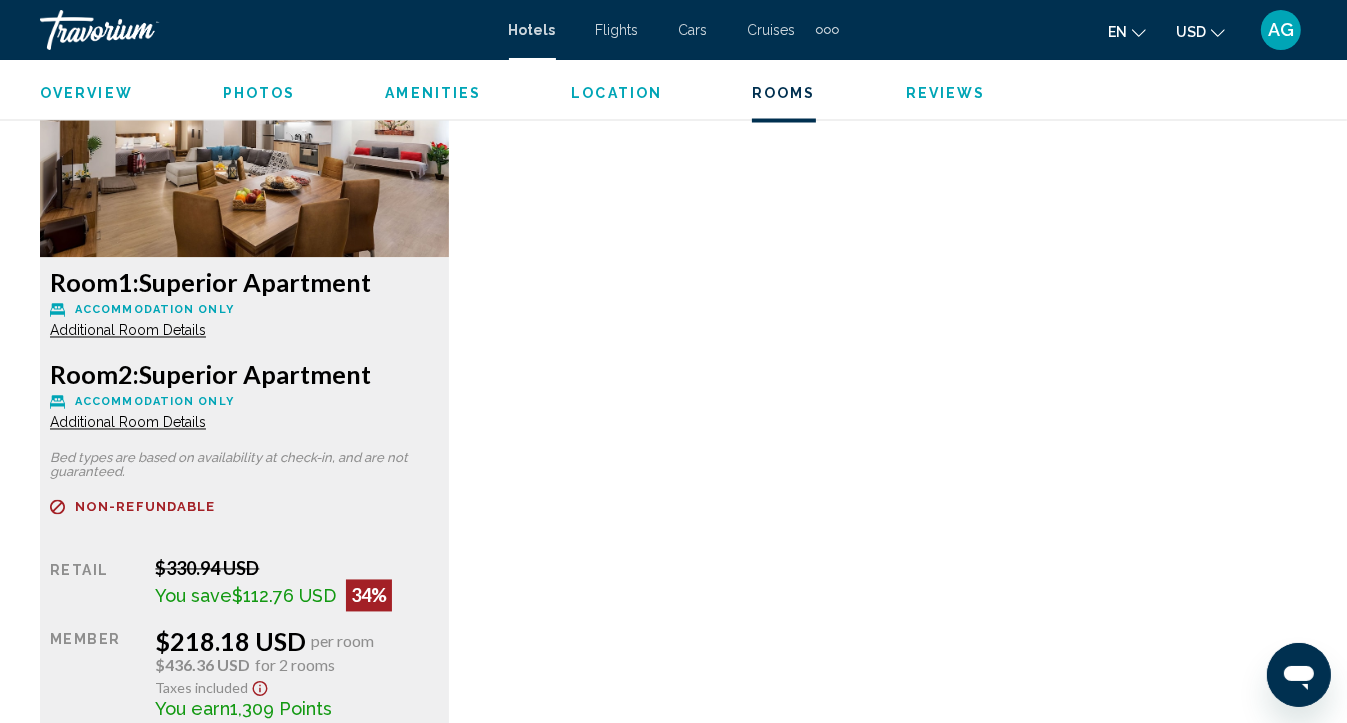 scroll, scrollTop: 3180, scrollLeft: 0, axis: vertical 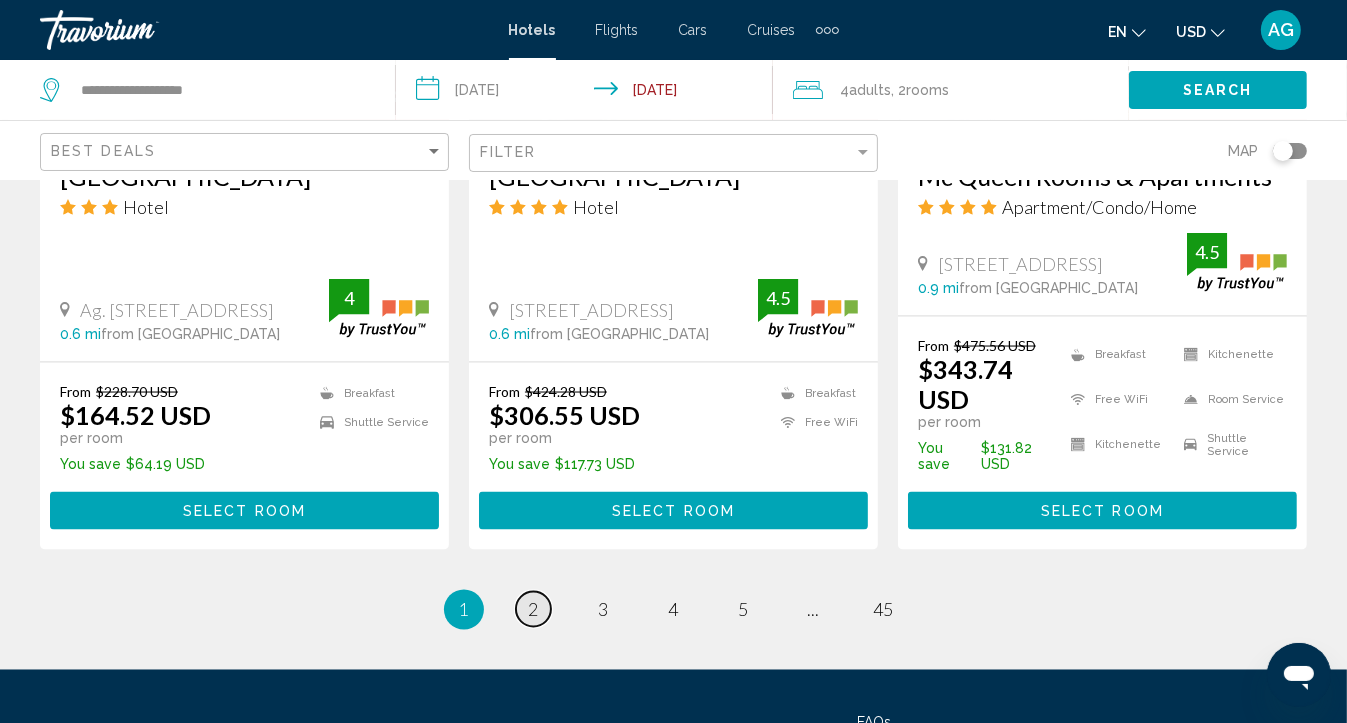 click on "2" at bounding box center (534, 610) 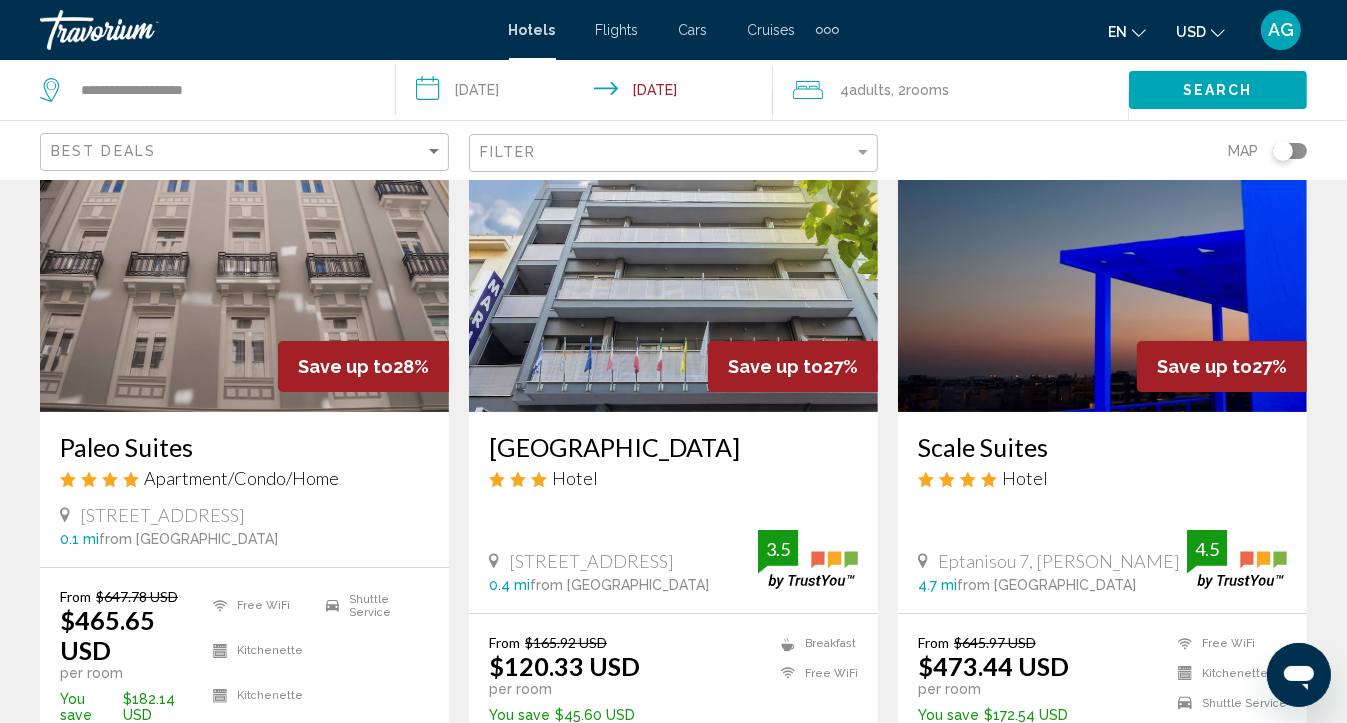 scroll, scrollTop: 0, scrollLeft: 0, axis: both 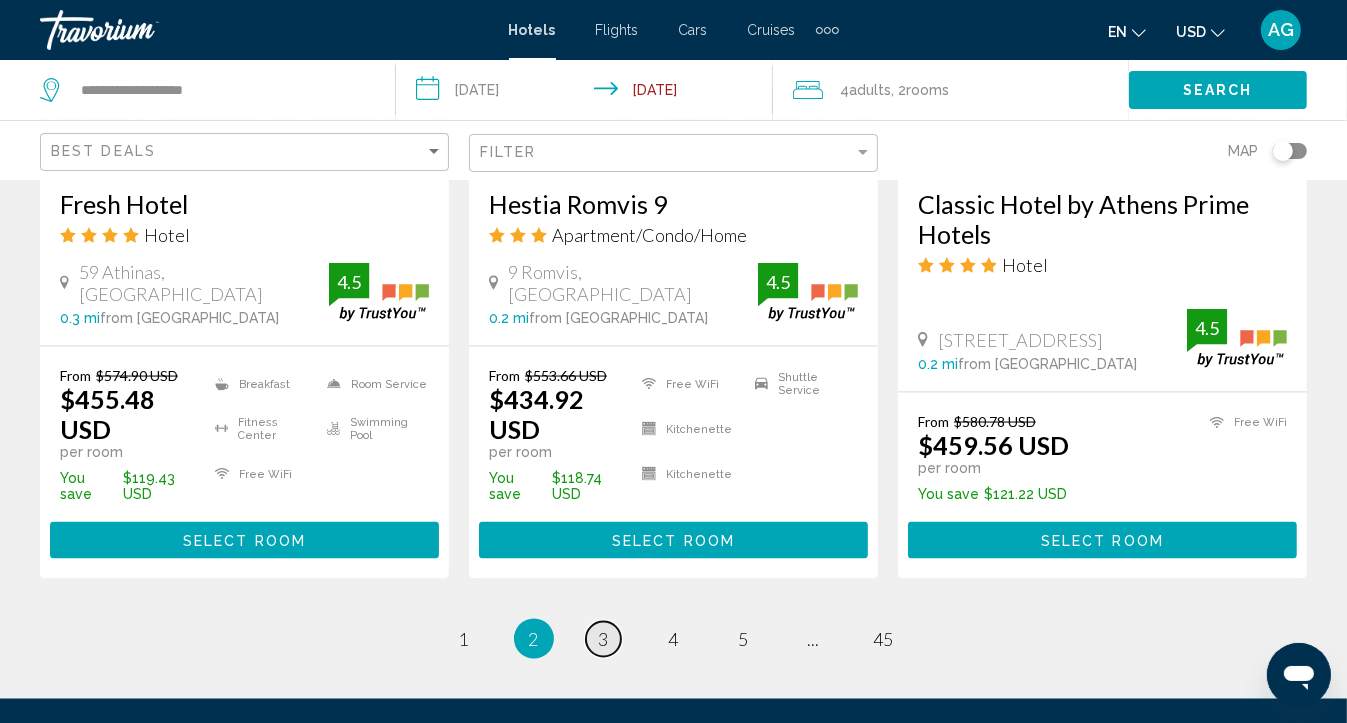 click on "3" at bounding box center [604, 639] 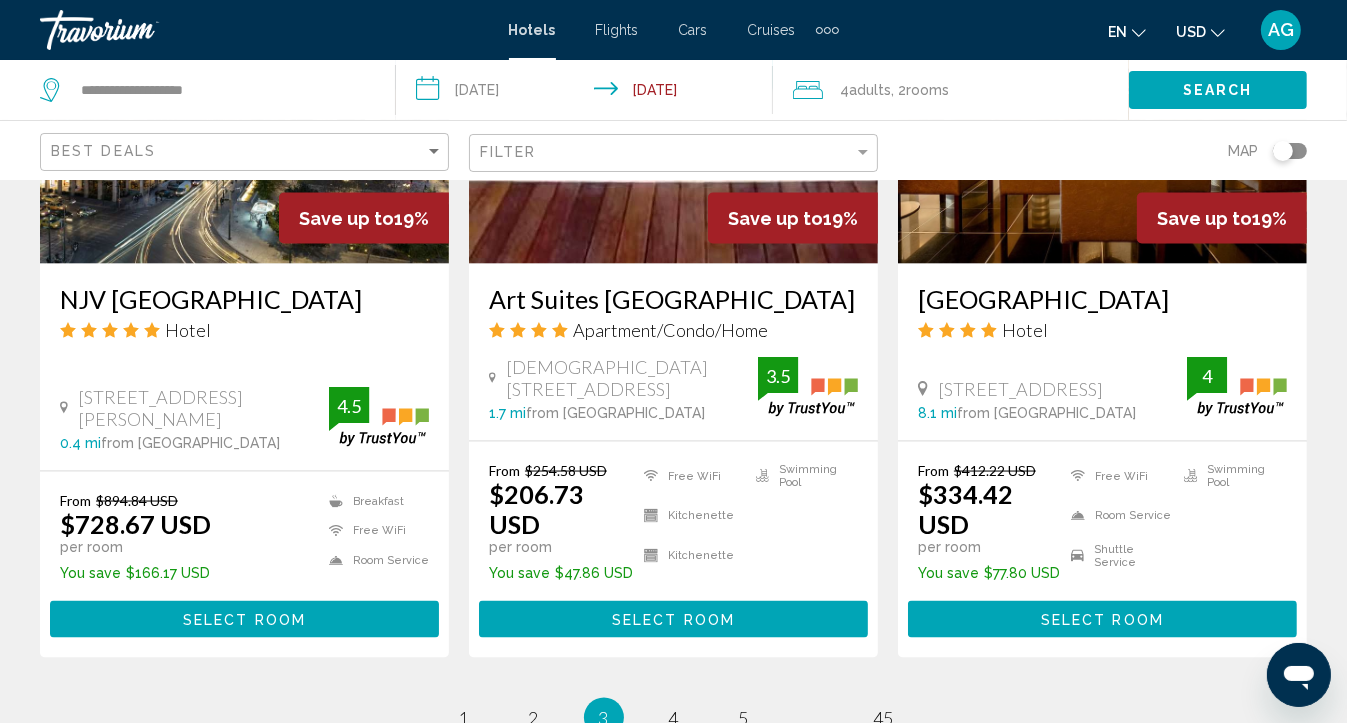 scroll, scrollTop: 2640, scrollLeft: 0, axis: vertical 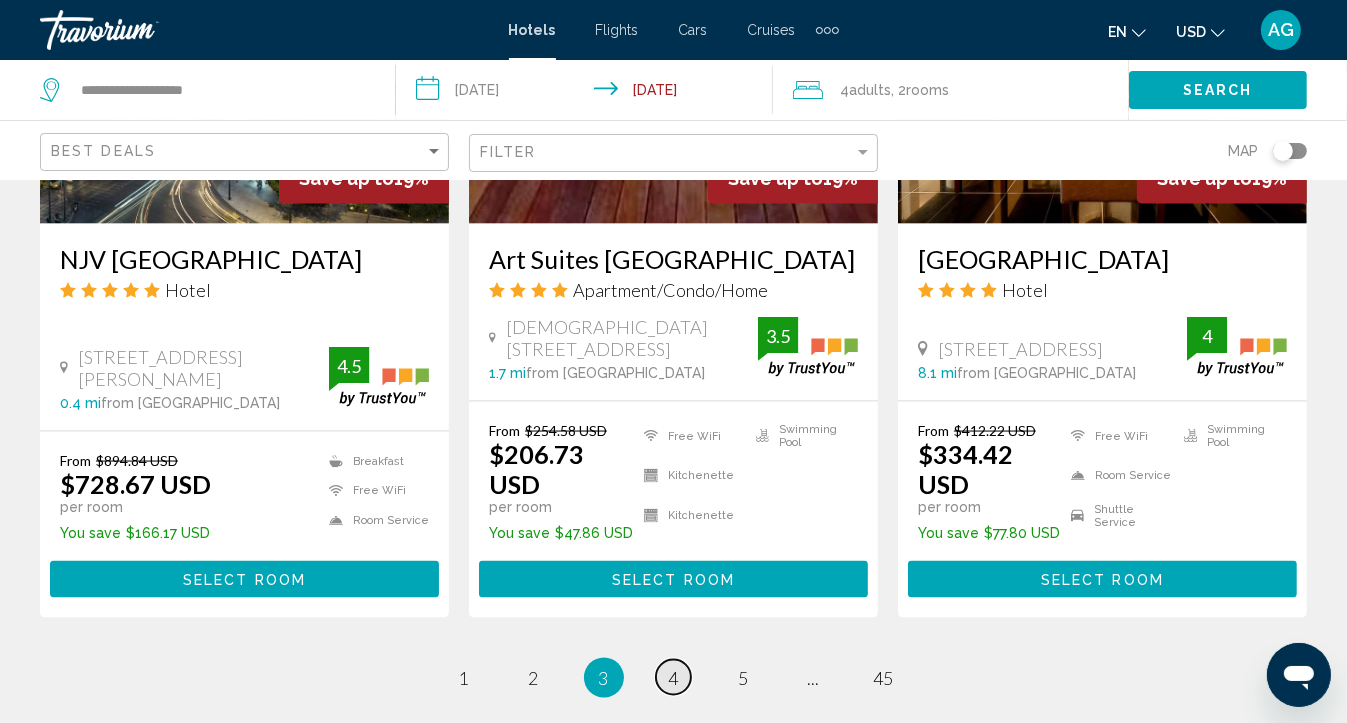 click on "4" at bounding box center (674, 678) 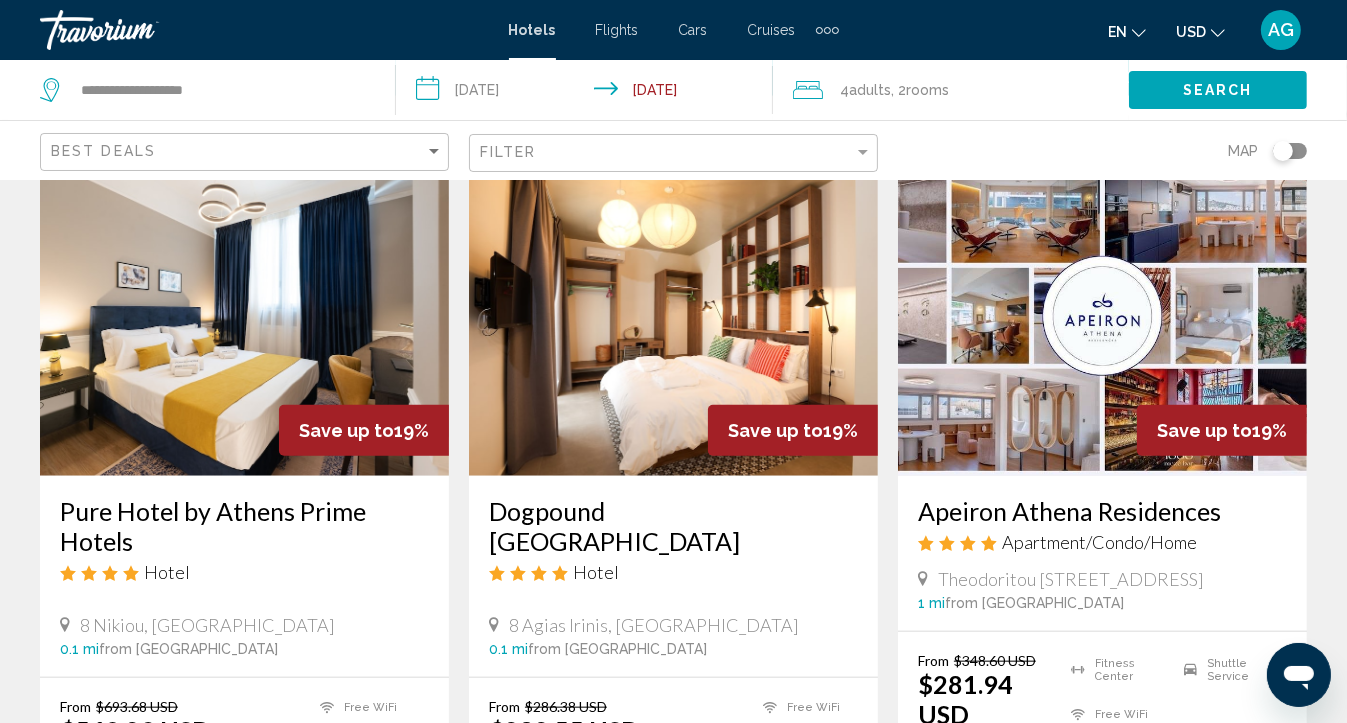 scroll, scrollTop: 1680, scrollLeft: 0, axis: vertical 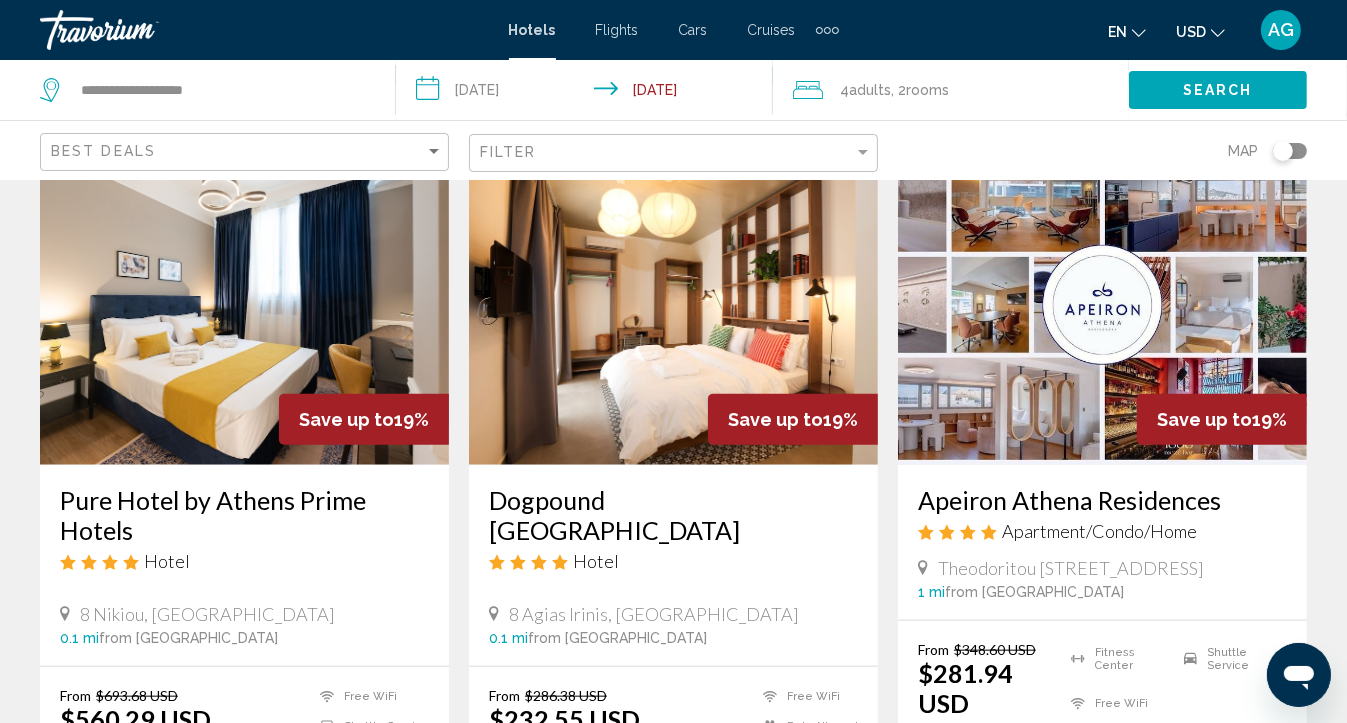 click on "Select Room" at bounding box center (1102, 816) 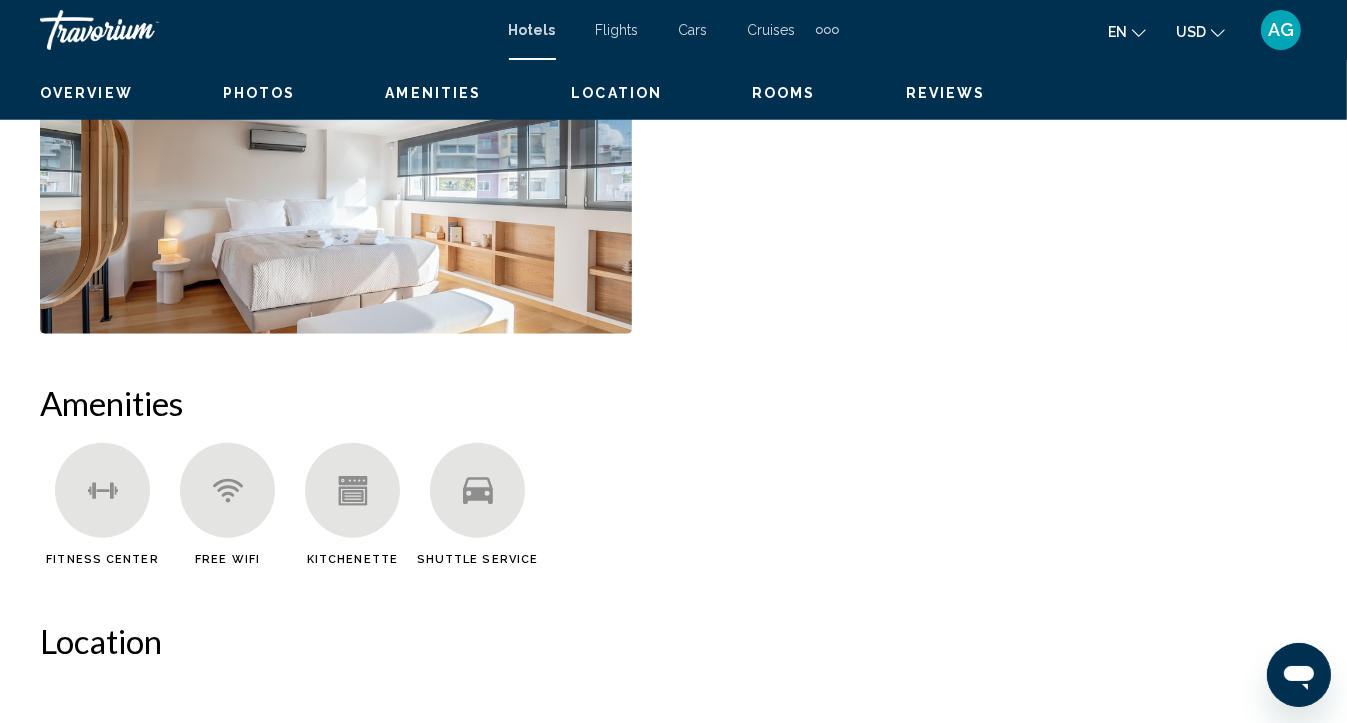 scroll, scrollTop: 172, scrollLeft: 0, axis: vertical 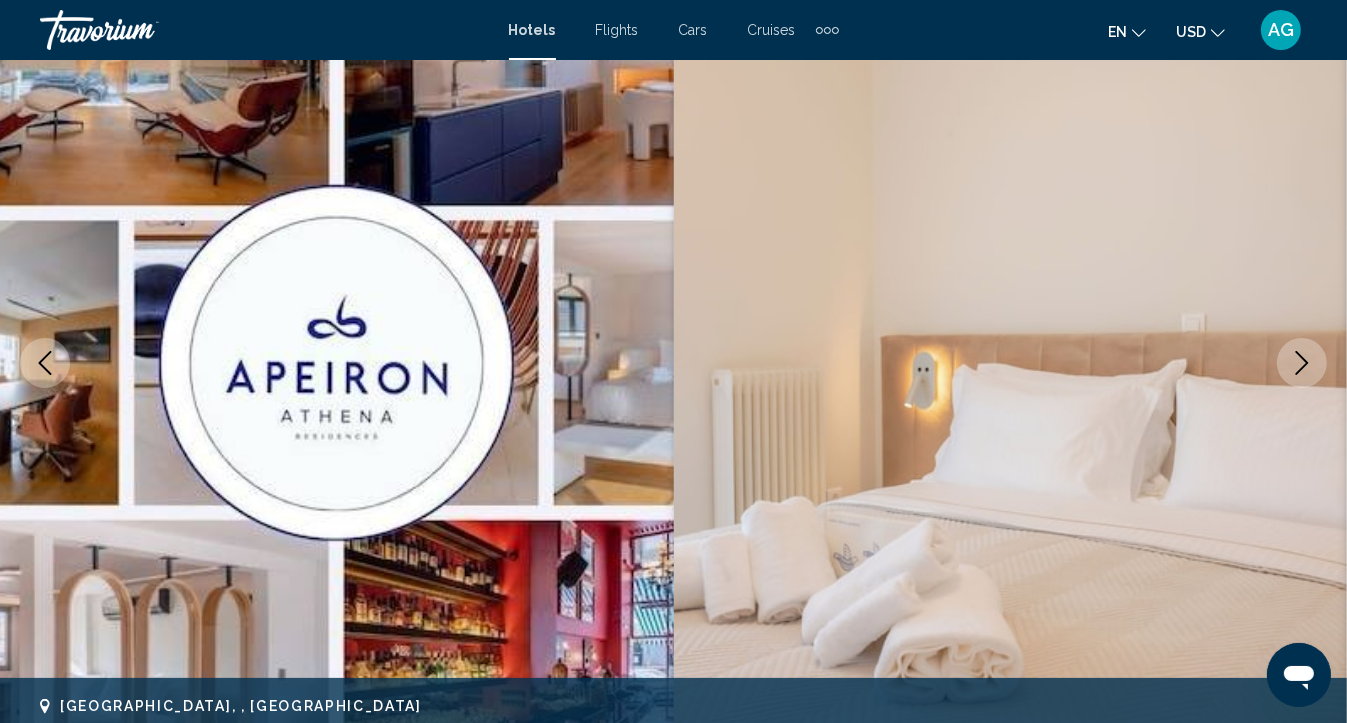 click 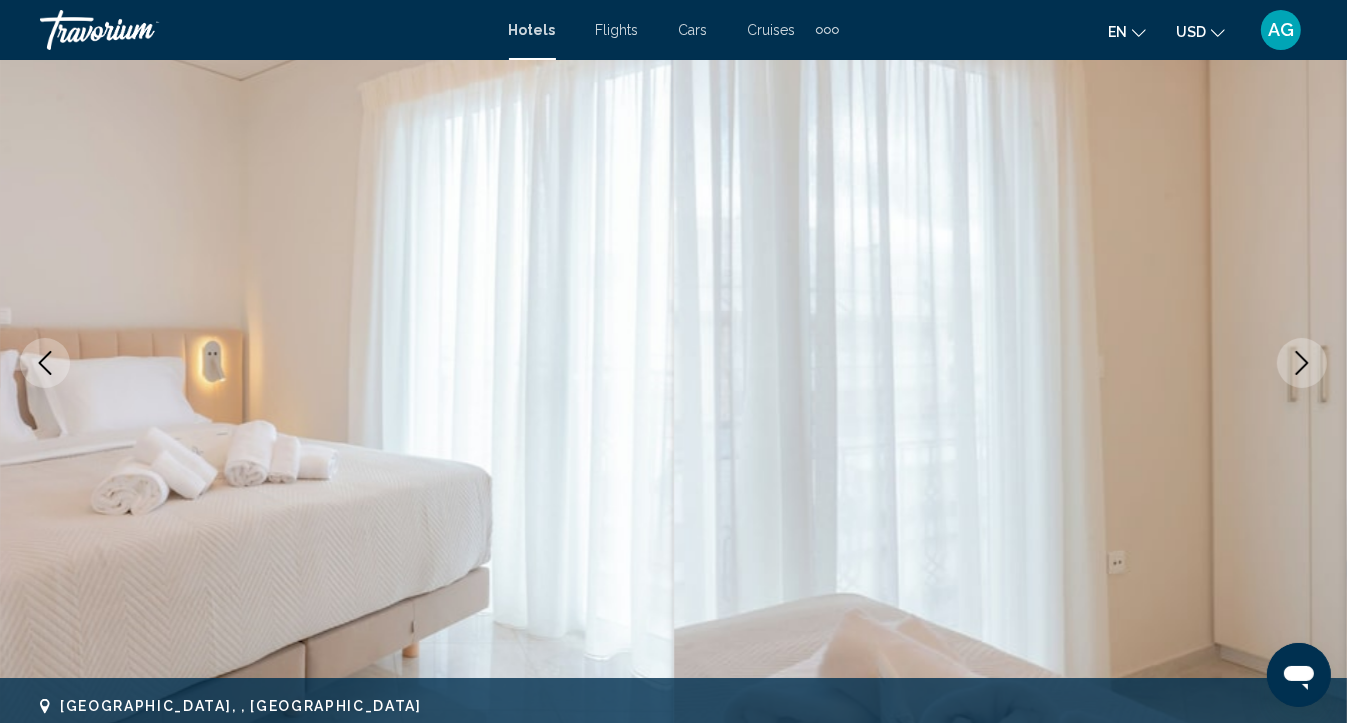 click 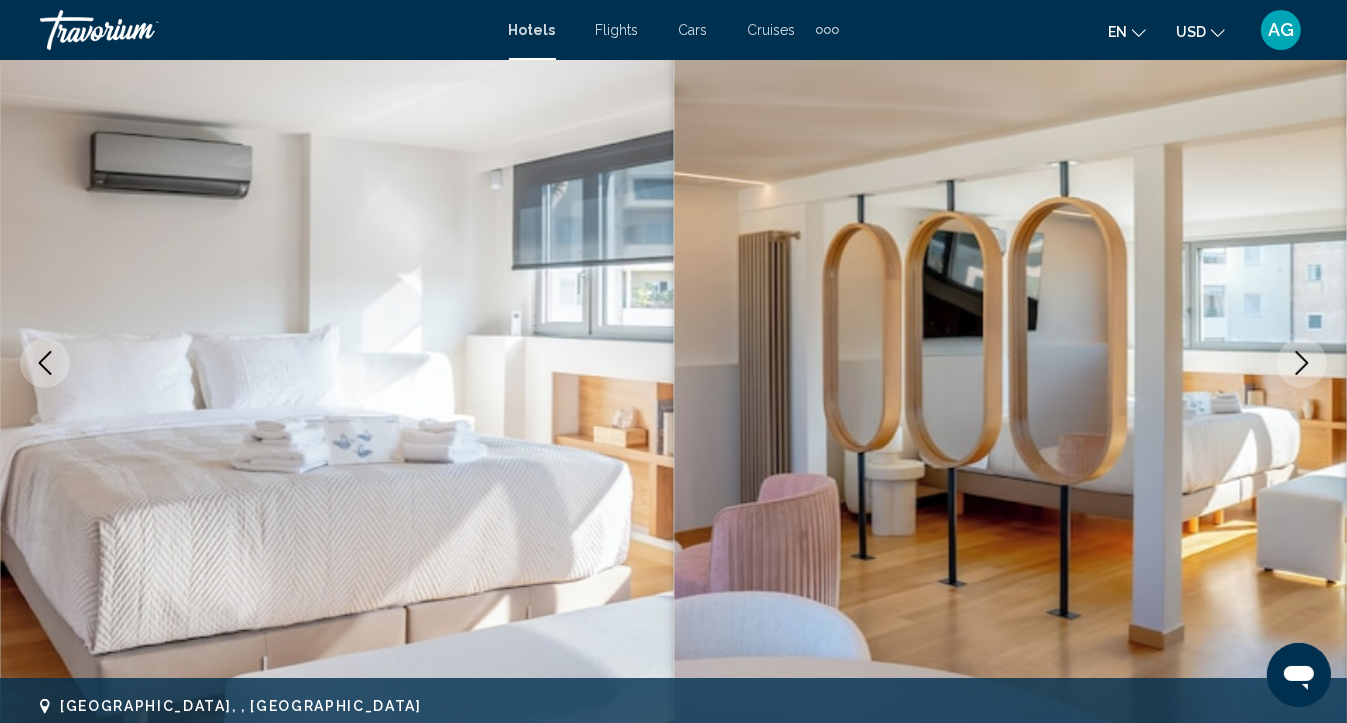 click 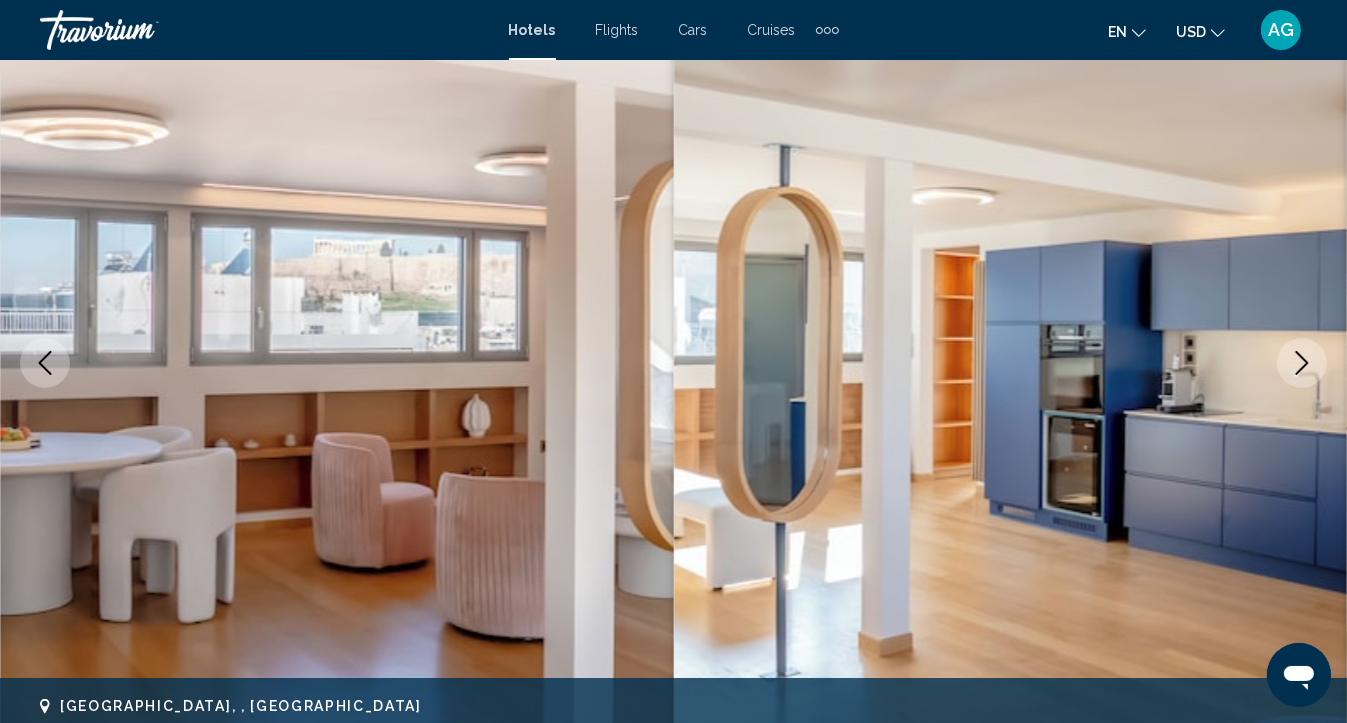 click at bounding box center (1302, 363) 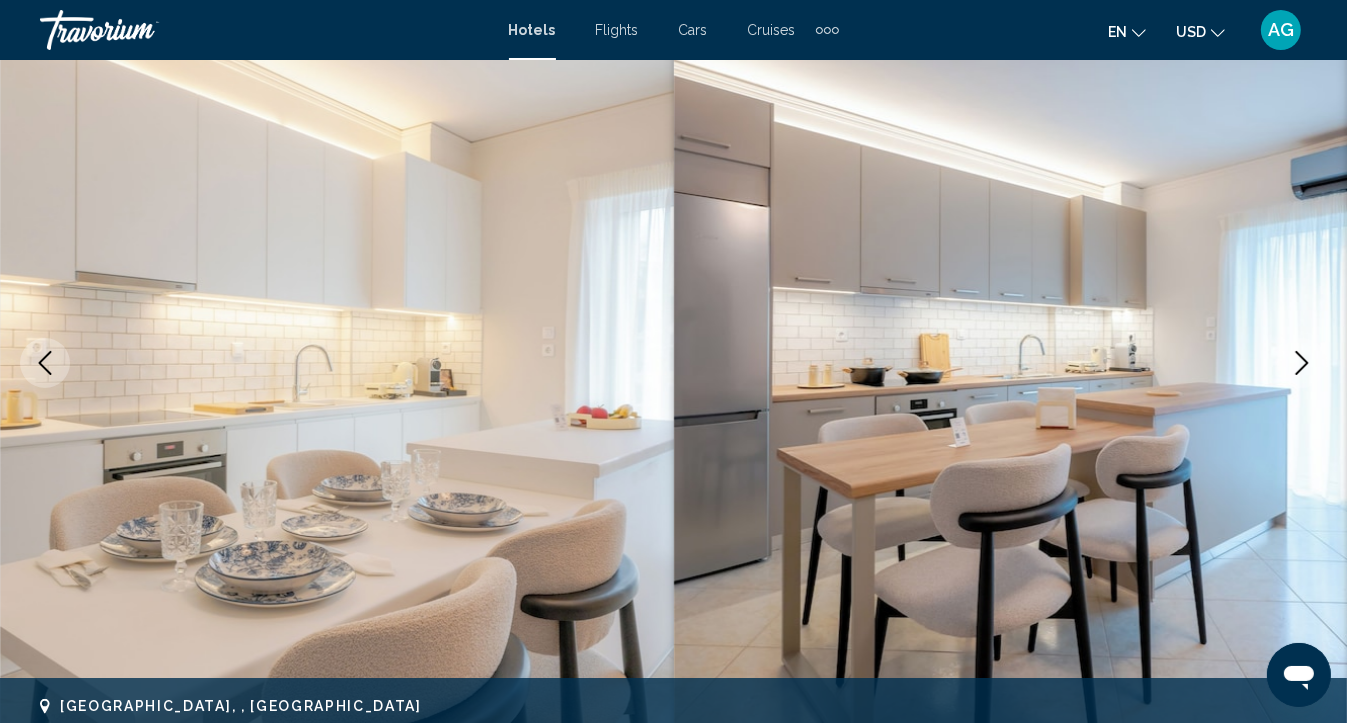 click 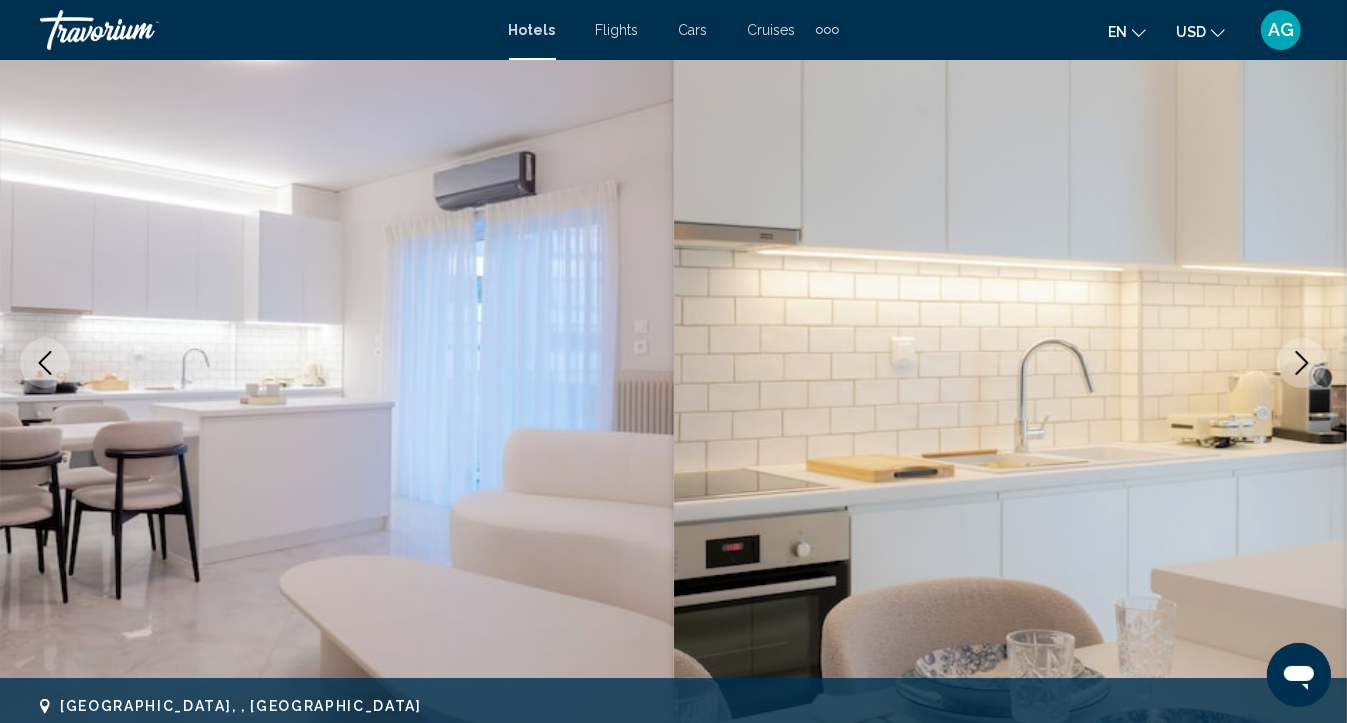 click 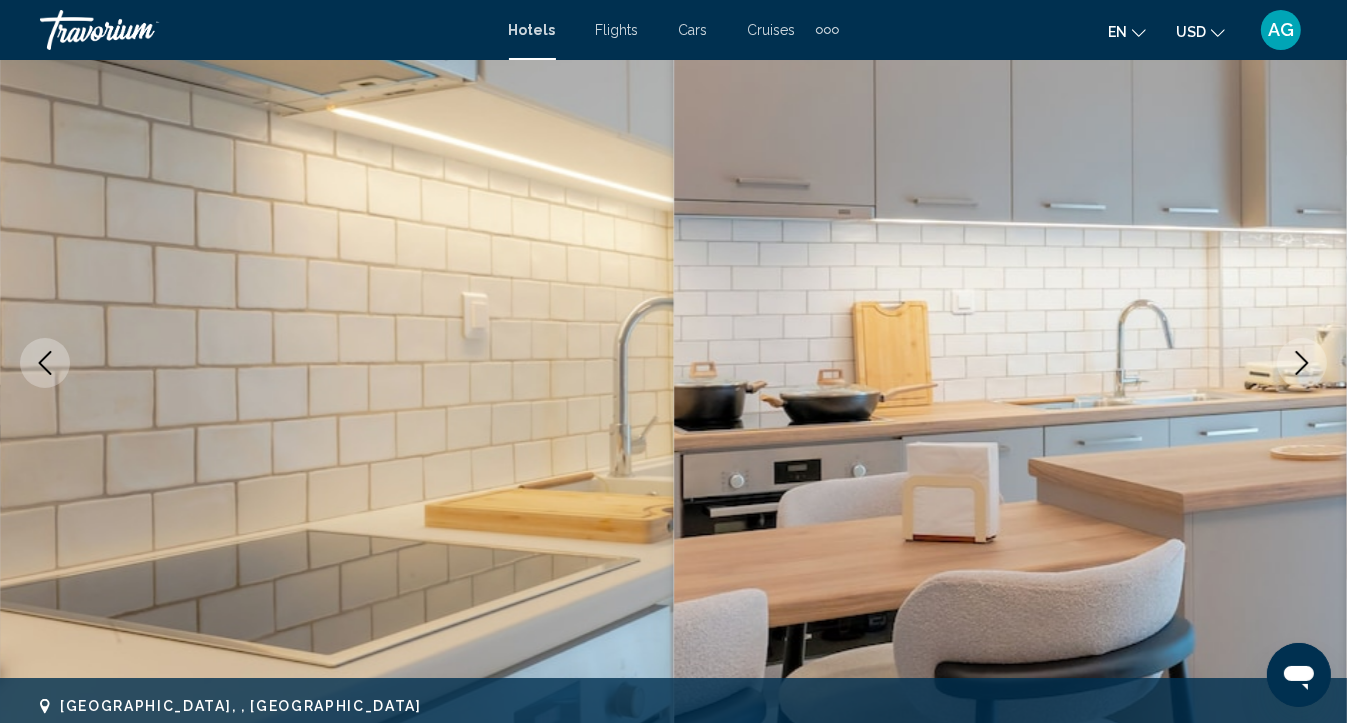 click 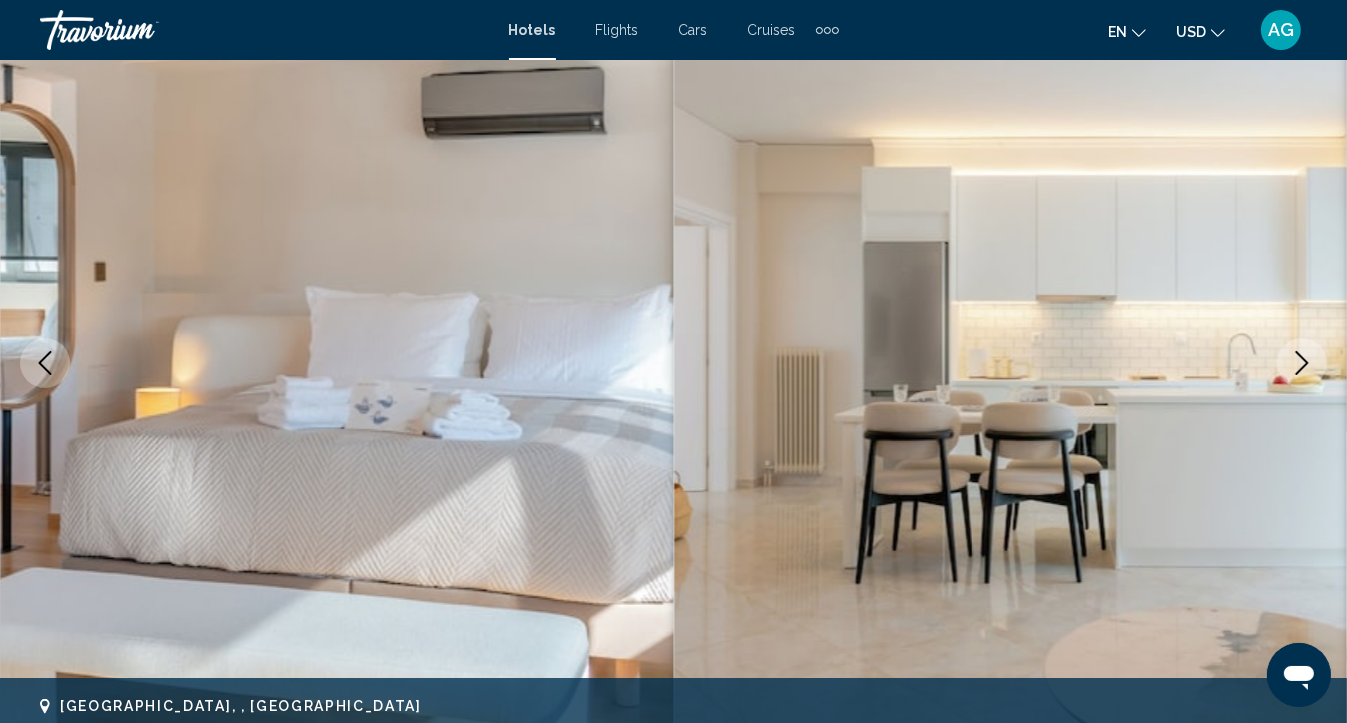 click 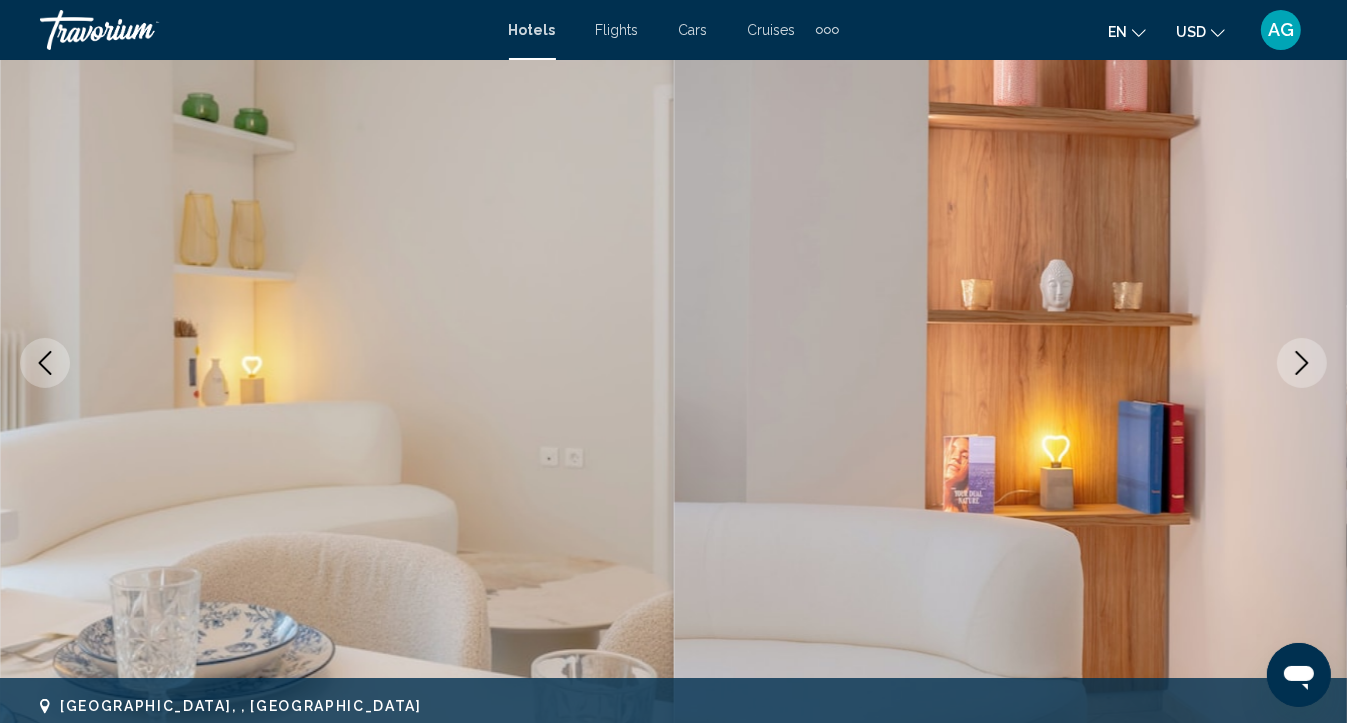 click 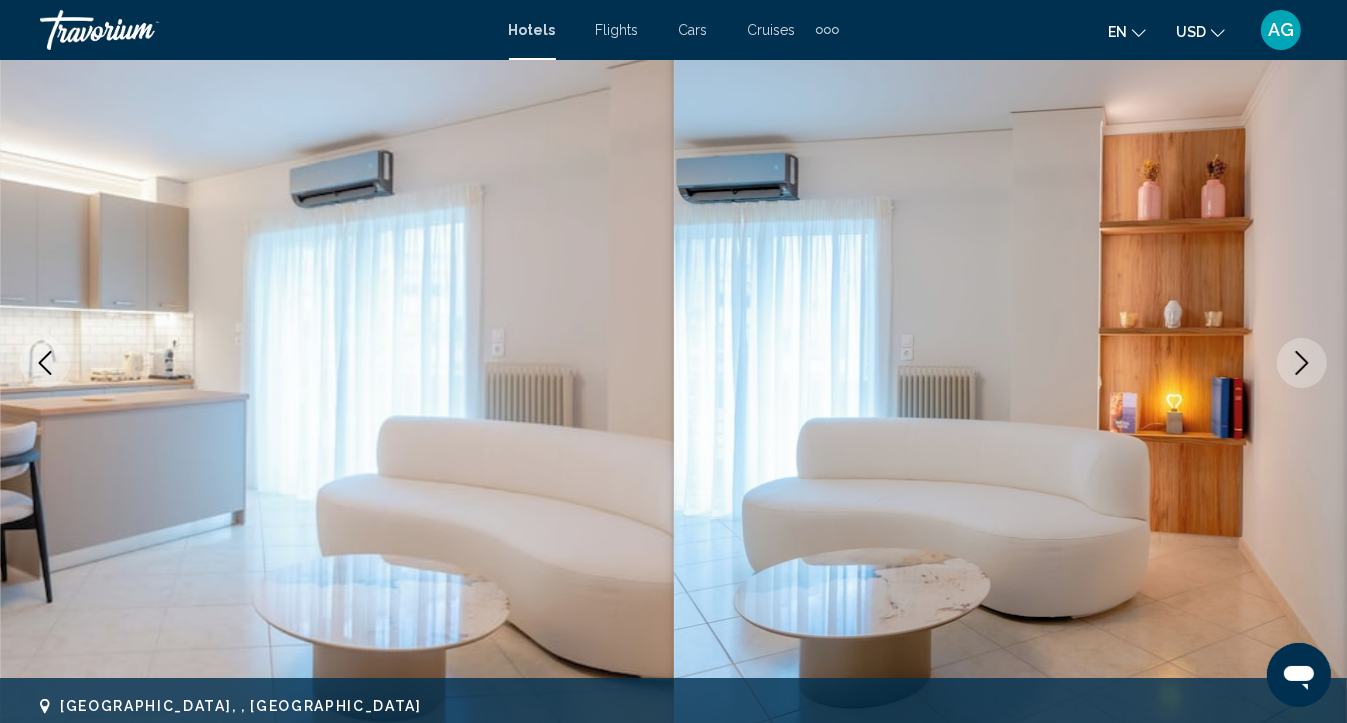 click 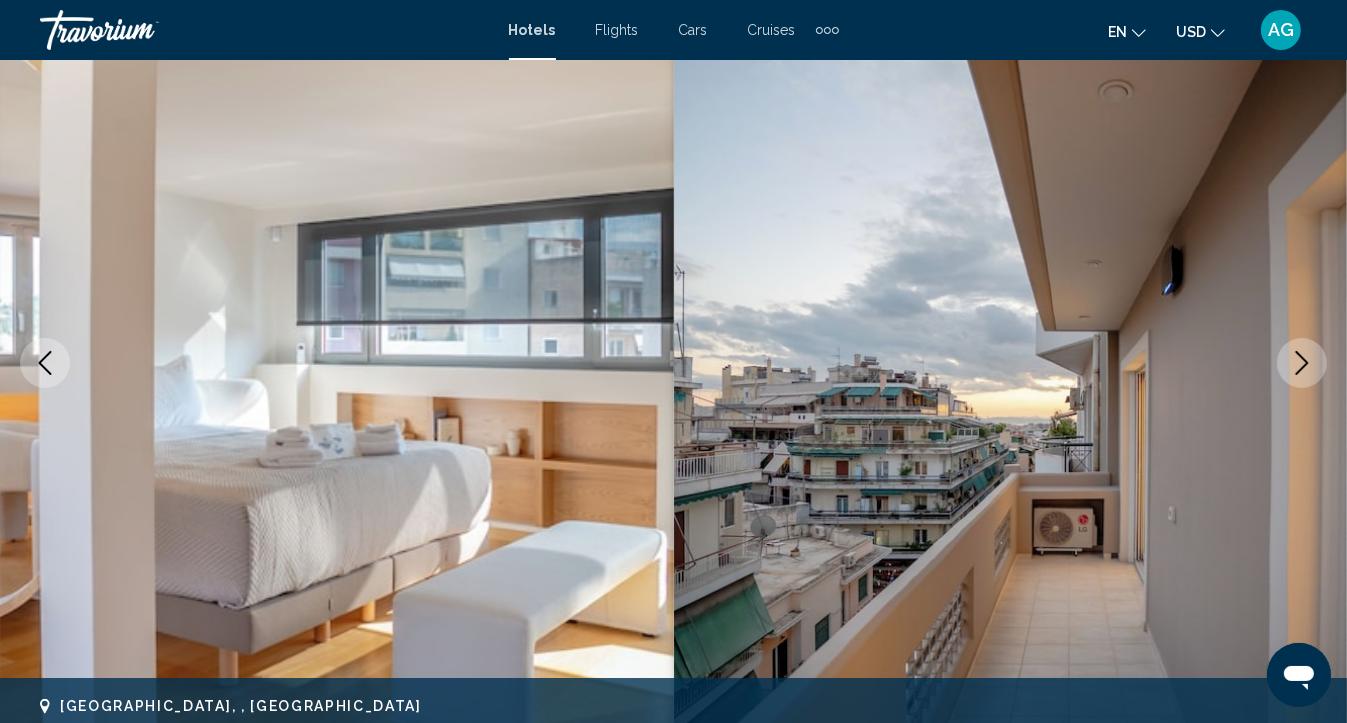 click 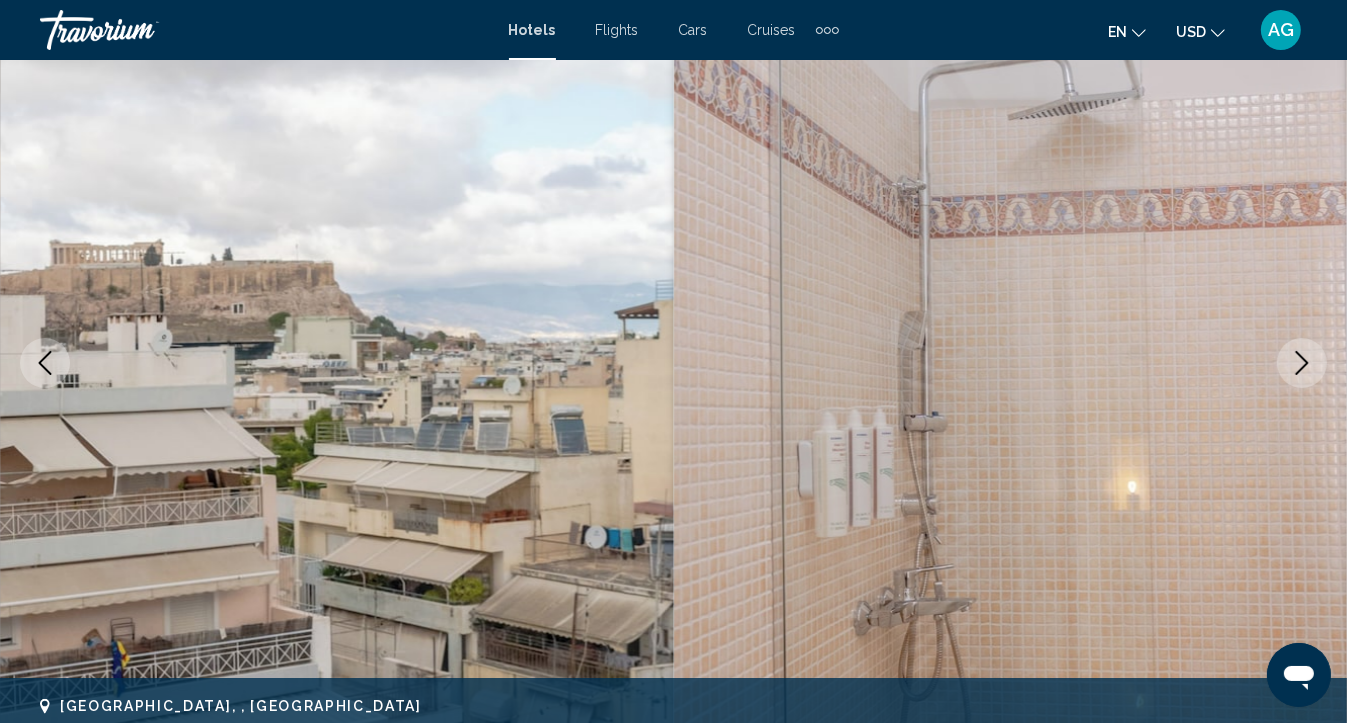 click 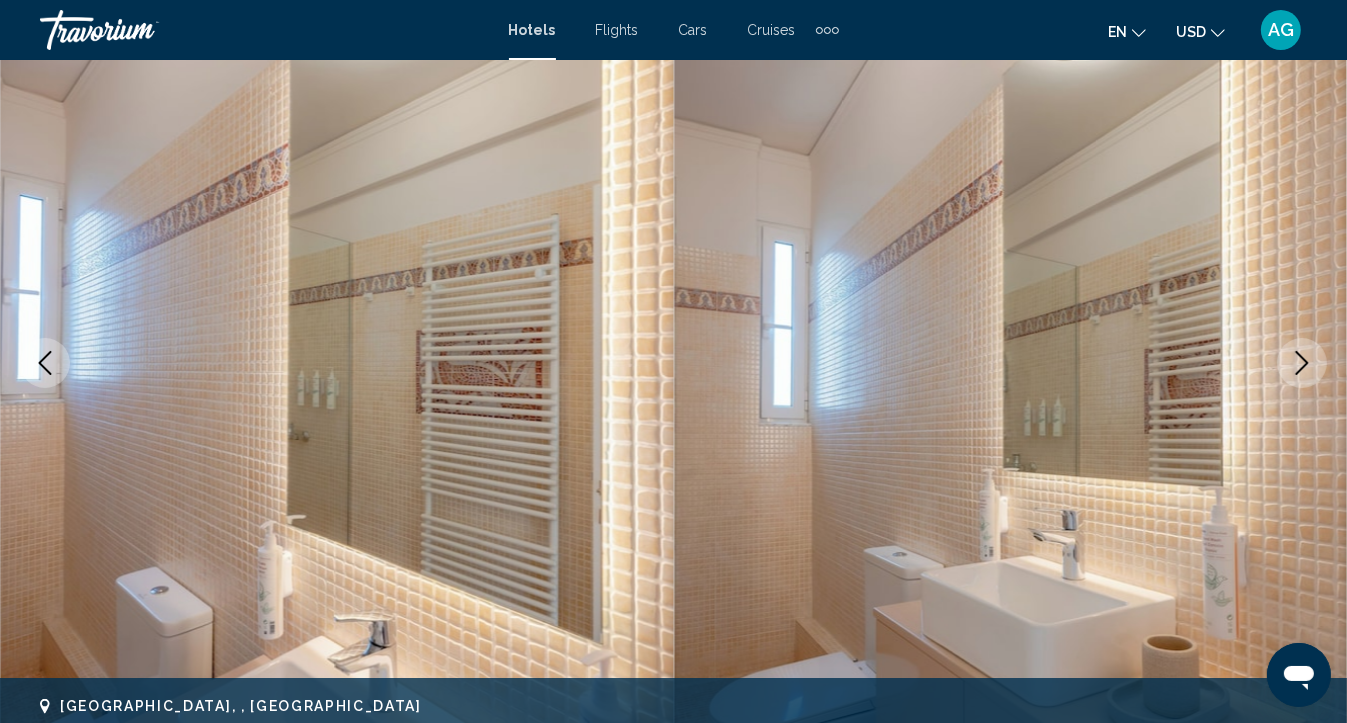 click 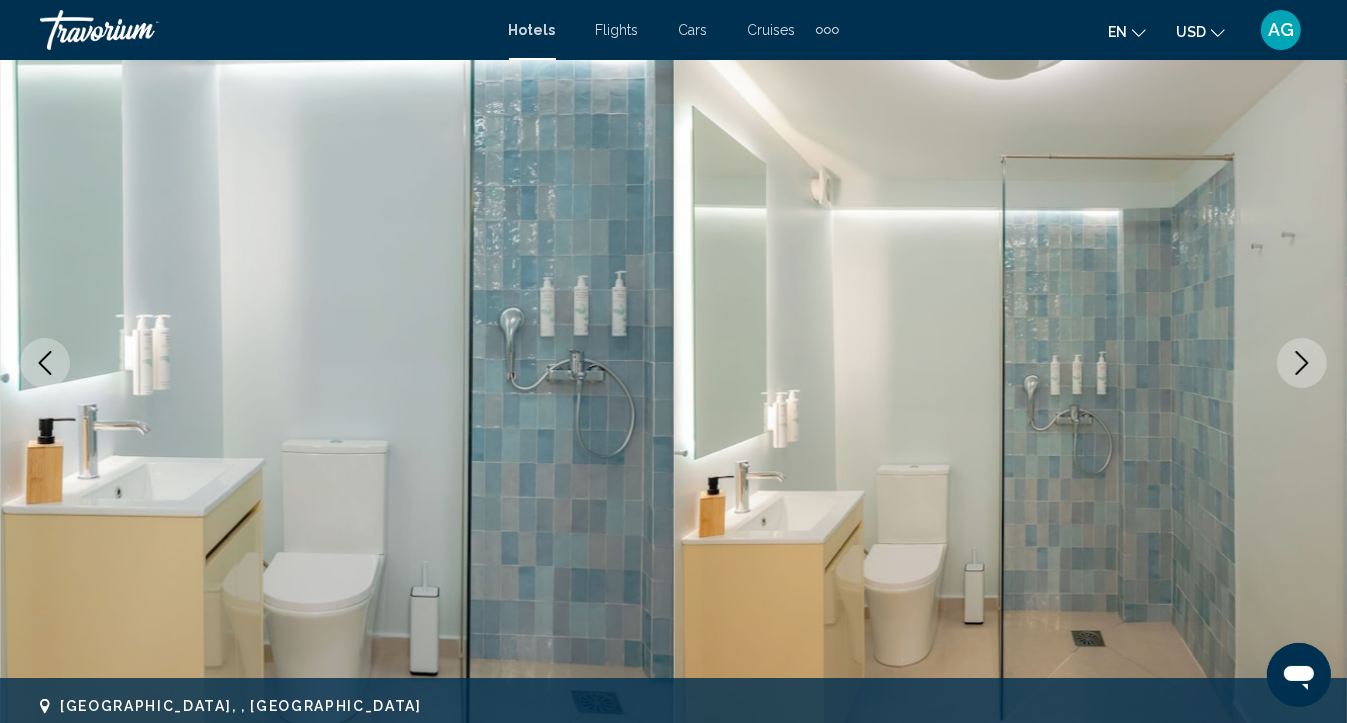 click 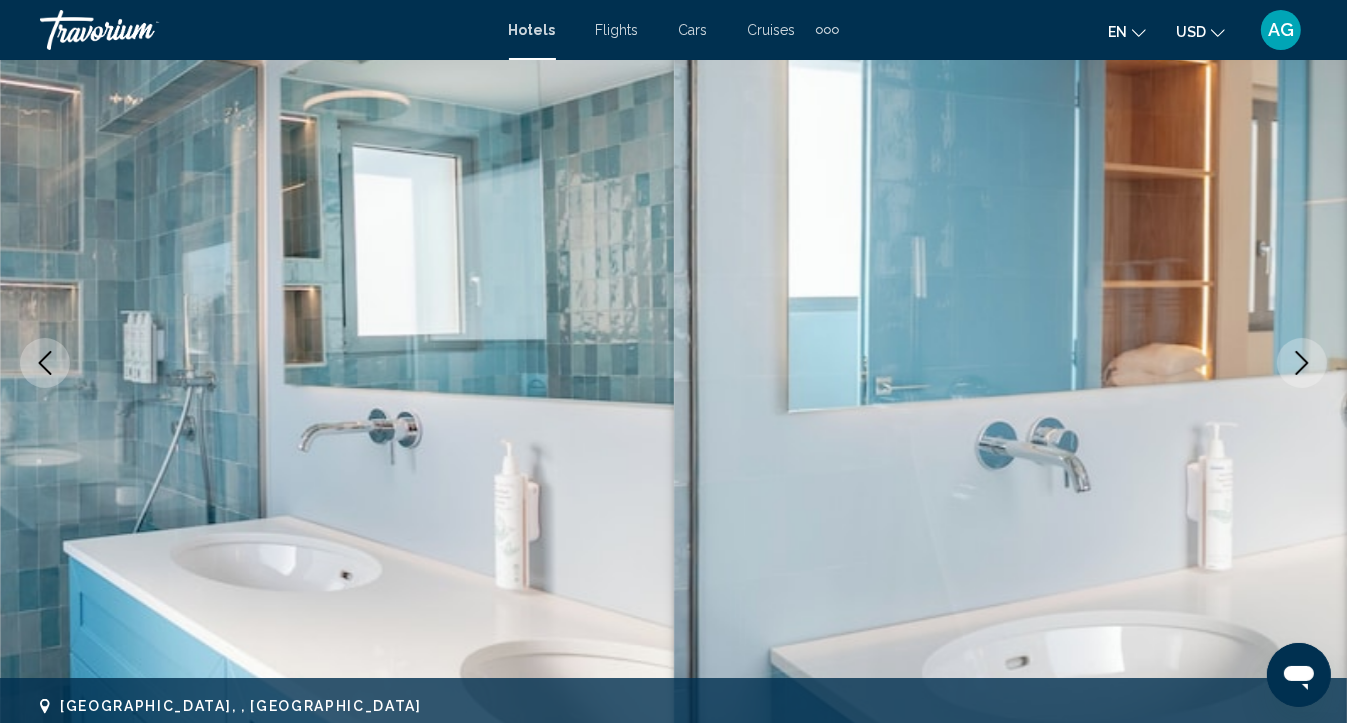 click 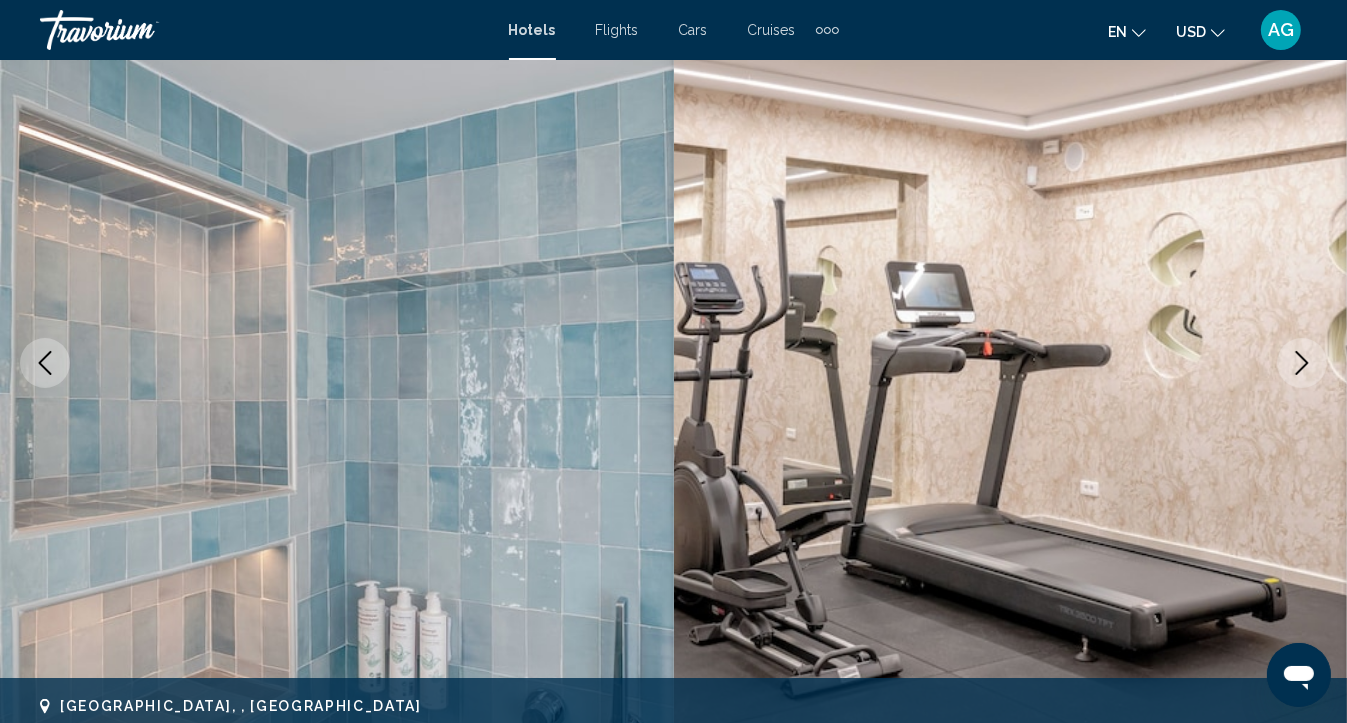 click at bounding box center (1302, 363) 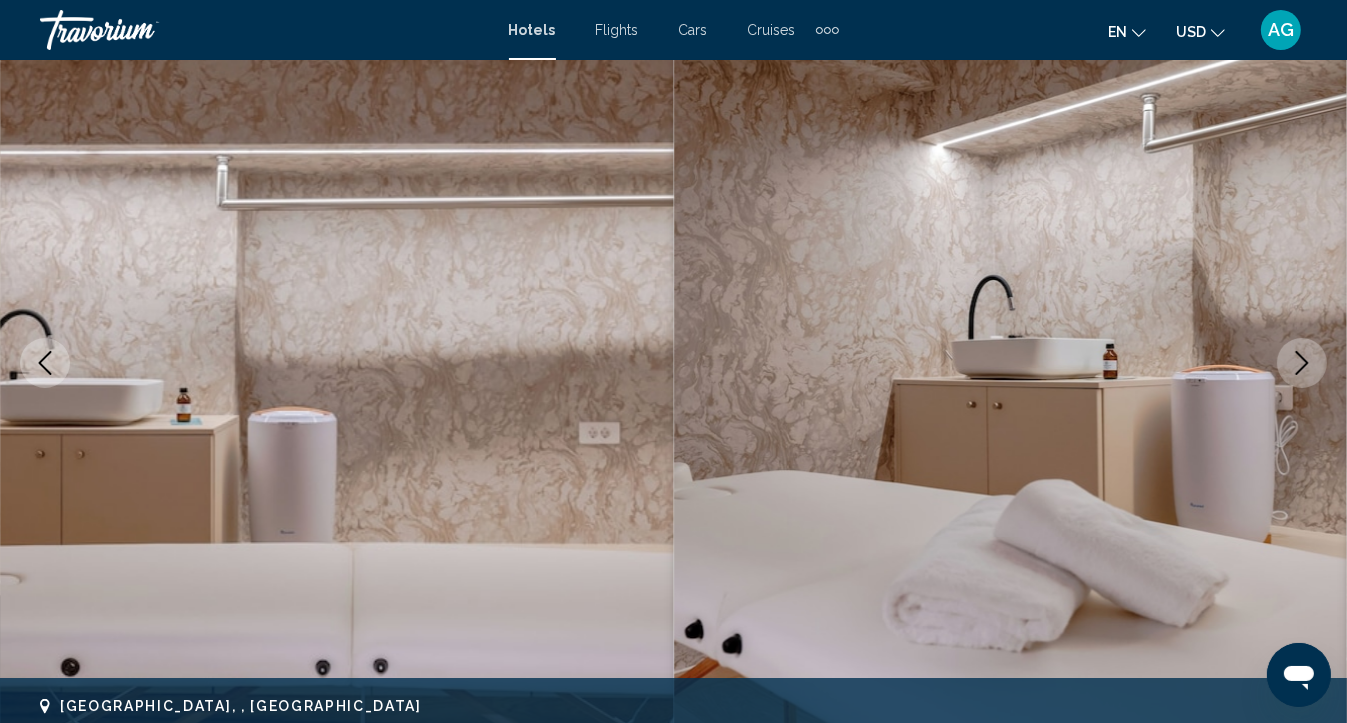 click at bounding box center [1302, 363] 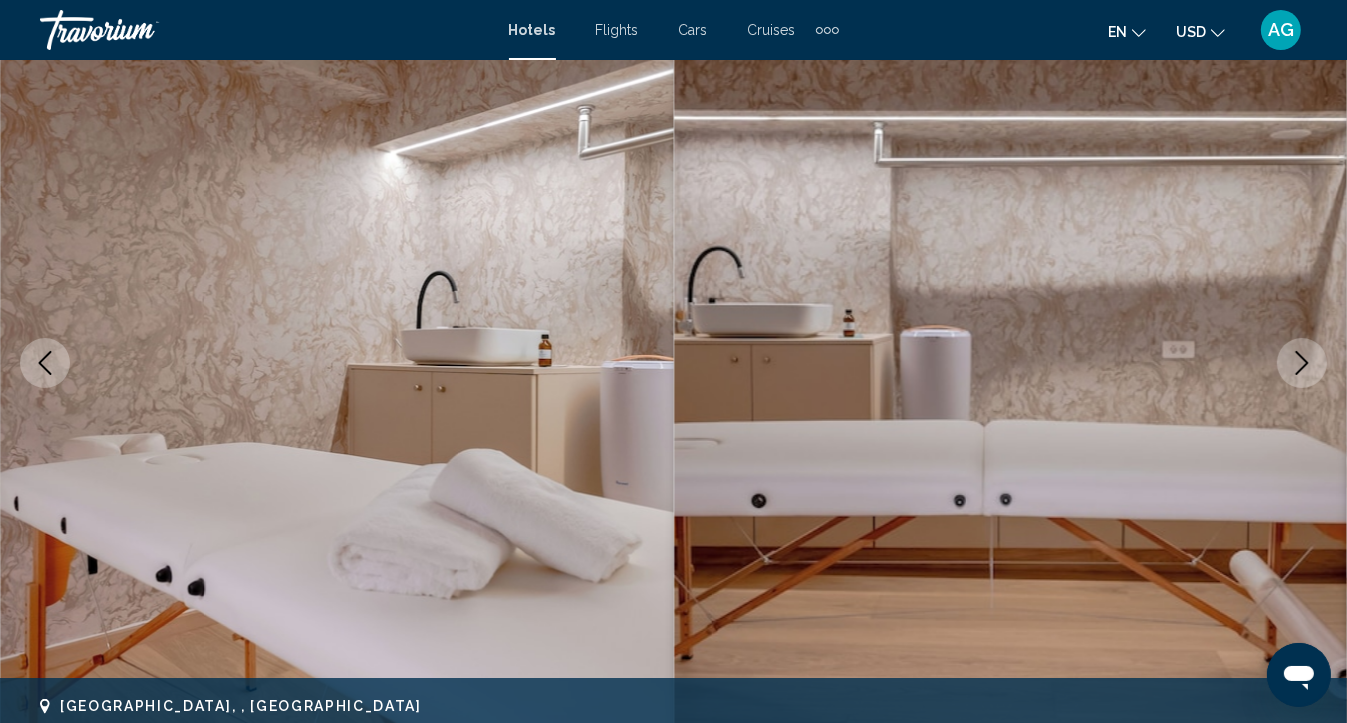 click 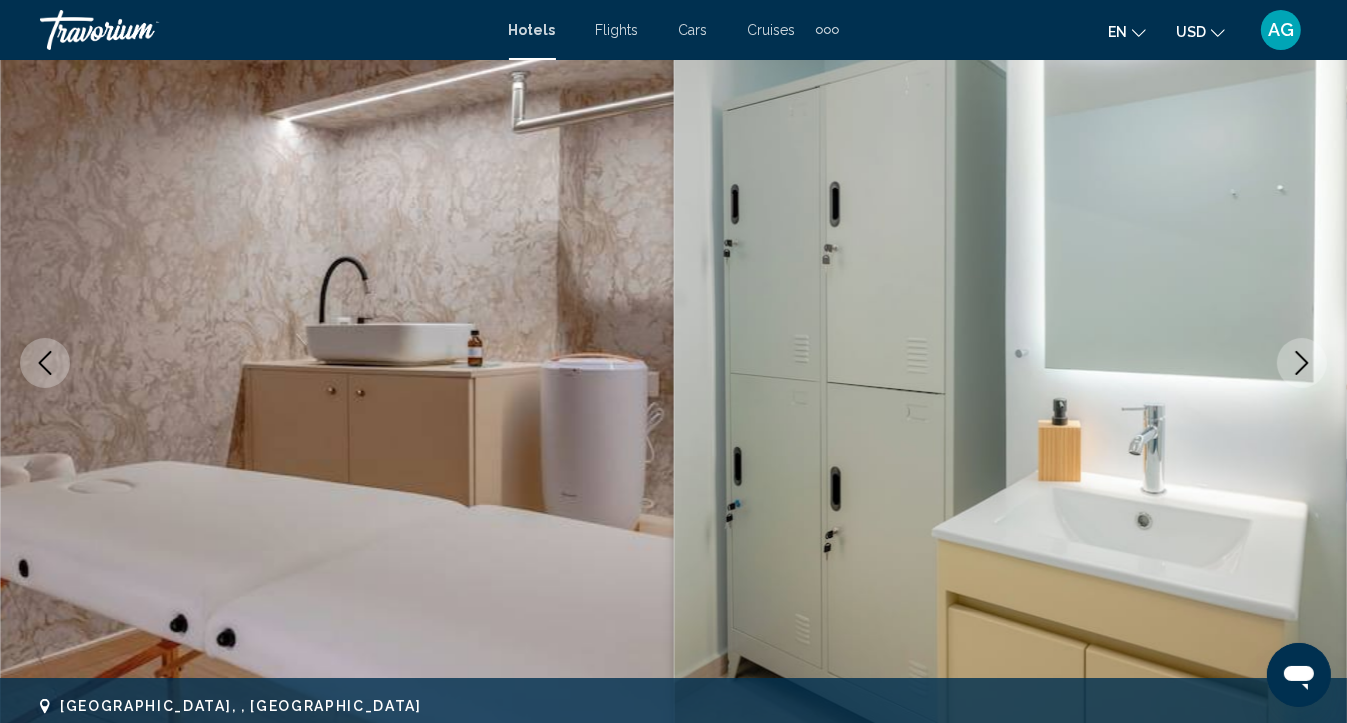 click 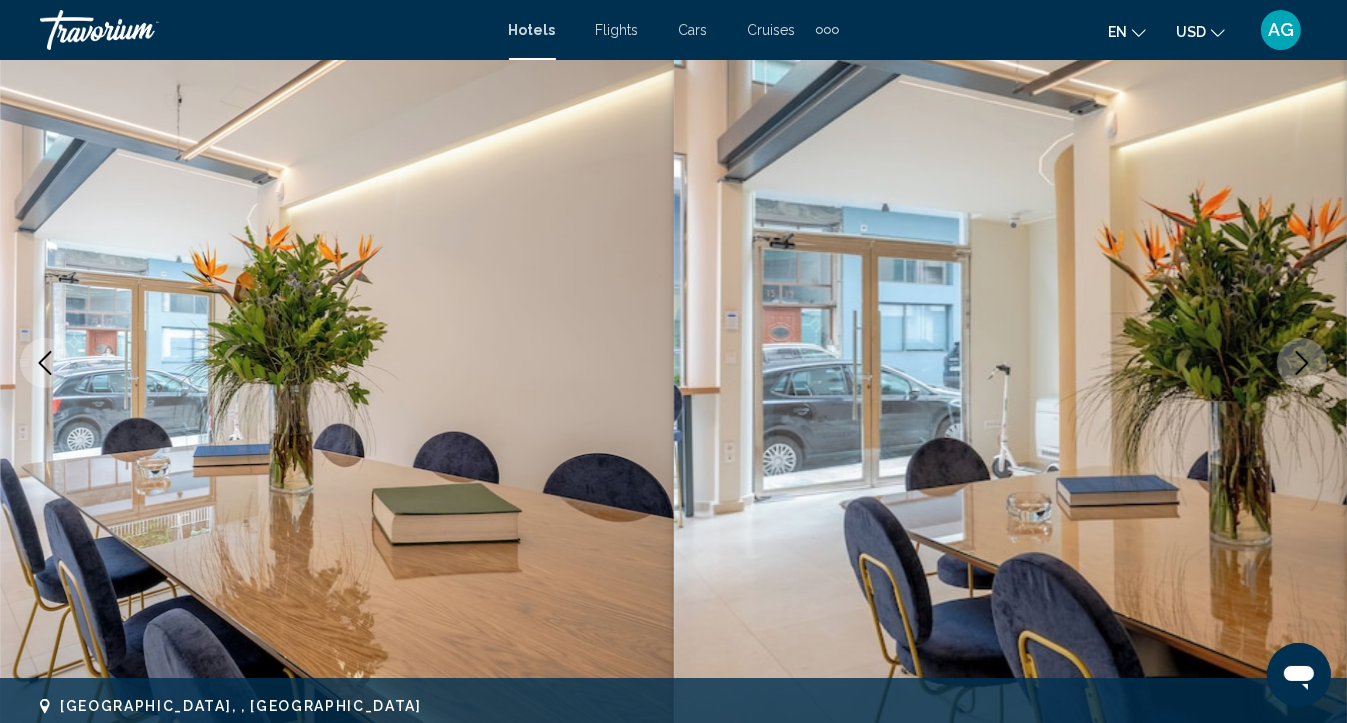 click 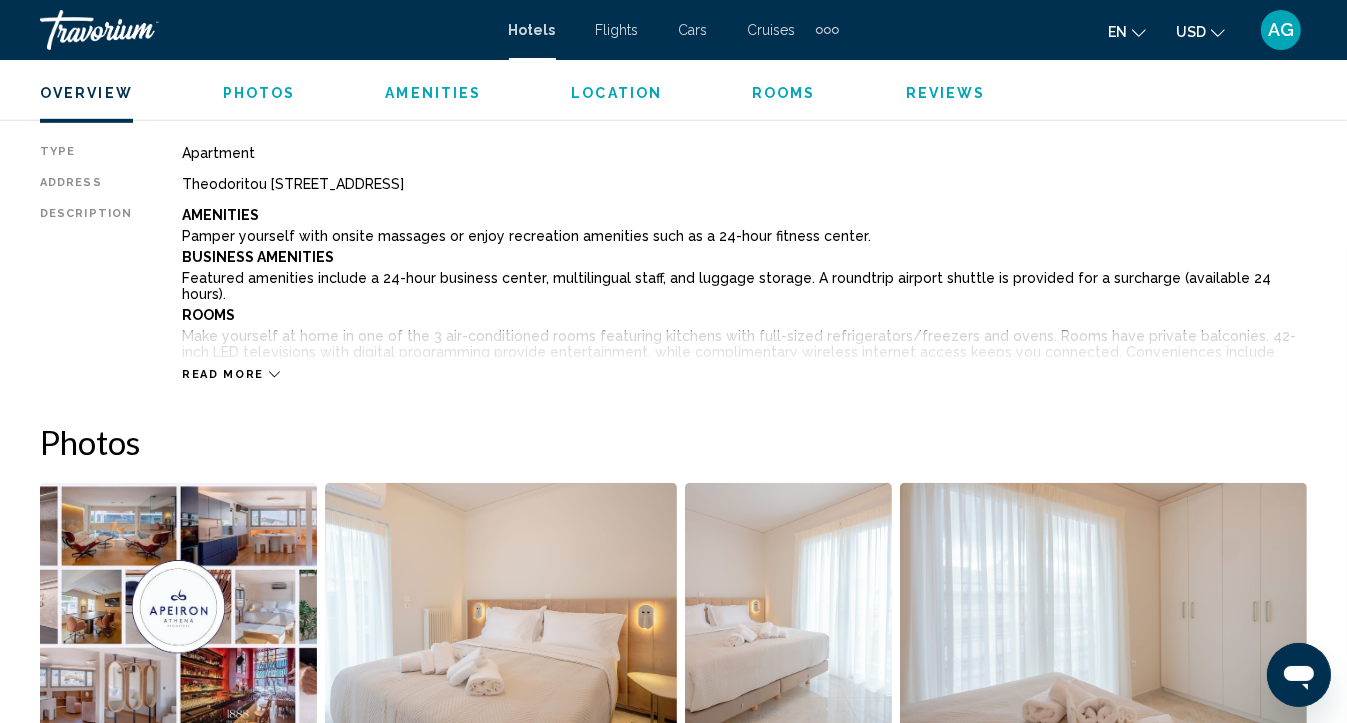 scroll, scrollTop: 1047, scrollLeft: 0, axis: vertical 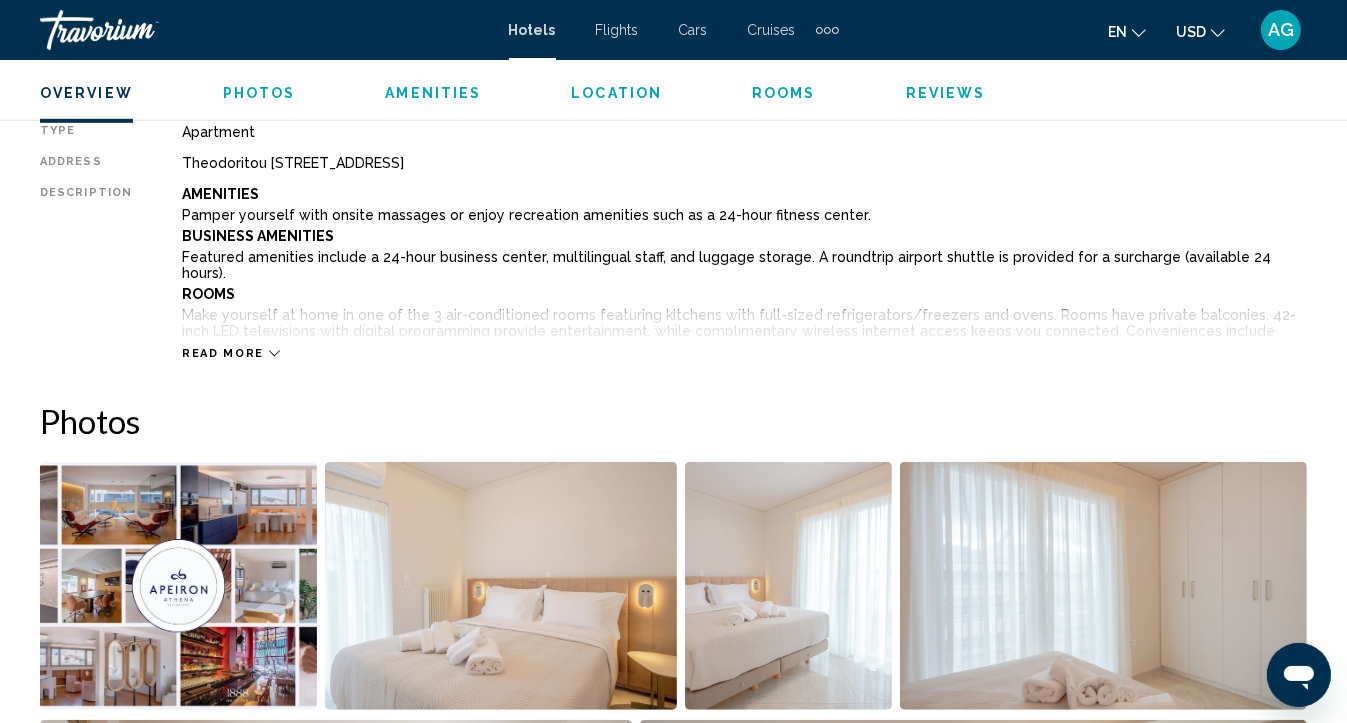 type 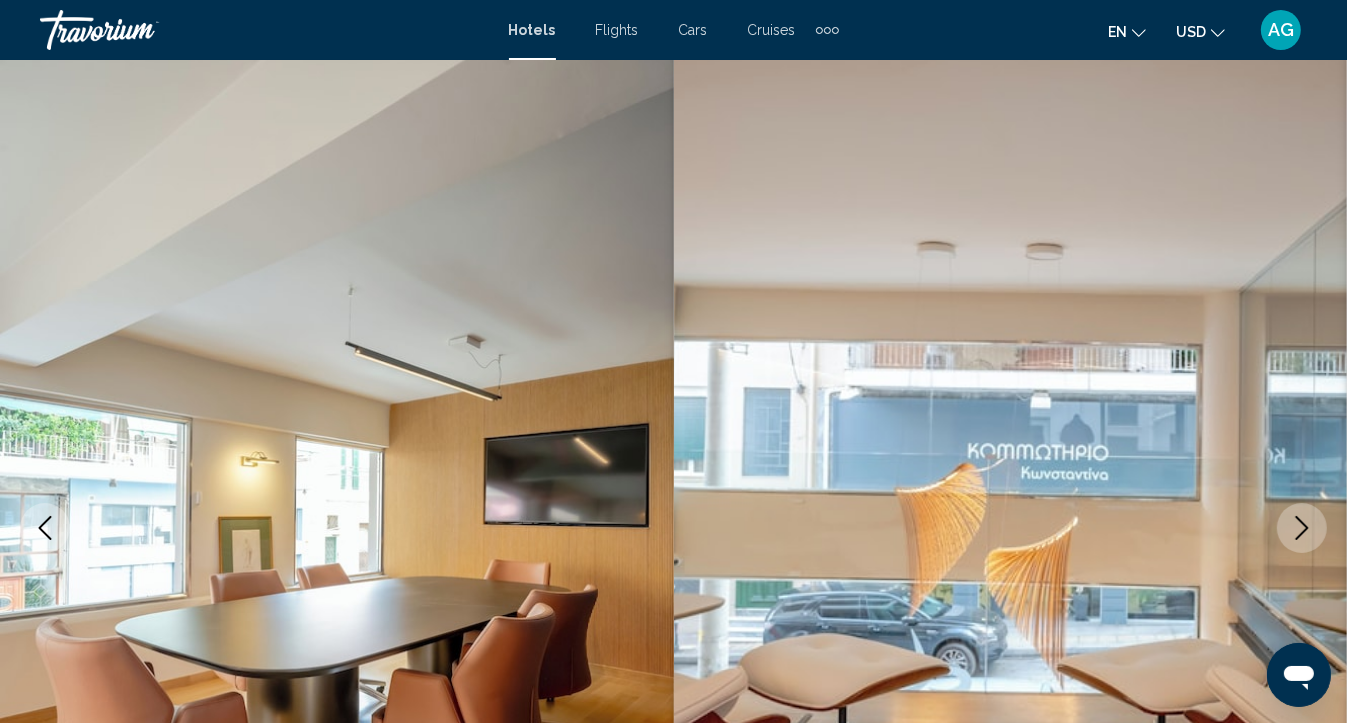scroll, scrollTop: 0, scrollLeft: 0, axis: both 